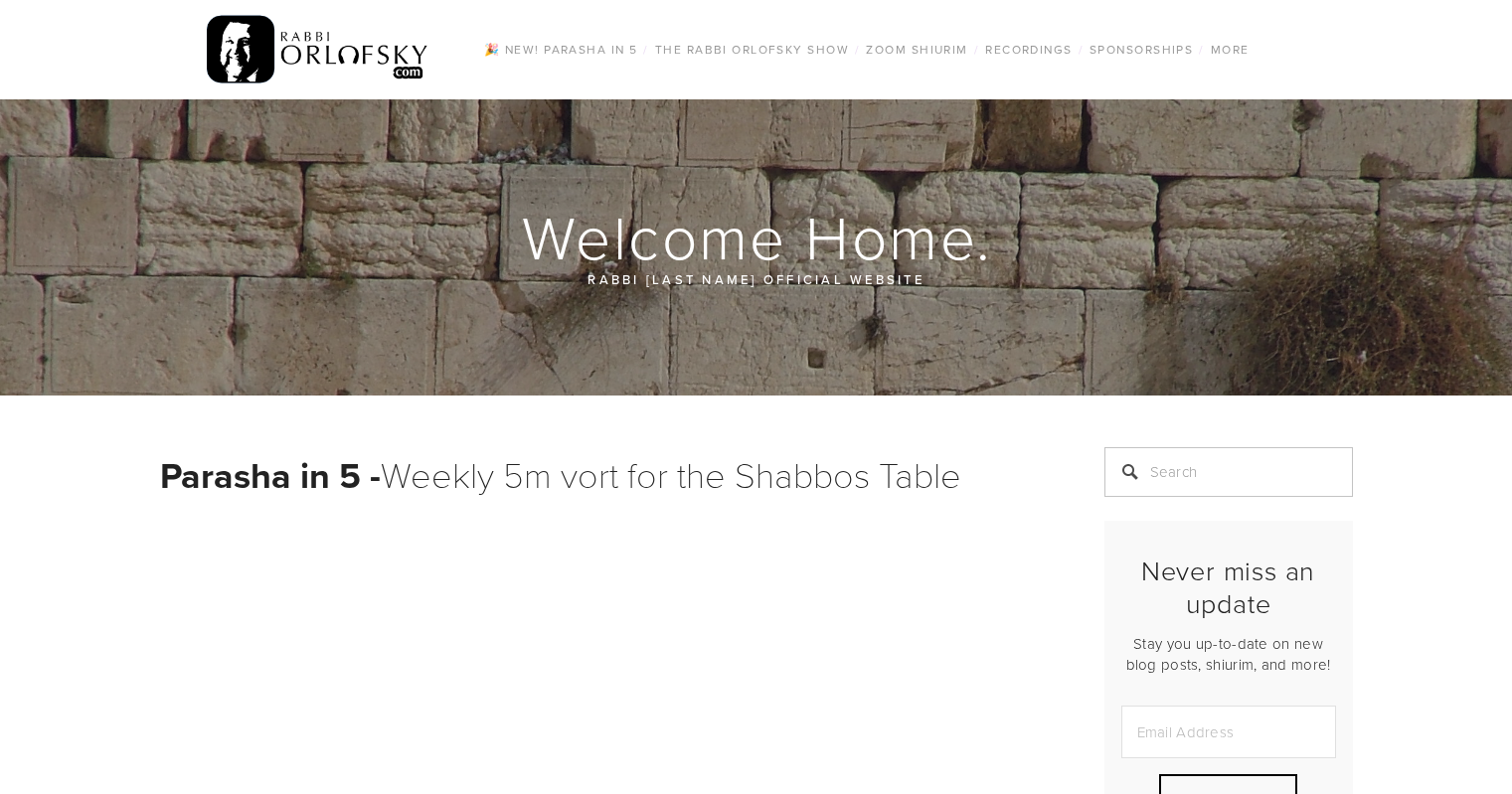 scroll, scrollTop: 0, scrollLeft: 0, axis: both 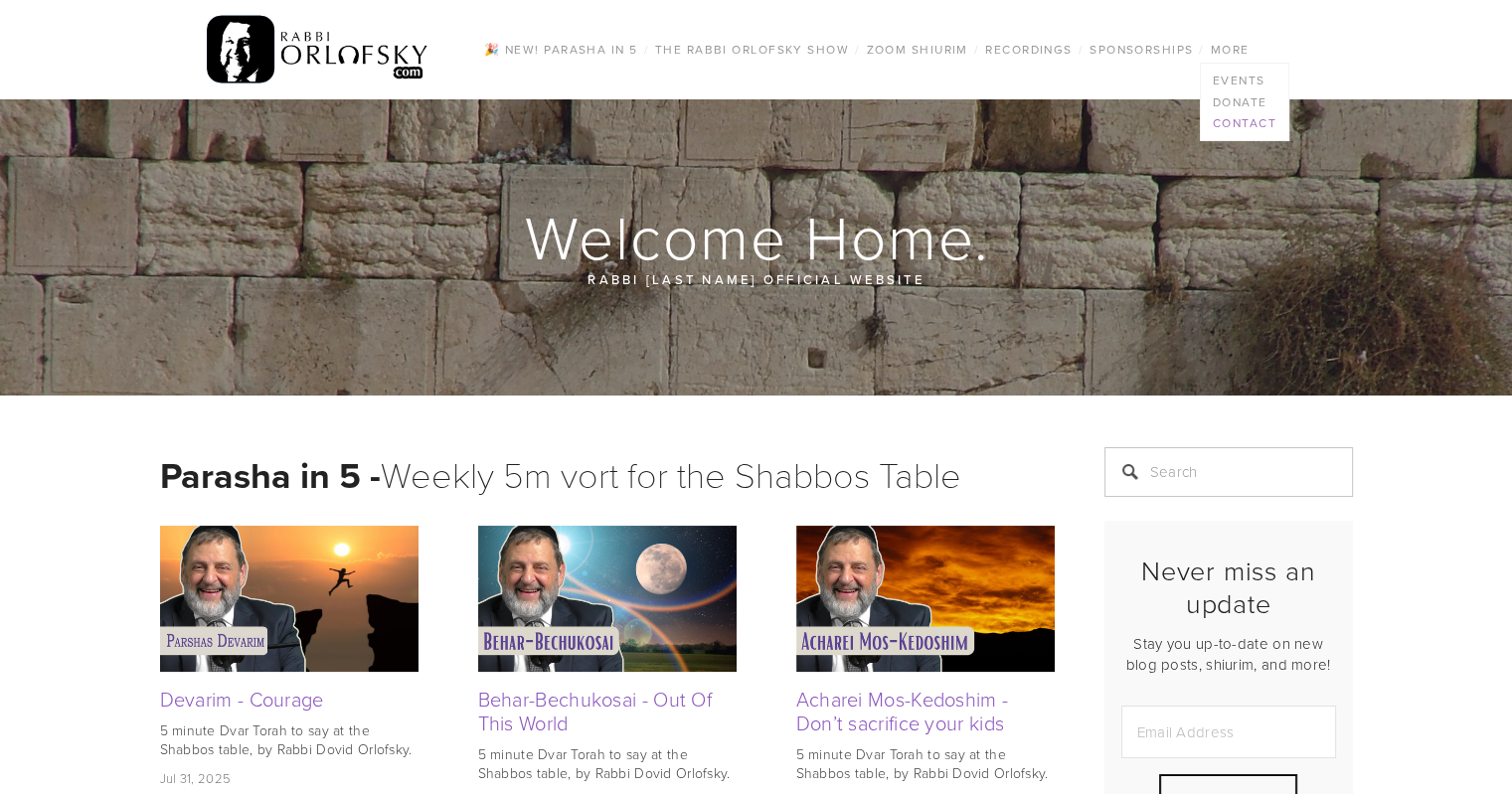 click on "Contact" at bounding box center (1245, 123) 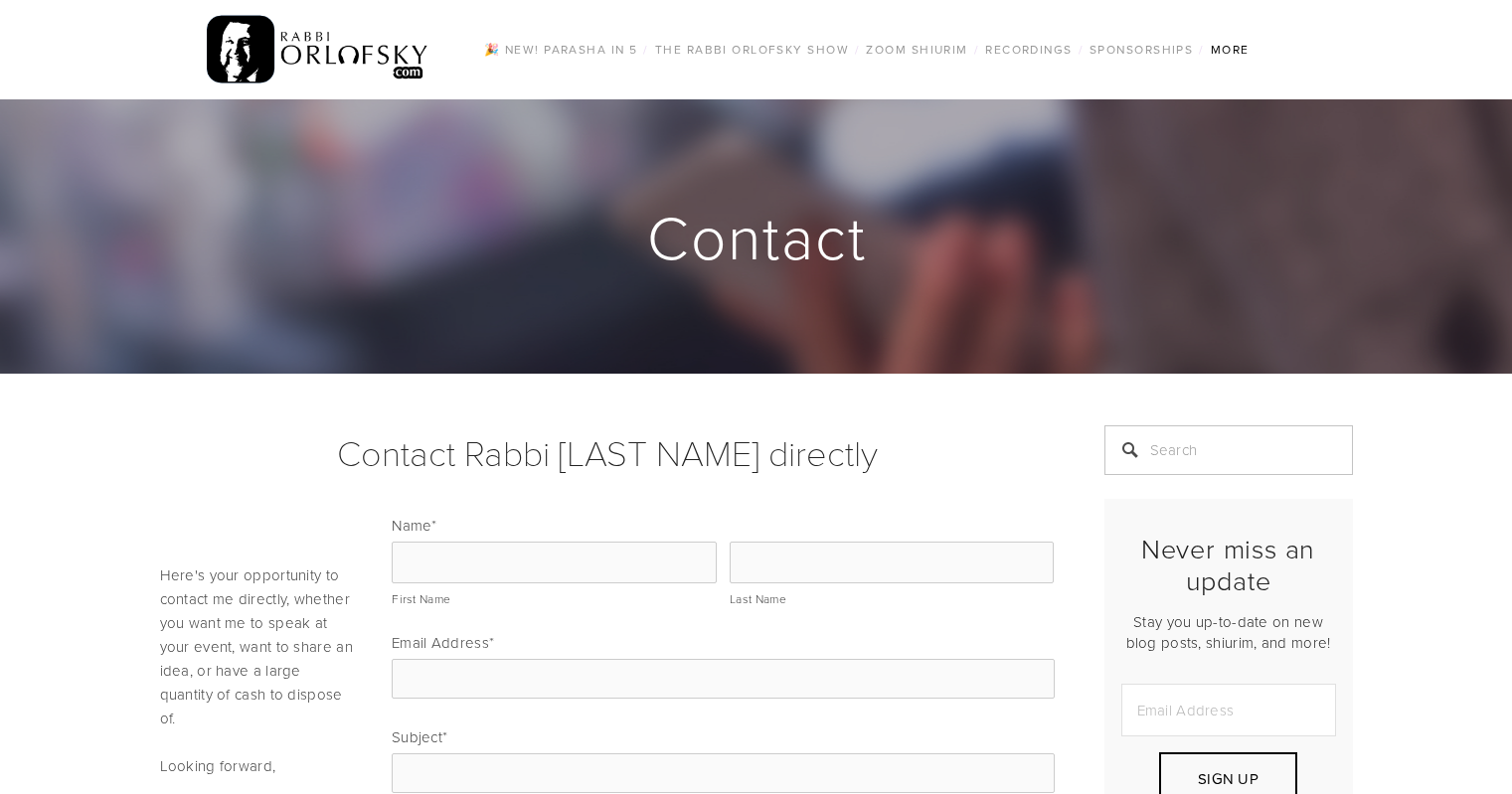 scroll, scrollTop: 0, scrollLeft: 0, axis: both 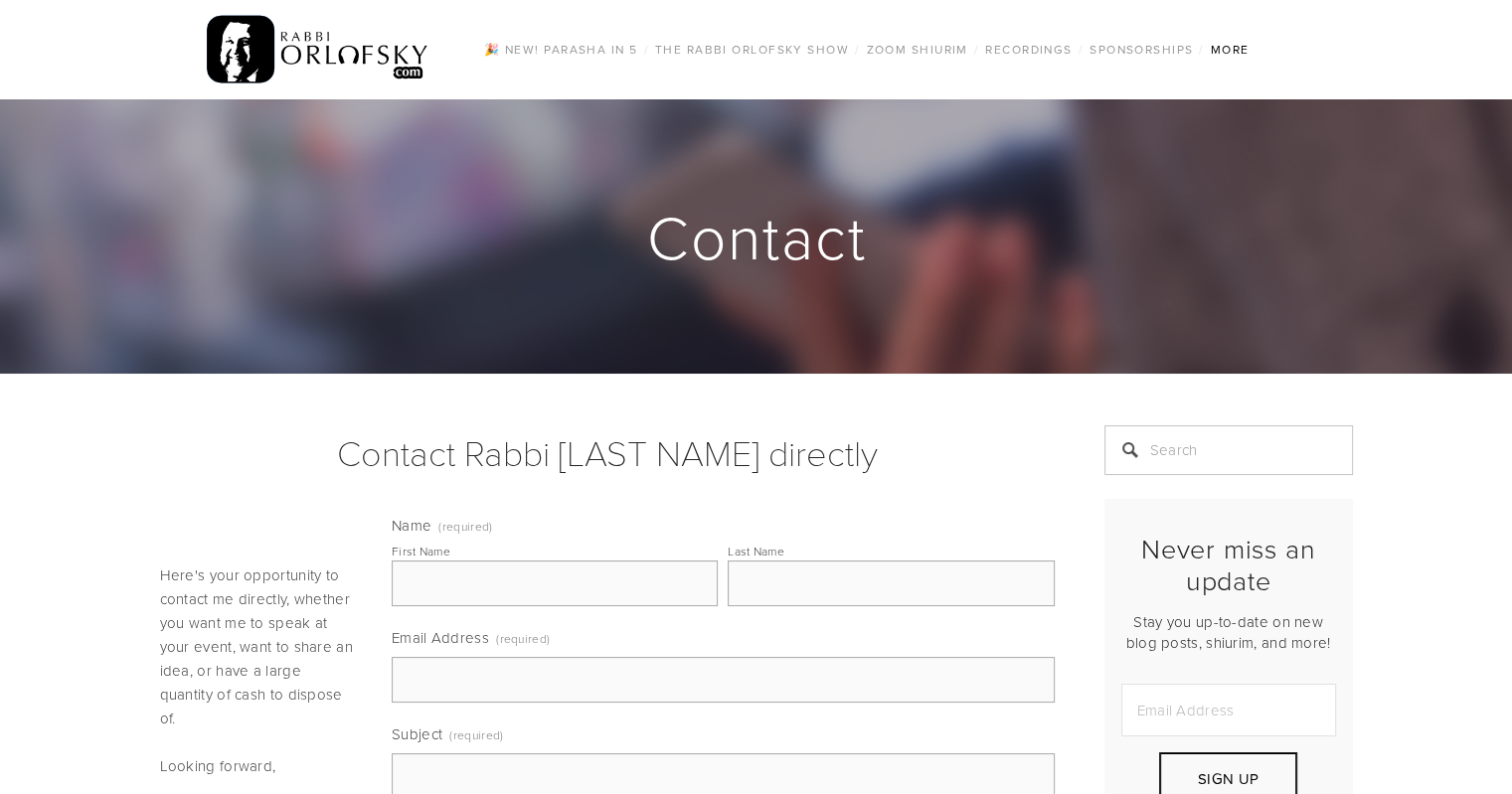 click on "First Name" at bounding box center [555, 583] 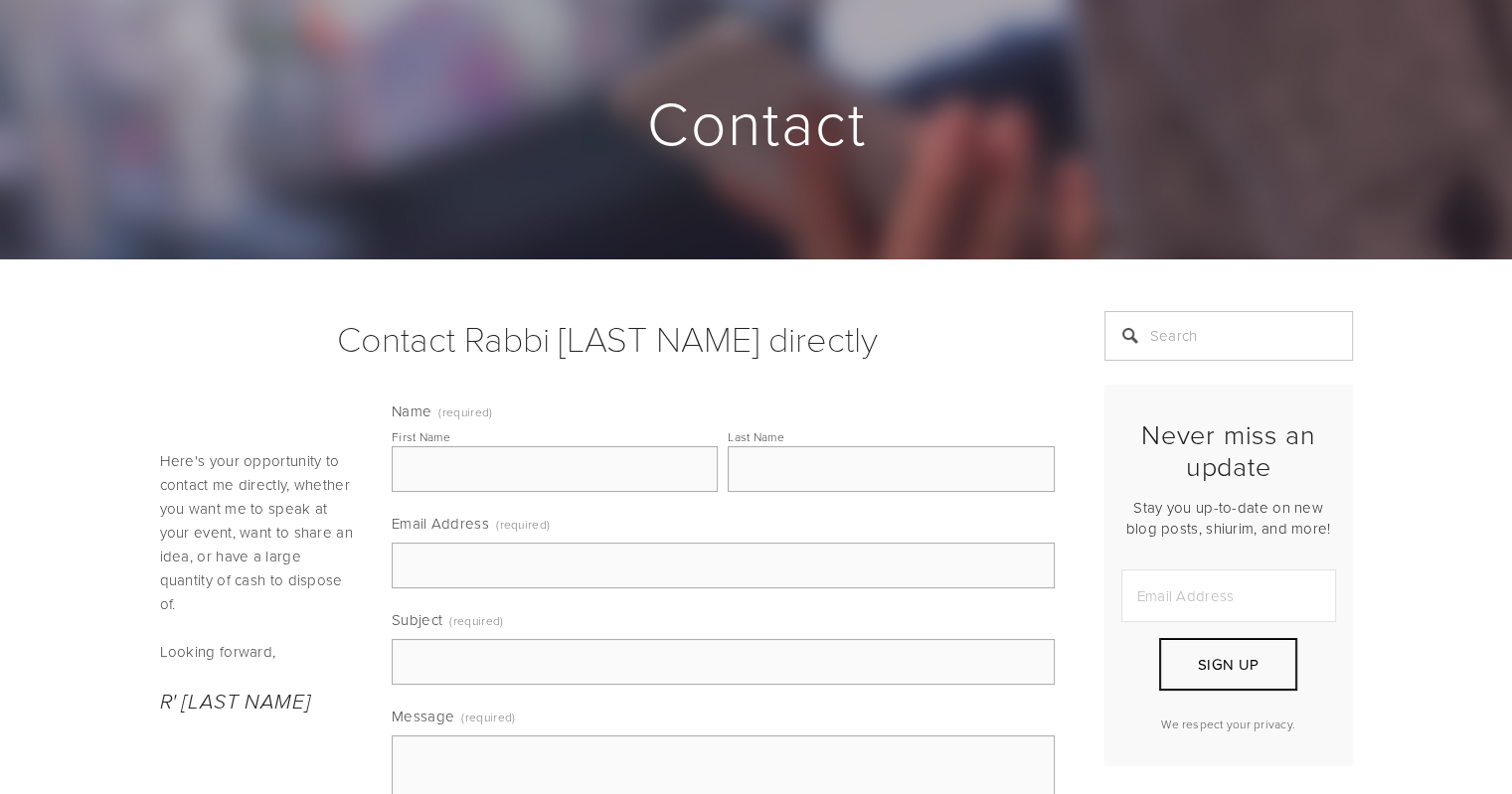scroll, scrollTop: 0, scrollLeft: 0, axis: both 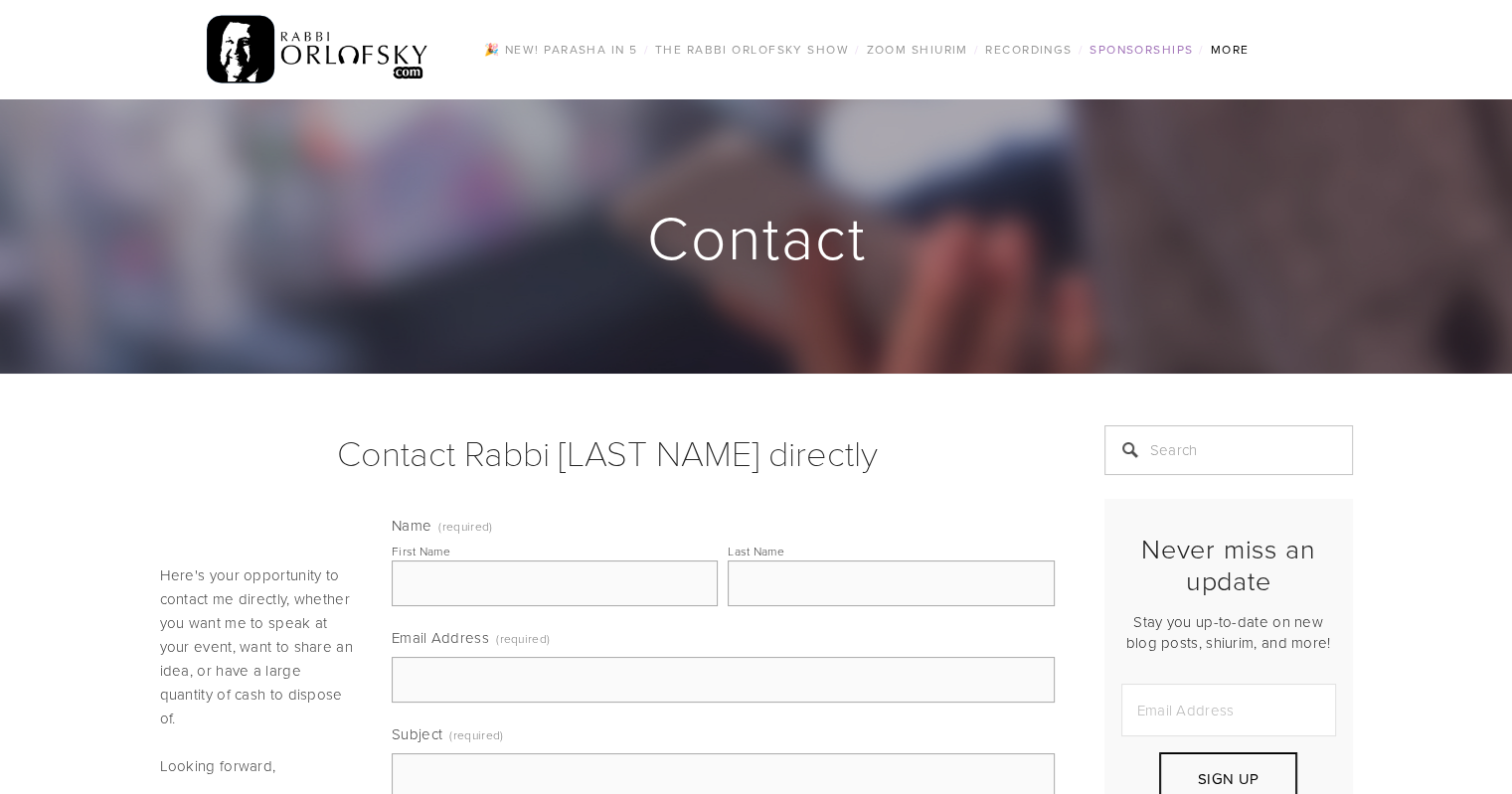 click on "Sponsorships" at bounding box center (1141, 50) 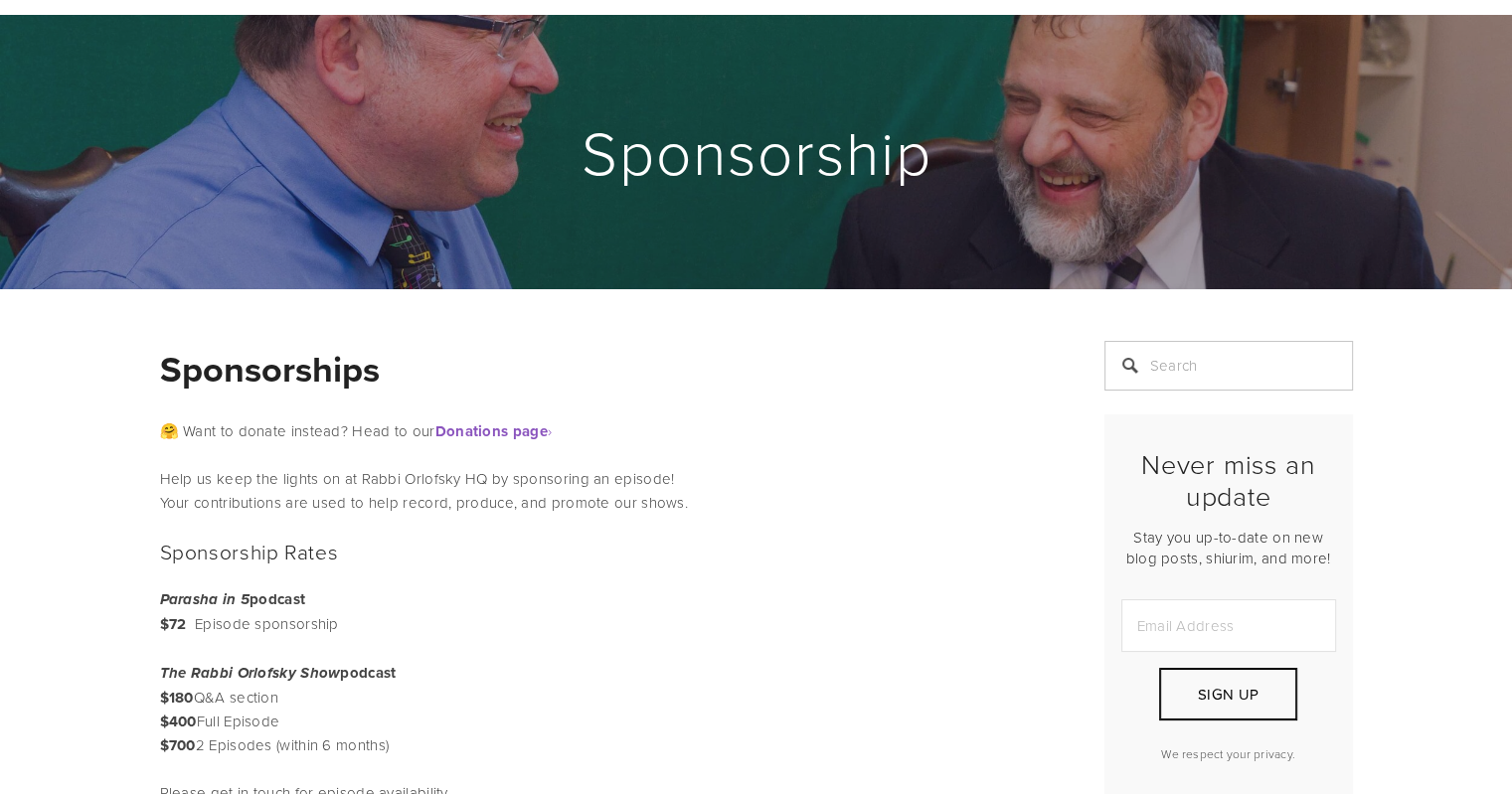 scroll, scrollTop: 0, scrollLeft: 0, axis: both 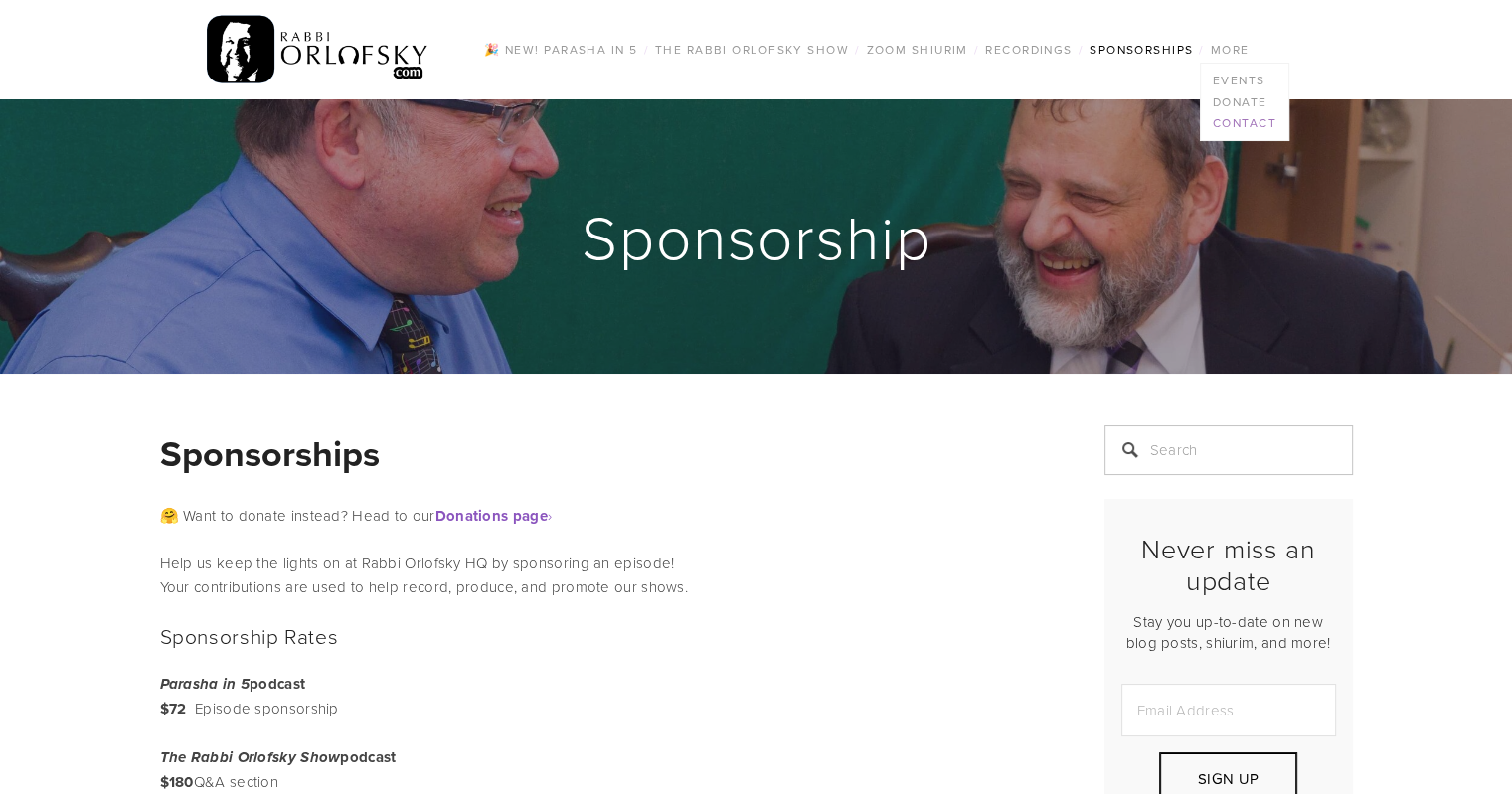 click on "Contact" at bounding box center (1245, 123) 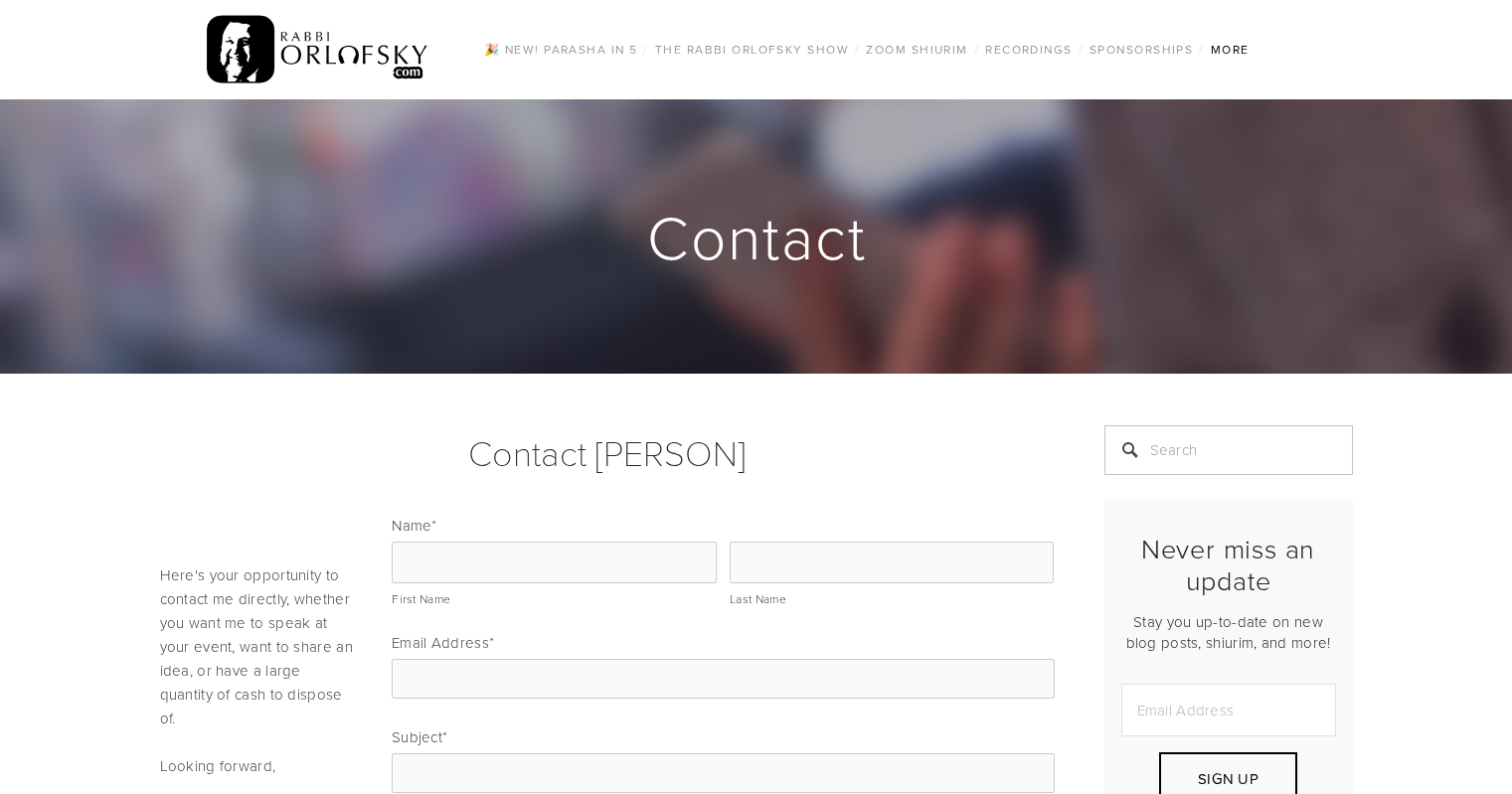 scroll, scrollTop: 0, scrollLeft: 0, axis: both 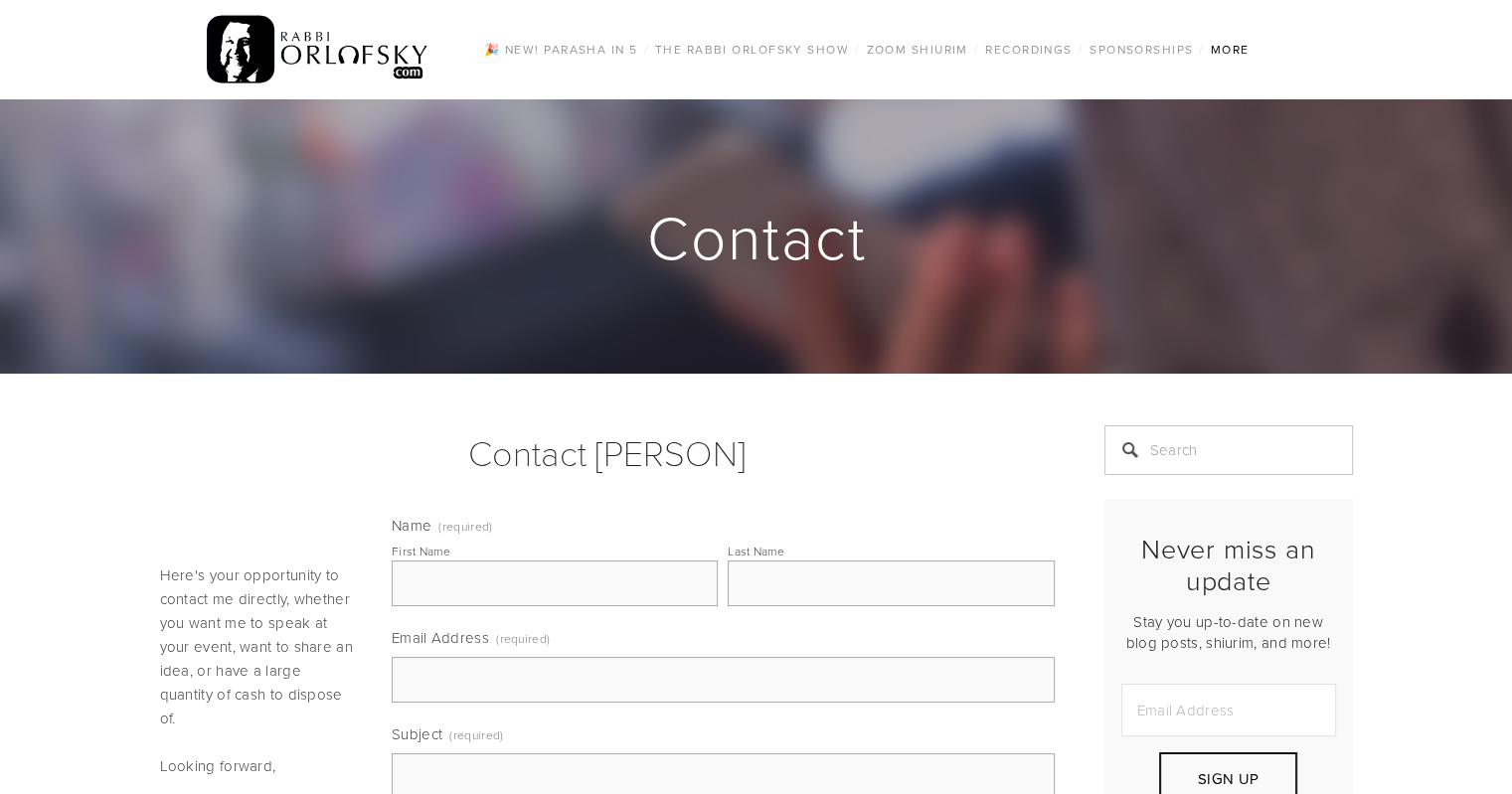 click on "First Name" at bounding box center [555, 583] 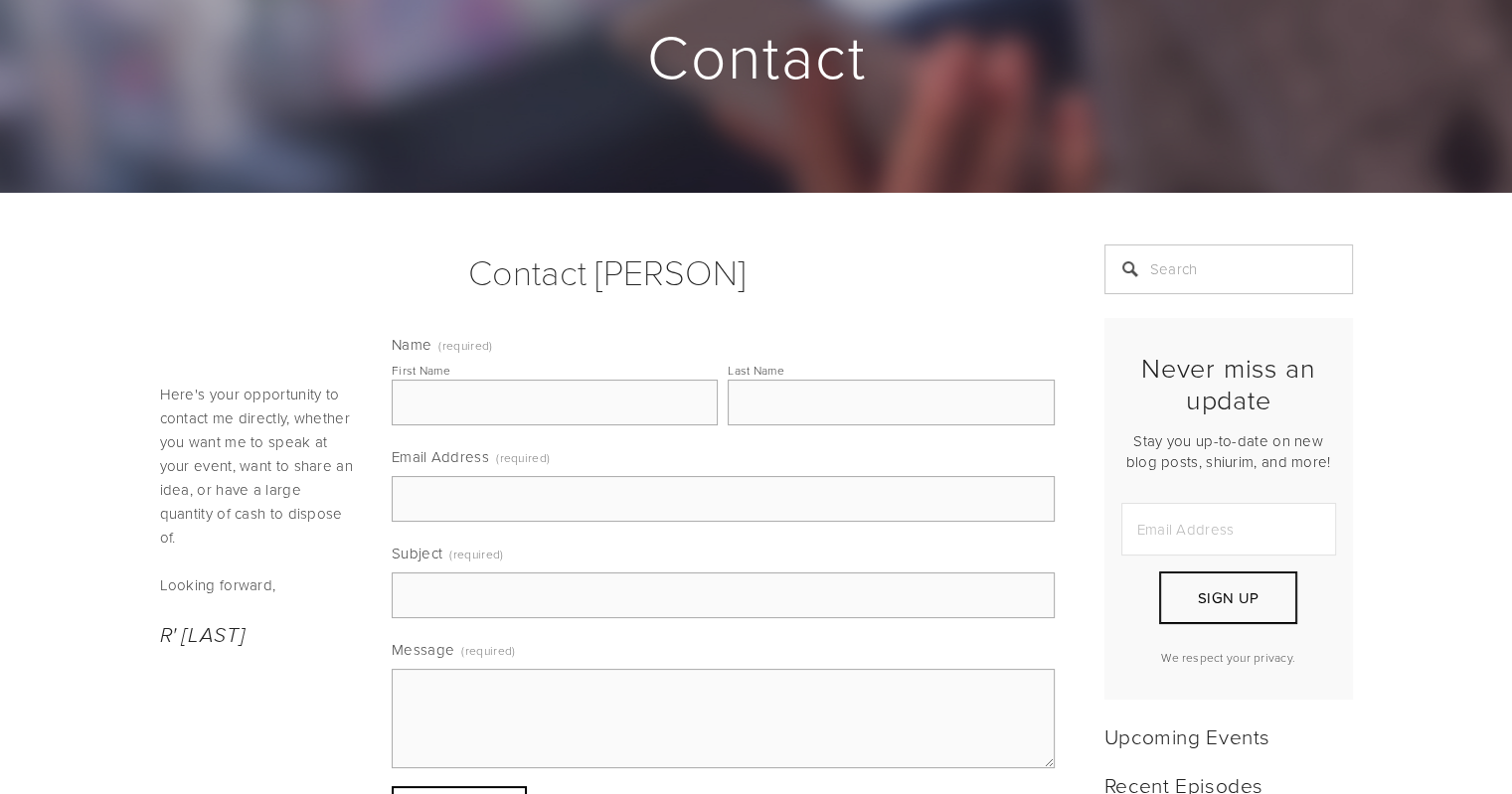 scroll, scrollTop: 199, scrollLeft: 0, axis: vertical 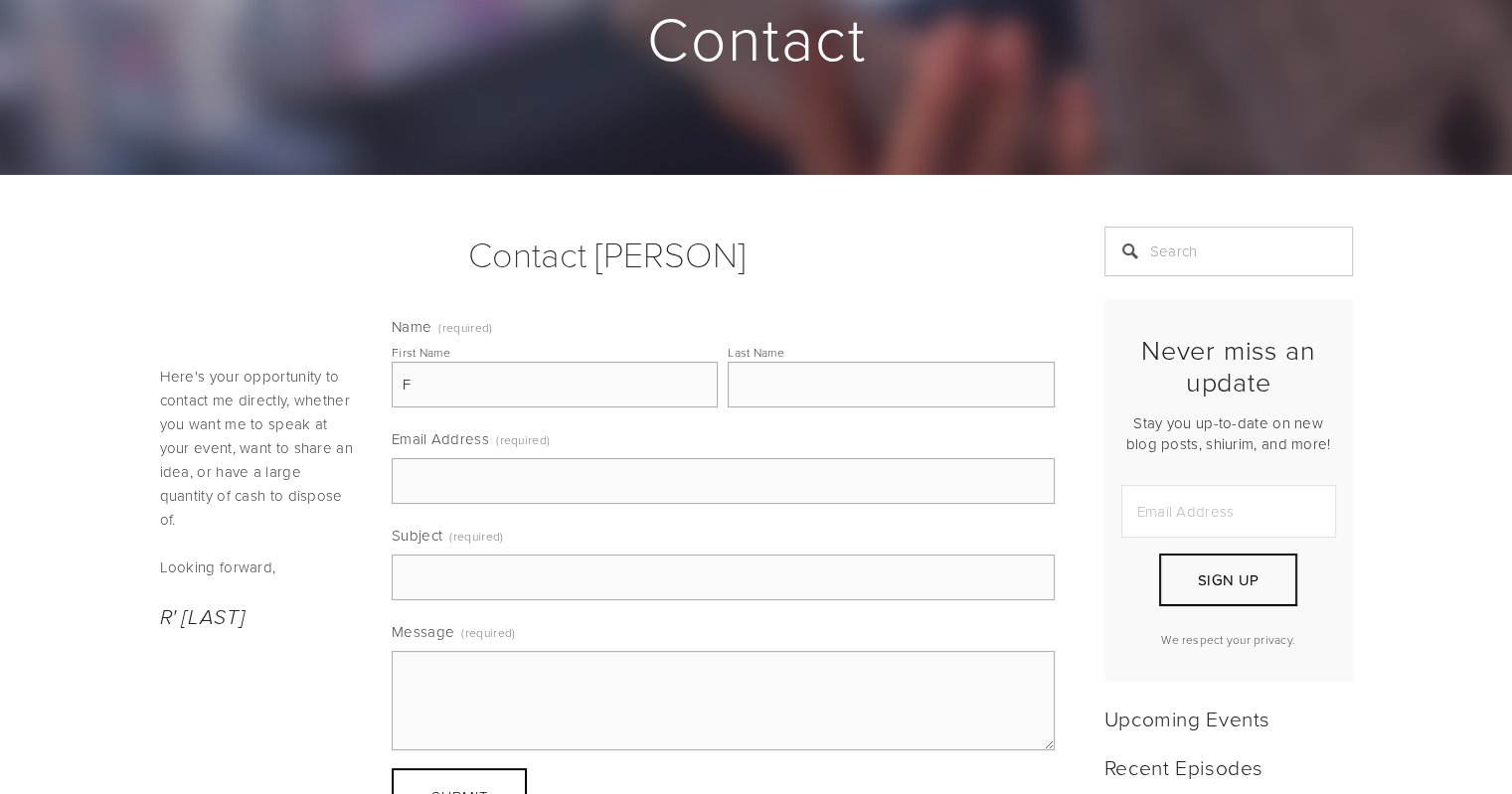 type on "F" 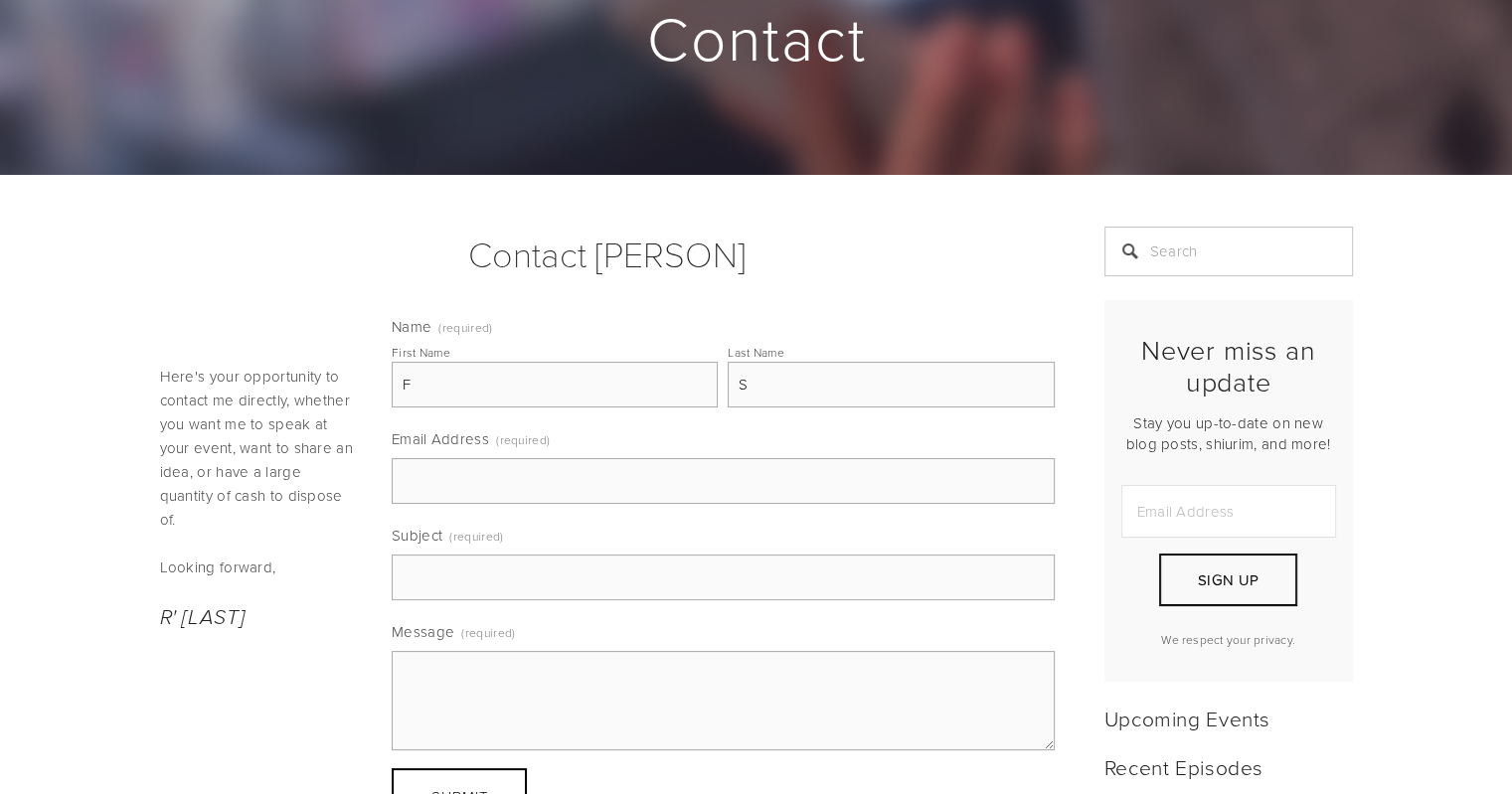 type on "S" 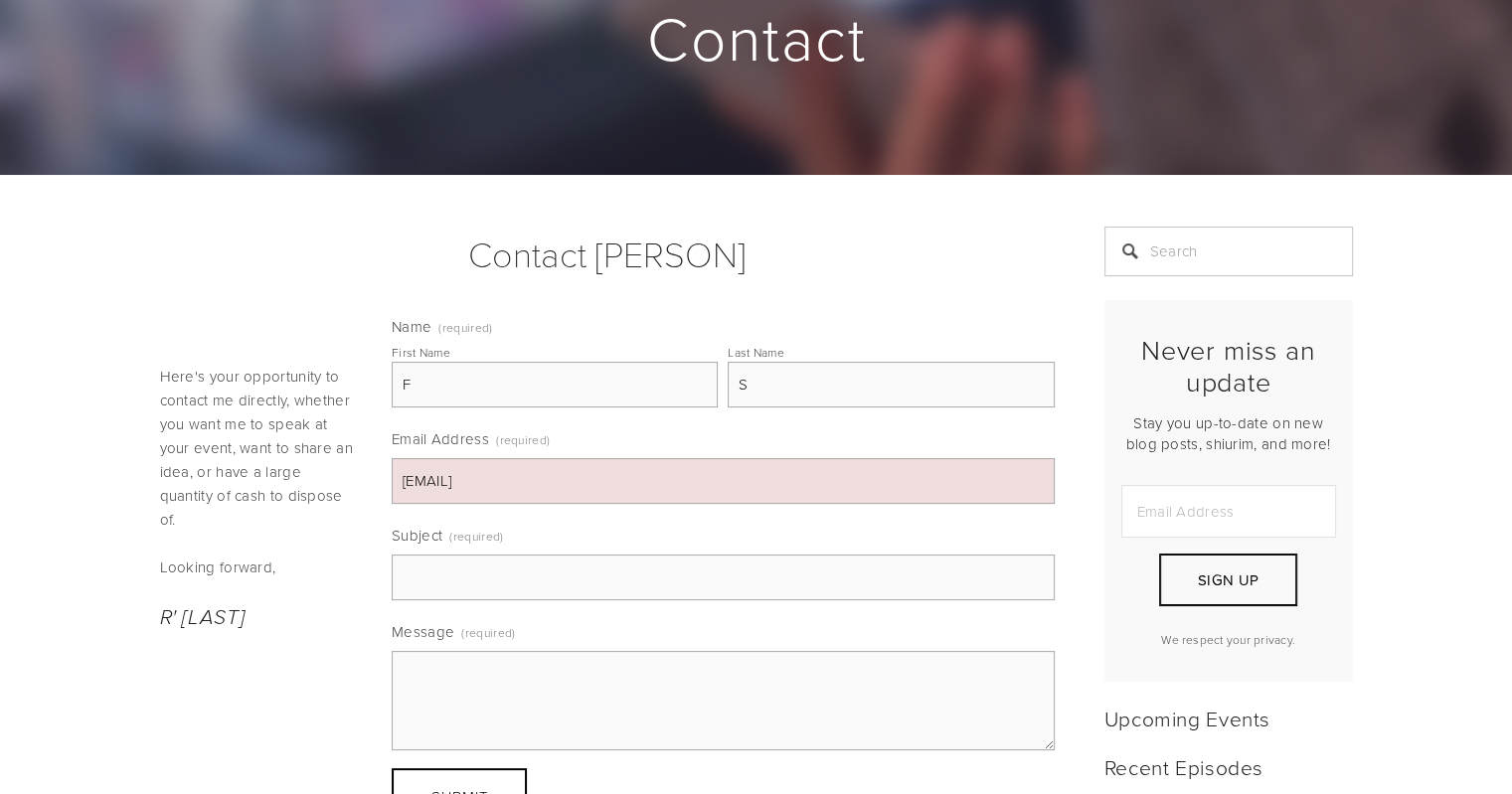 type on "[EMAIL]" 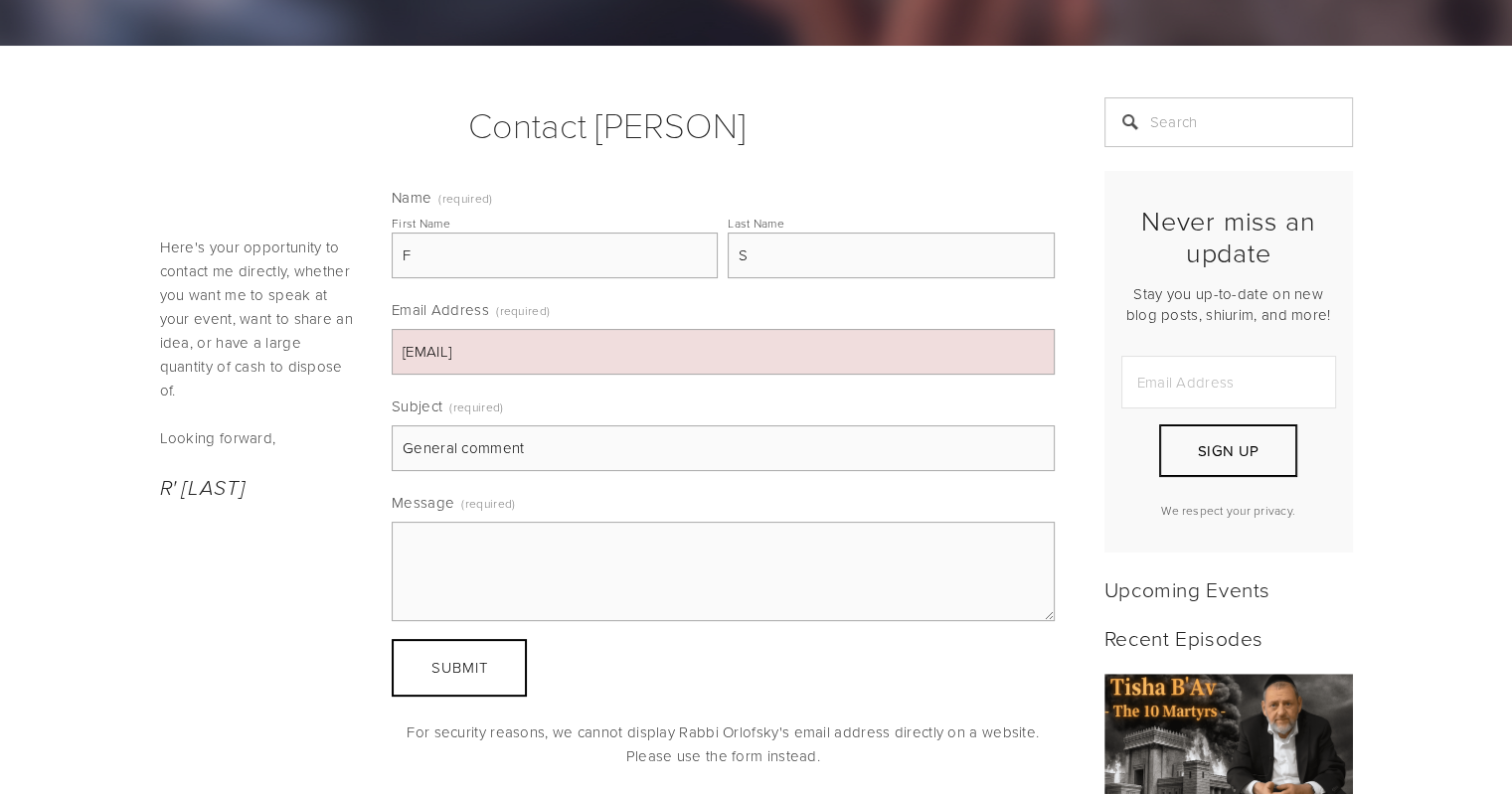 scroll, scrollTop: 497, scrollLeft: 0, axis: vertical 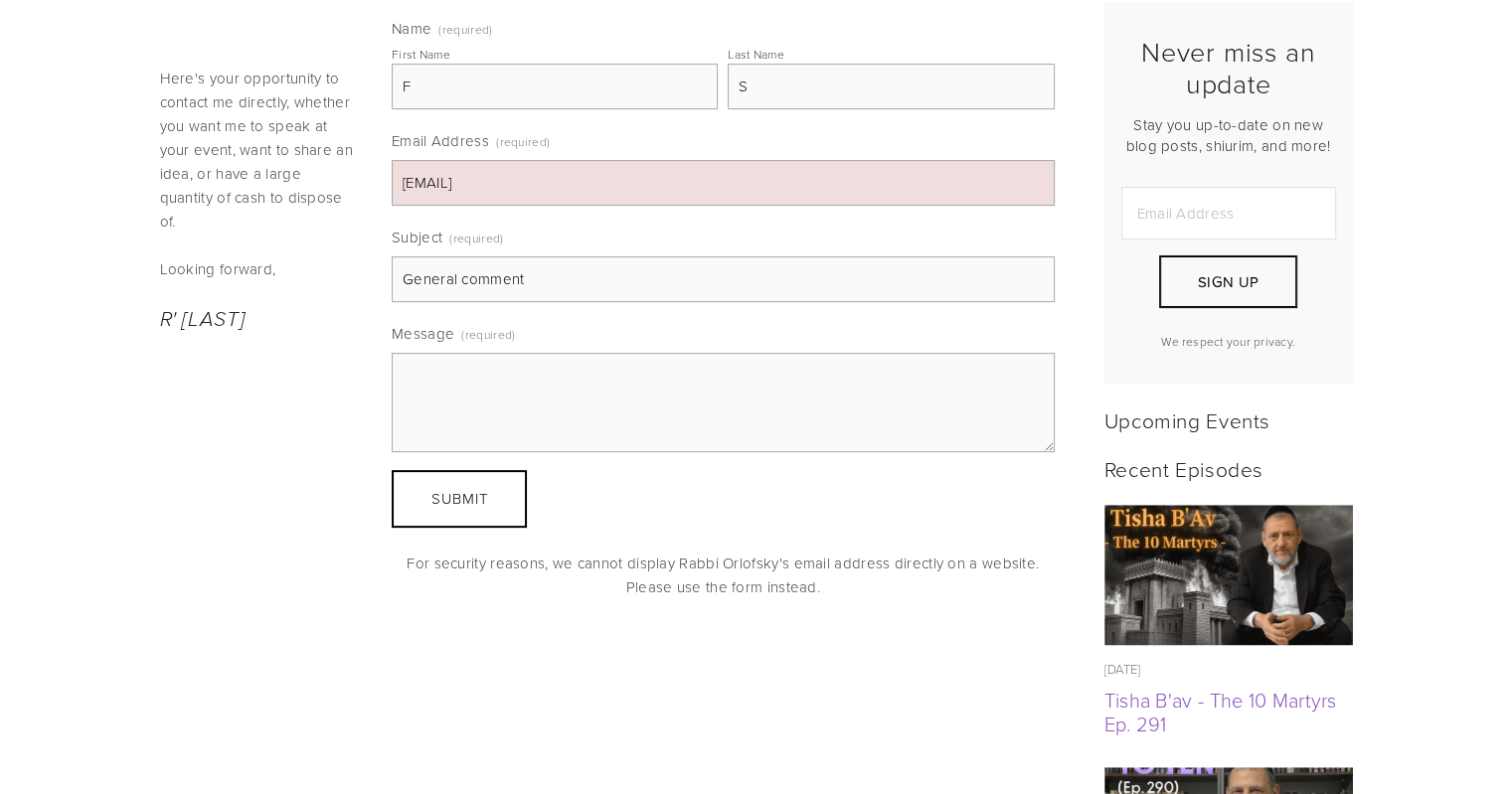 type on "General comment" 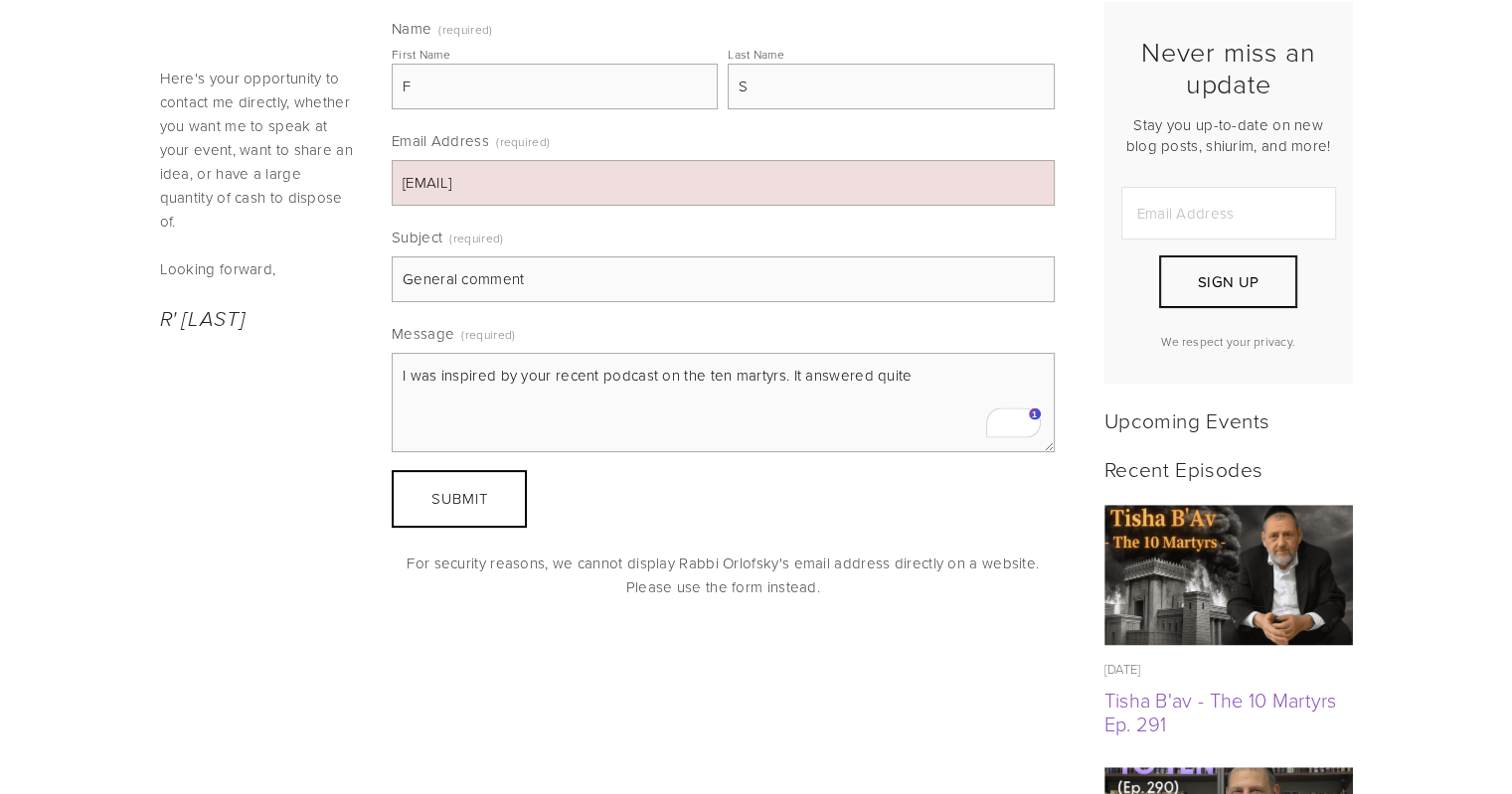 drag, startPoint x: 866, startPoint y: 372, endPoint x: 906, endPoint y: 376, distance: 40.1995 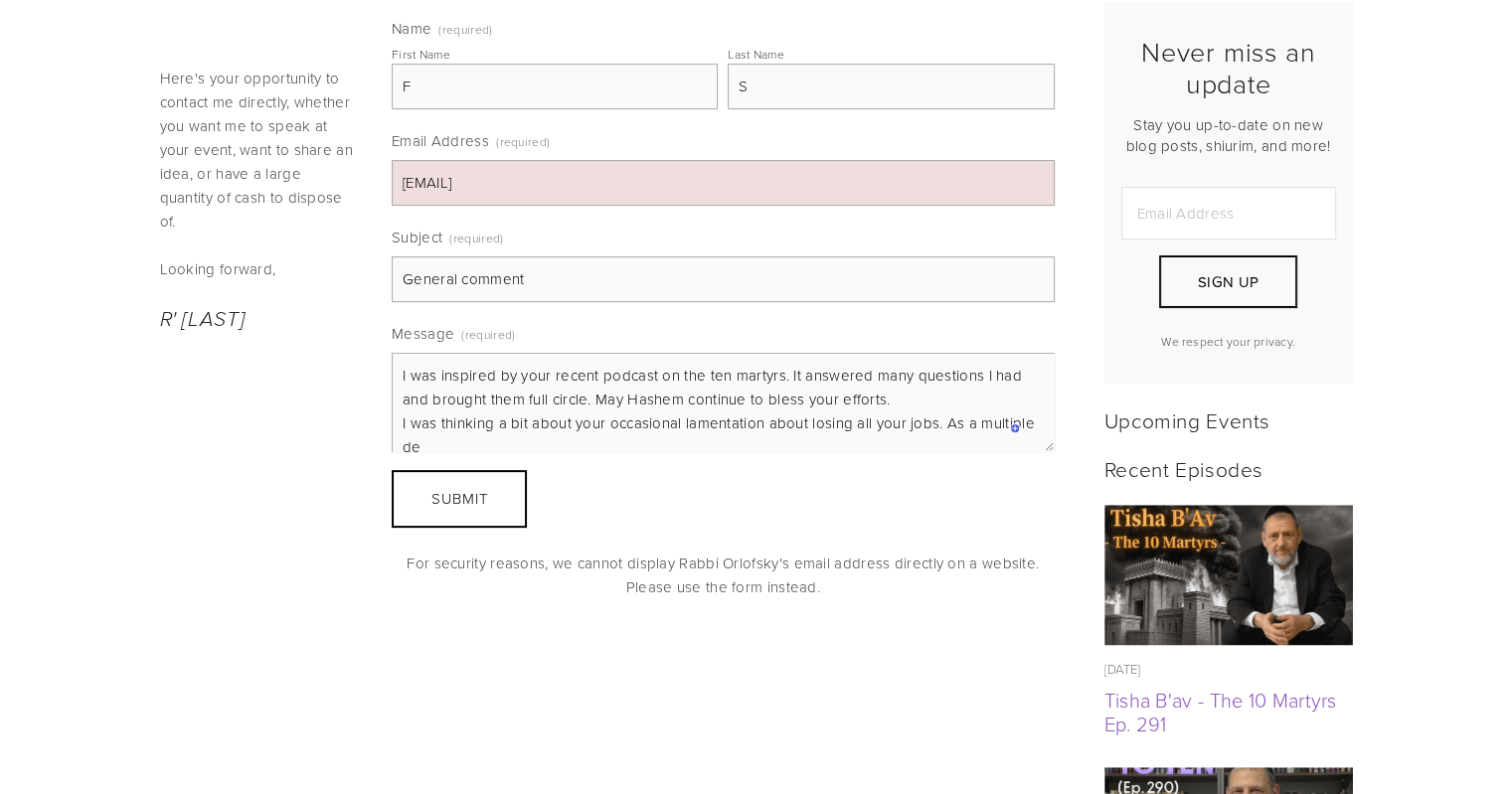scroll, scrollTop: 6, scrollLeft: 0, axis: vertical 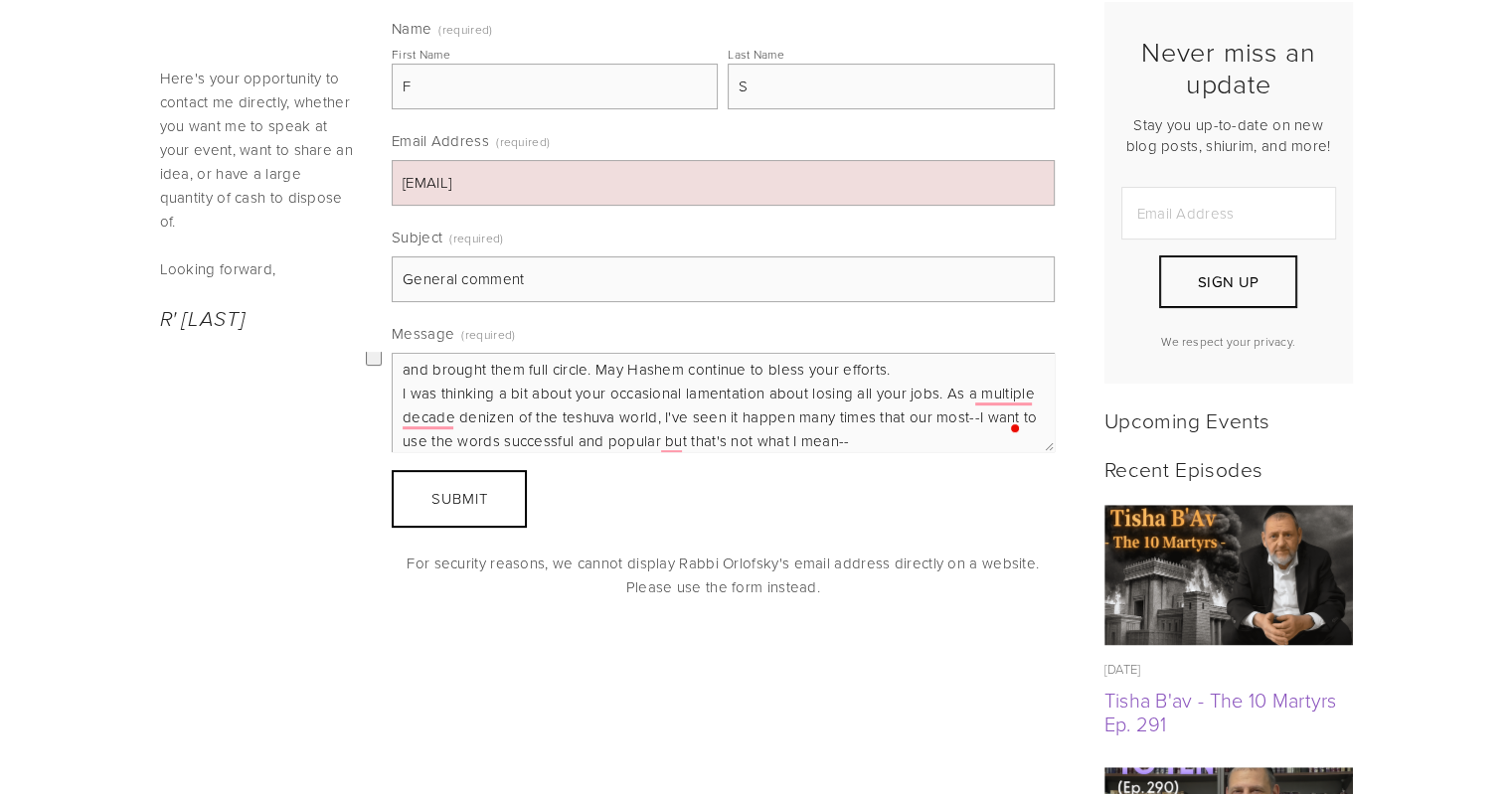 drag, startPoint x: 960, startPoint y: 413, endPoint x: 971, endPoint y: 431, distance: 21.095023 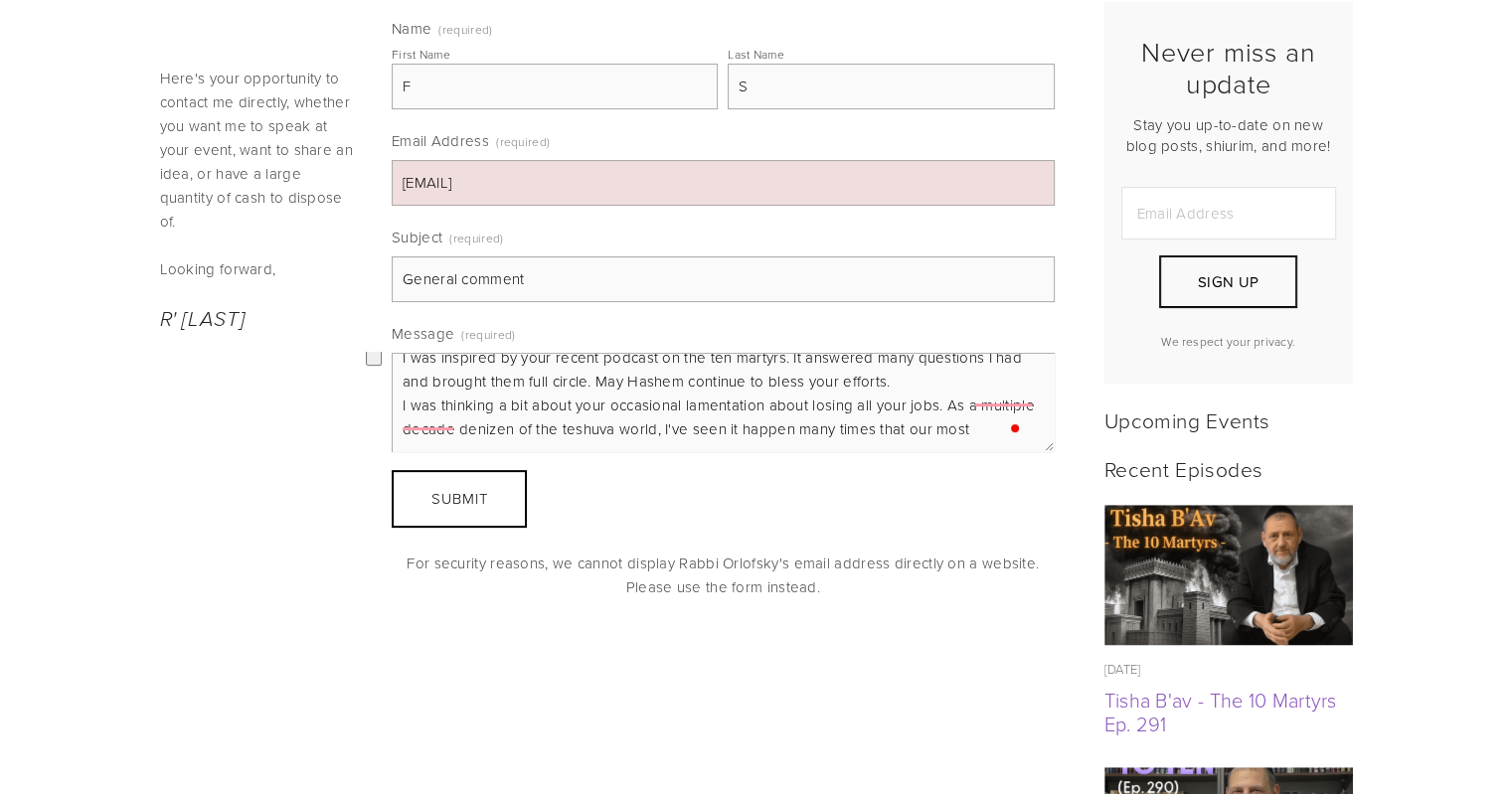 scroll, scrollTop: 17, scrollLeft: 0, axis: vertical 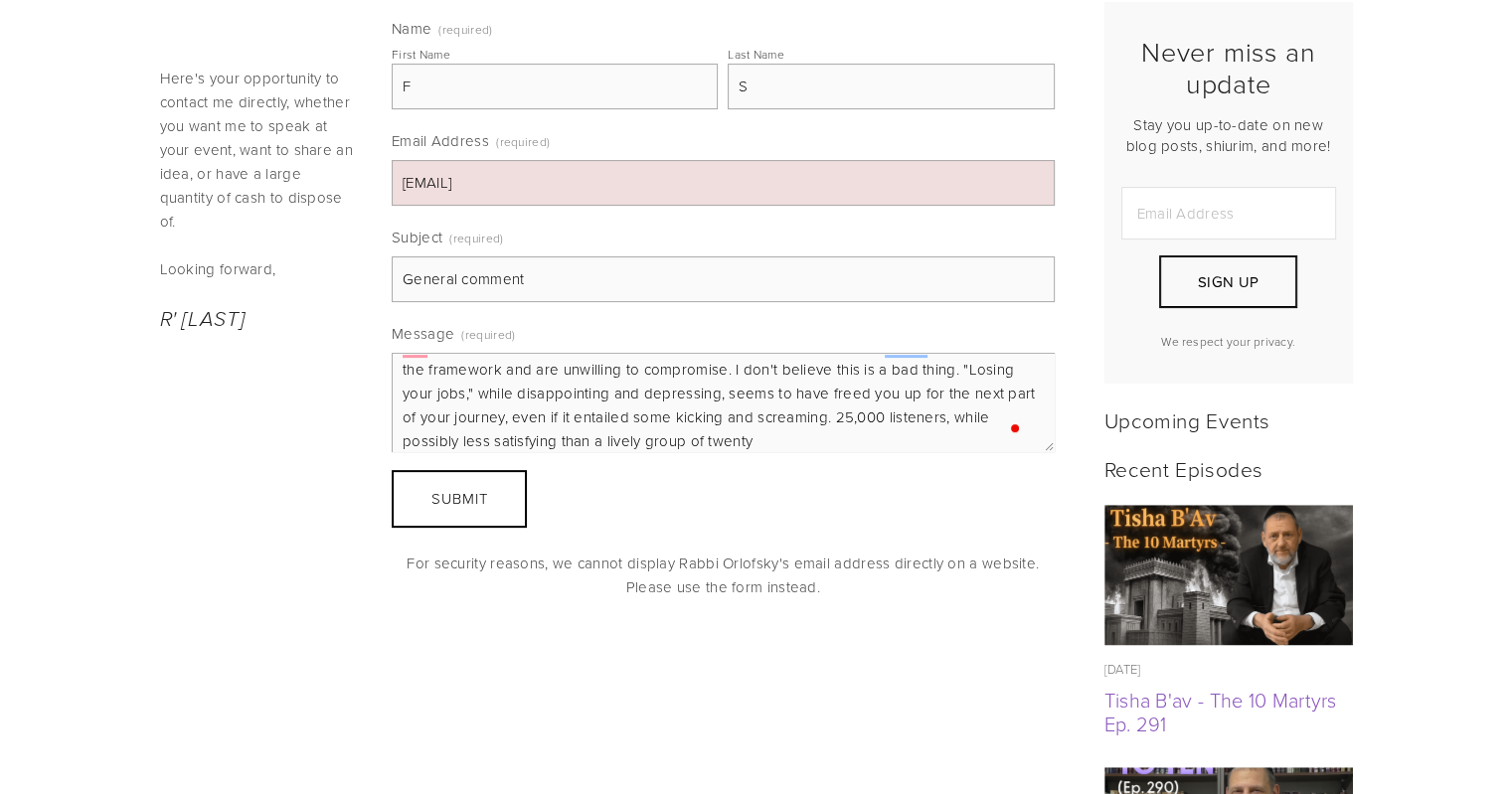 click on "I was inspired by your recent podcast on the ten martyrs. It answered many questions I had and brought them full circle. May Hashem continue to bless your efforts.
I was thinking a bit about your occasional lamentation about losing all your jobs. As a multiple decade denizen of the teshuva world, I've seen it happen many times that our most devoted and inspired influences eventually outgrow their venues, crossing over from one on one contact in the classroom to a more global influence. It's a positive expression of growing too biig for your britches, and it often happens to teachers like the Rav who simply do not fit into the framework and are unwilling to compromise. I don't believe this is a bad thing. "Losing your jobs," while disappointing and depressing, seems to have freed you up for the next part of your journey, even if it entailed some kicking and screaming. 25,000 listeners, while possibly less satisfying than a lively group of twenty" at bounding box center [723, 402] 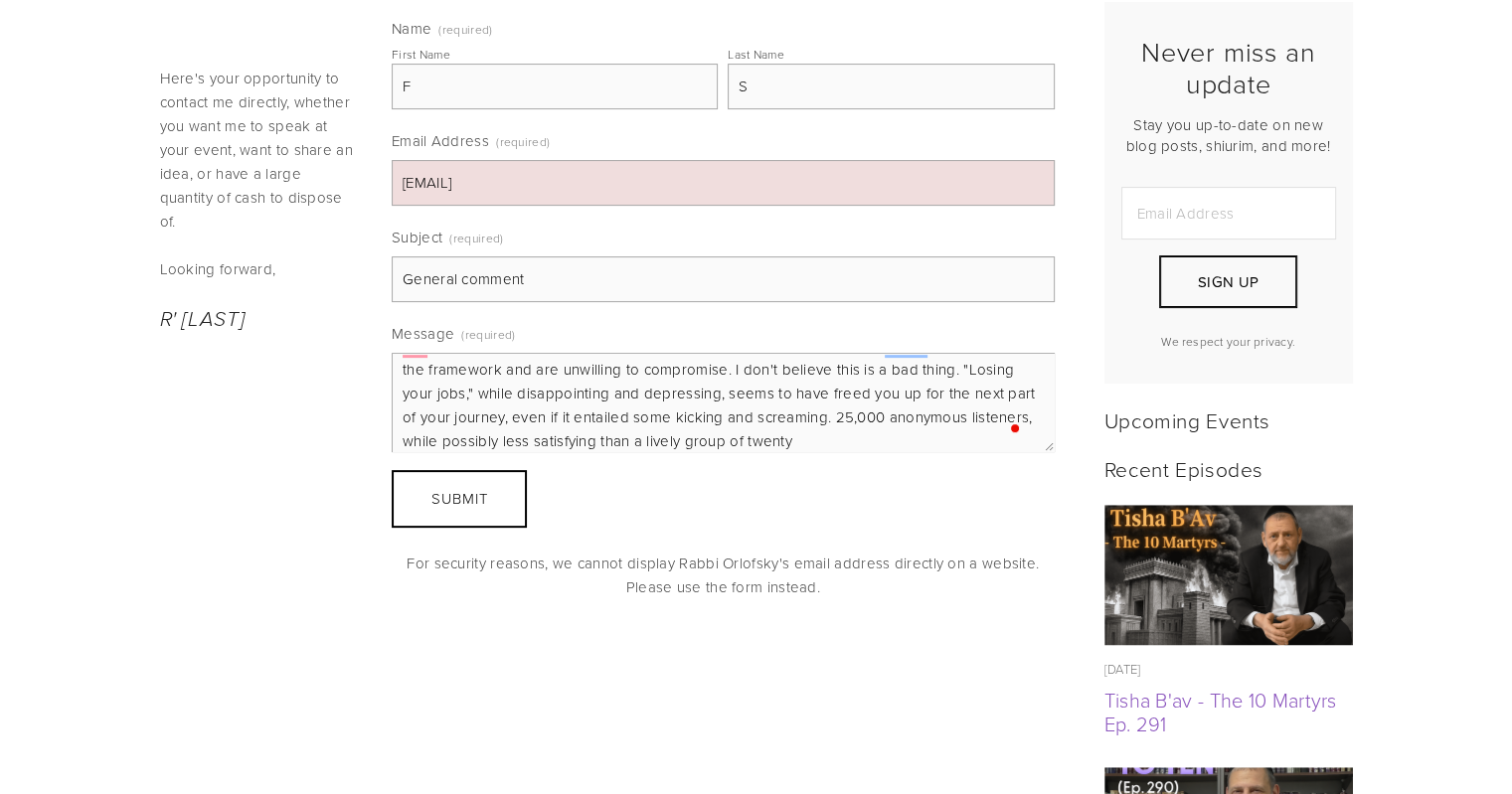 click on "I was inspired by your recent podcast on the ten martyrs. It answered many questions I had and brought them full circle. May Hashem continue to bless your efforts.
I was thinking a bit about your occasional lamentation about losing all your jobs. As a multiple decade denizen of the teshuva world, I've seen it happen many times that our most devoted and inspired influences eventually outgrow their venues, crossing over from one on one contact in the classroom to a more global influence. It's a positive expression of growing too biig for your britches, and it often happens to teachers like the Rav who simply do not fit into the framework and are unwilling to compromise. I don't believe this is a bad thing. "Losing your jobs," while disappointing and depressing, seems to have freed you up for the next part of your journey, even if it entailed some kicking and screaming. 25,000 anonymous listeners, while possibly less satisfying than a lively group of twenty" at bounding box center (723, 402) 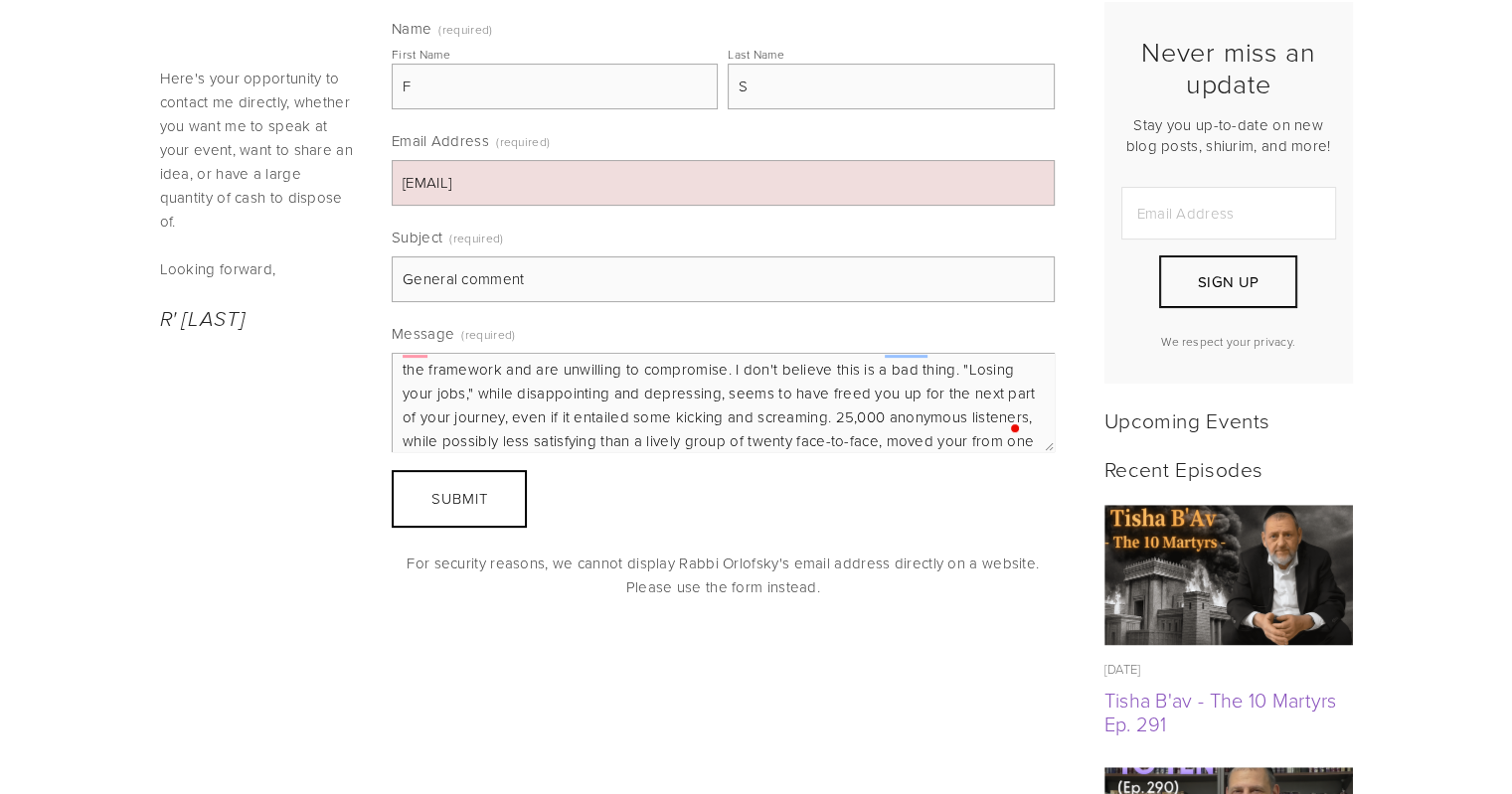 scroll, scrollTop: 197, scrollLeft: 0, axis: vertical 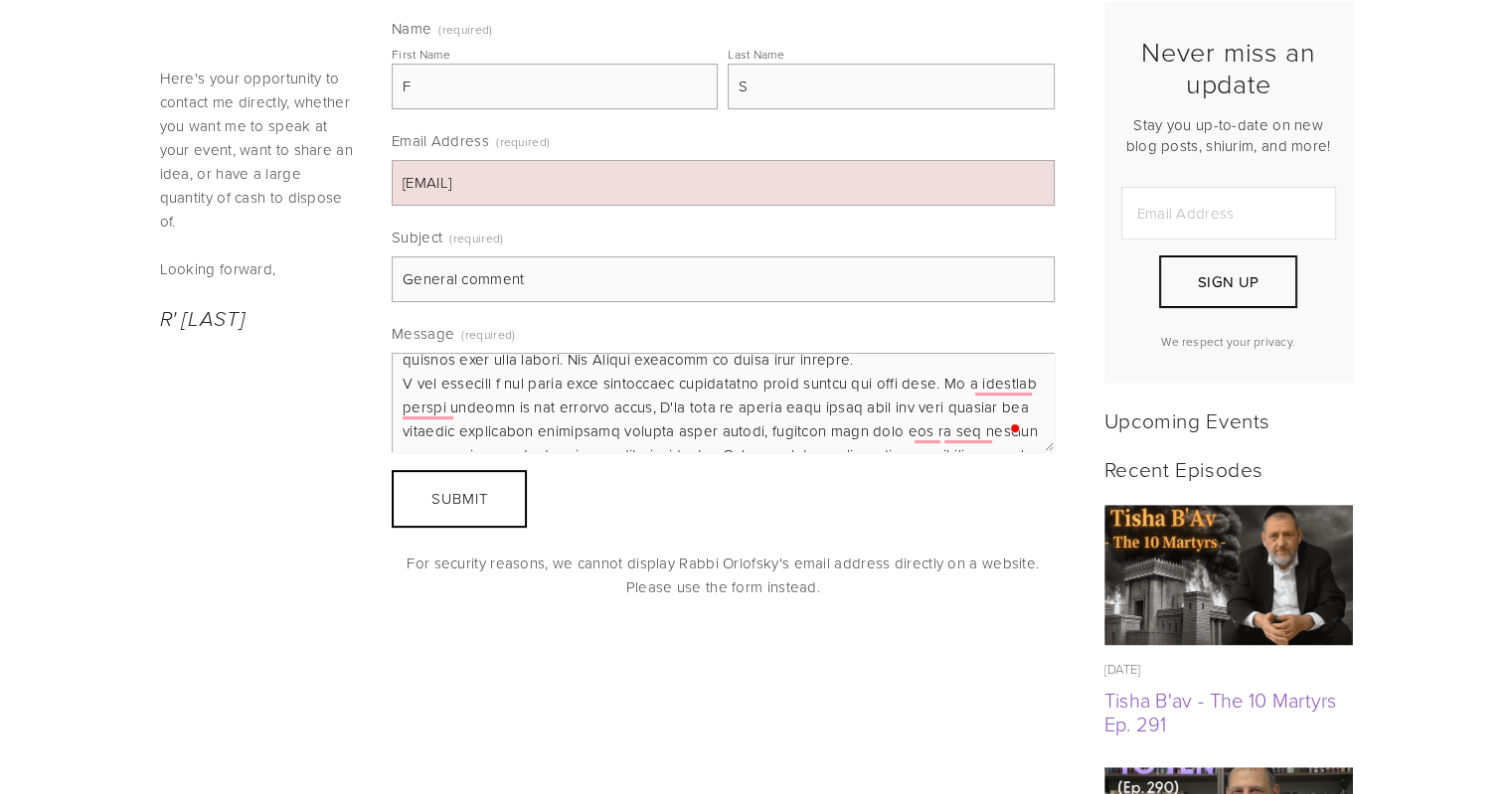 click on "Message (required)" at bounding box center (723, 402) 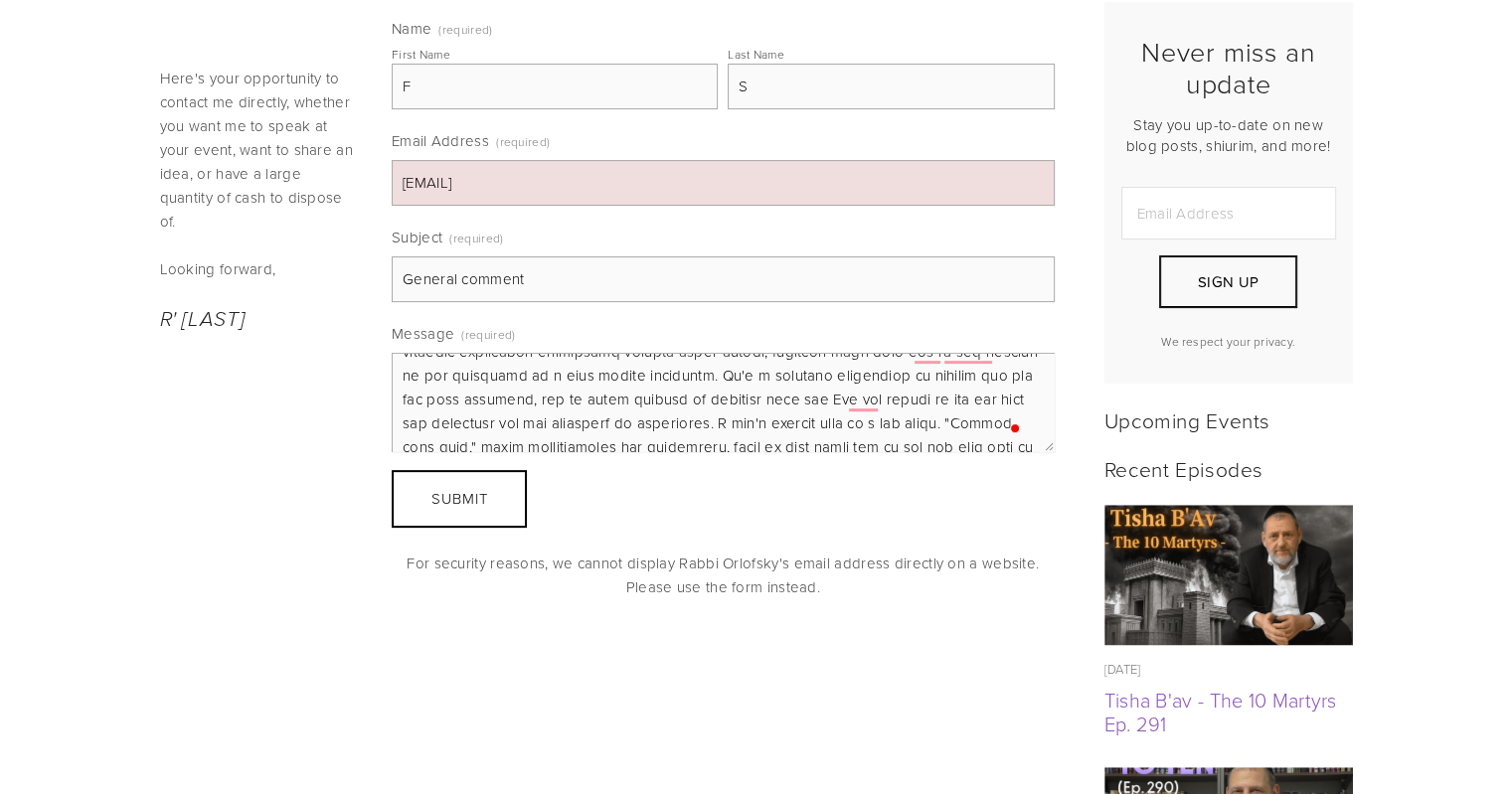click on "Message (required)" at bounding box center [723, 402] 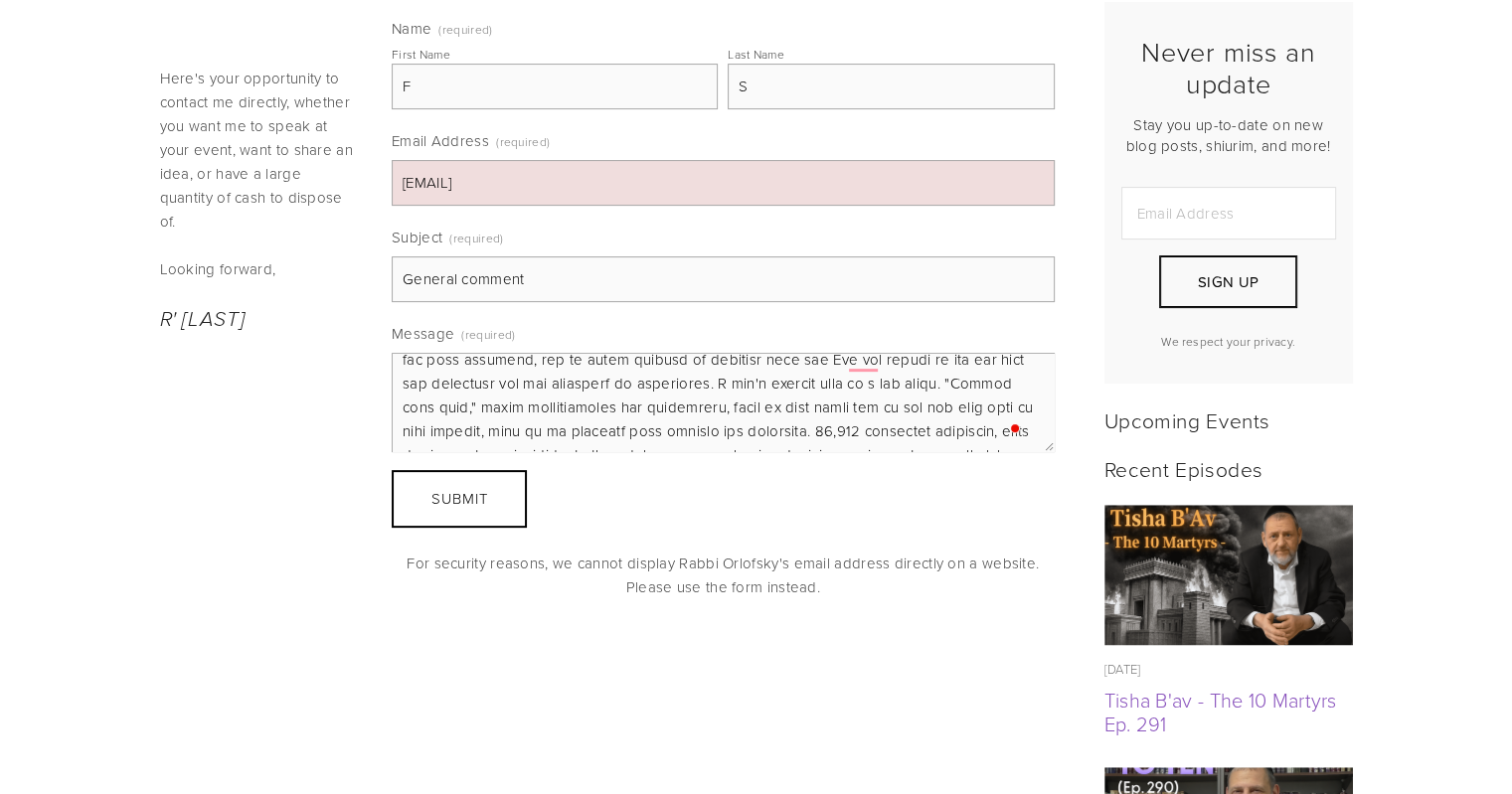 click on "Message (required)" at bounding box center (723, 402) 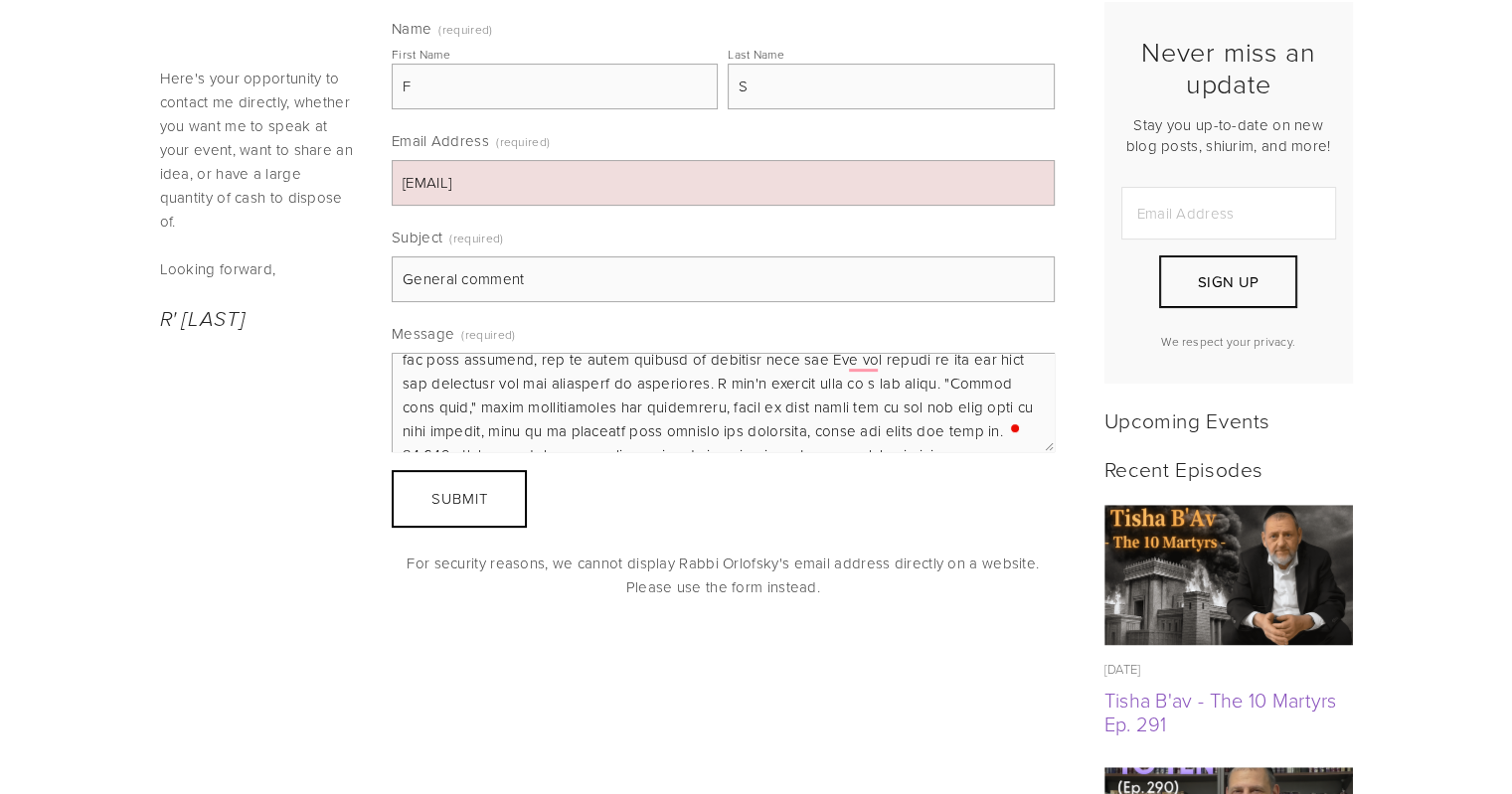 scroll, scrollTop: 173, scrollLeft: 0, axis: vertical 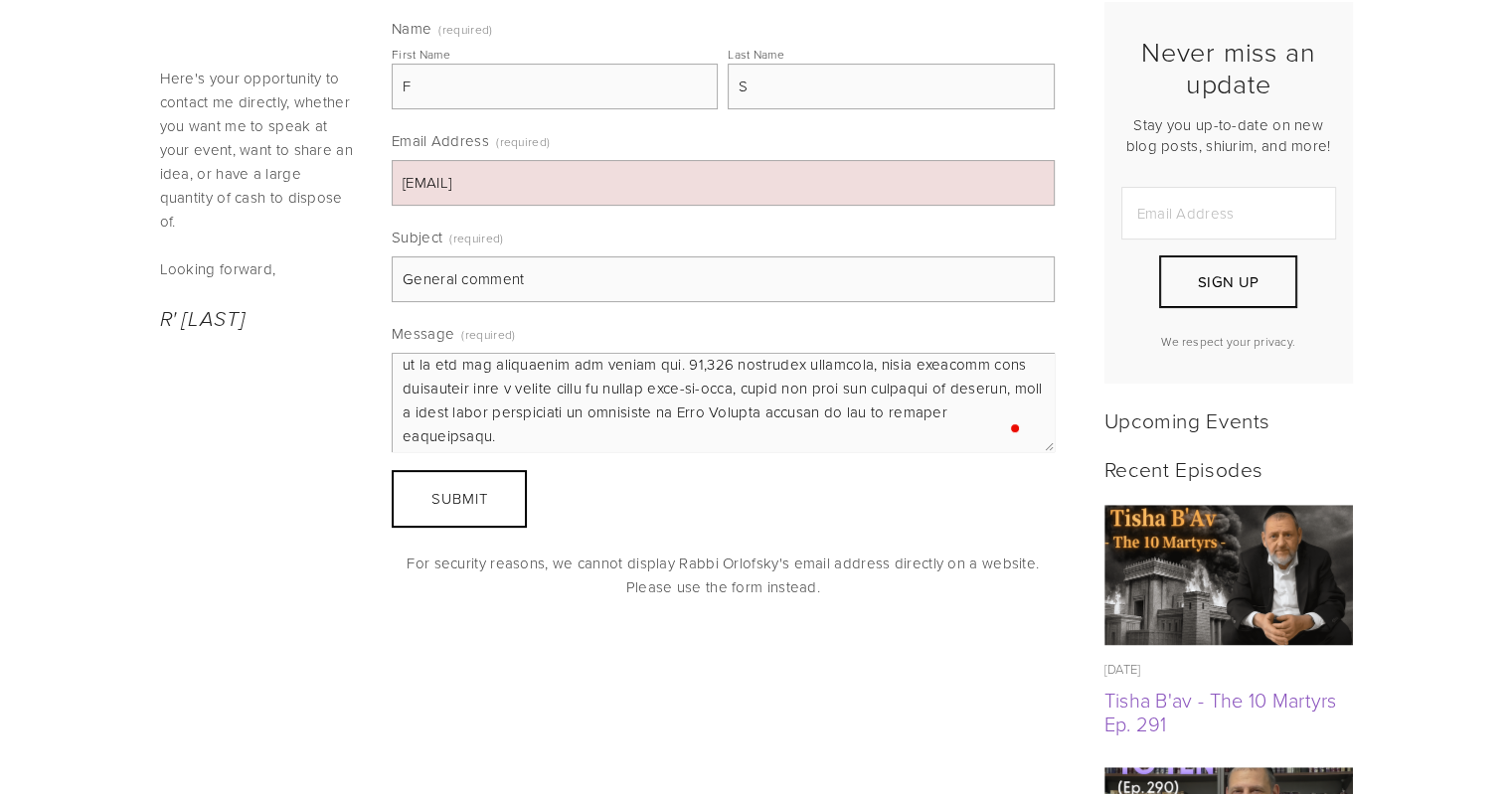 click on "Message (required)" at bounding box center (723, 402) 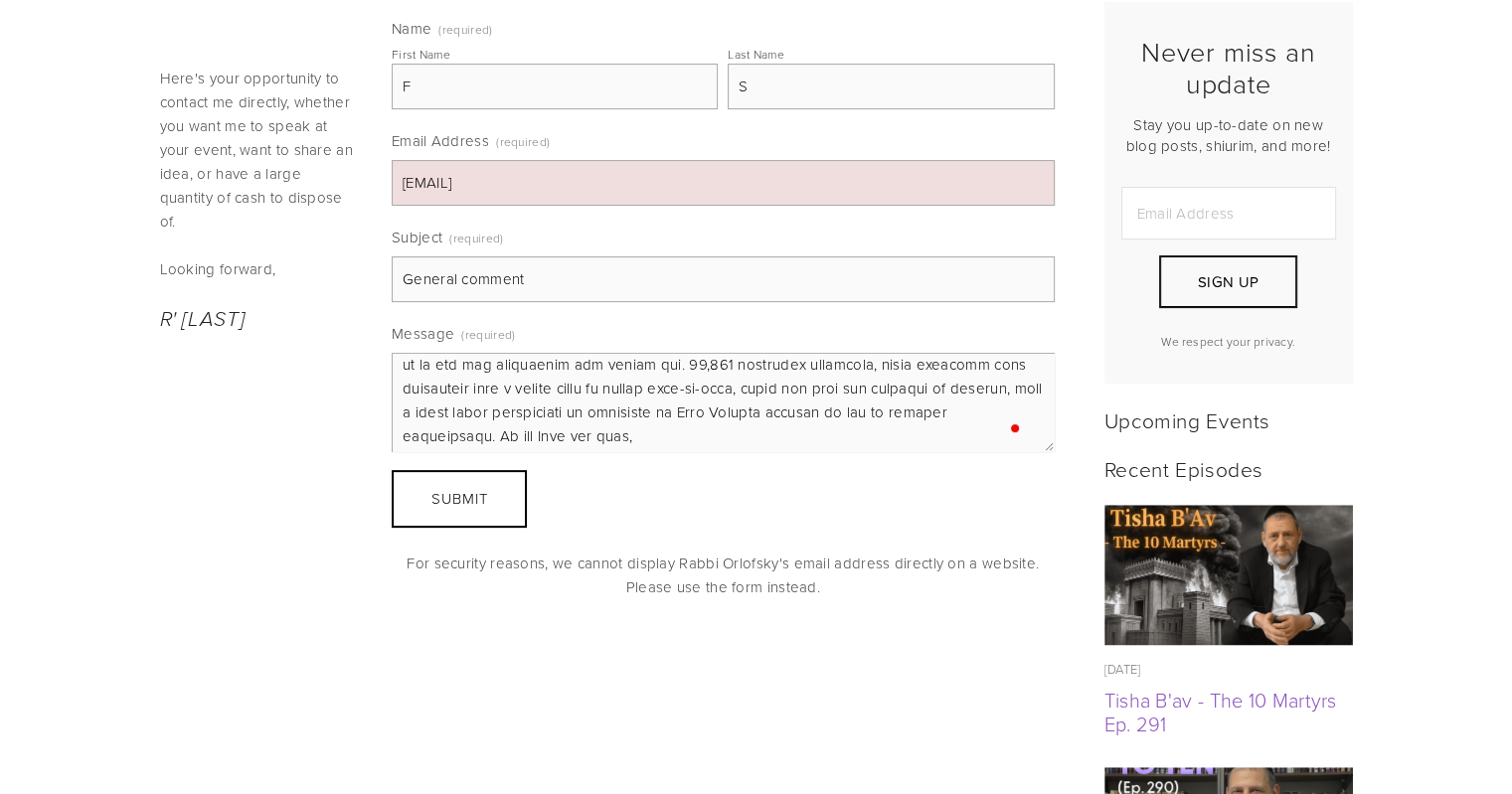 scroll, scrollTop: 255, scrollLeft: 0, axis: vertical 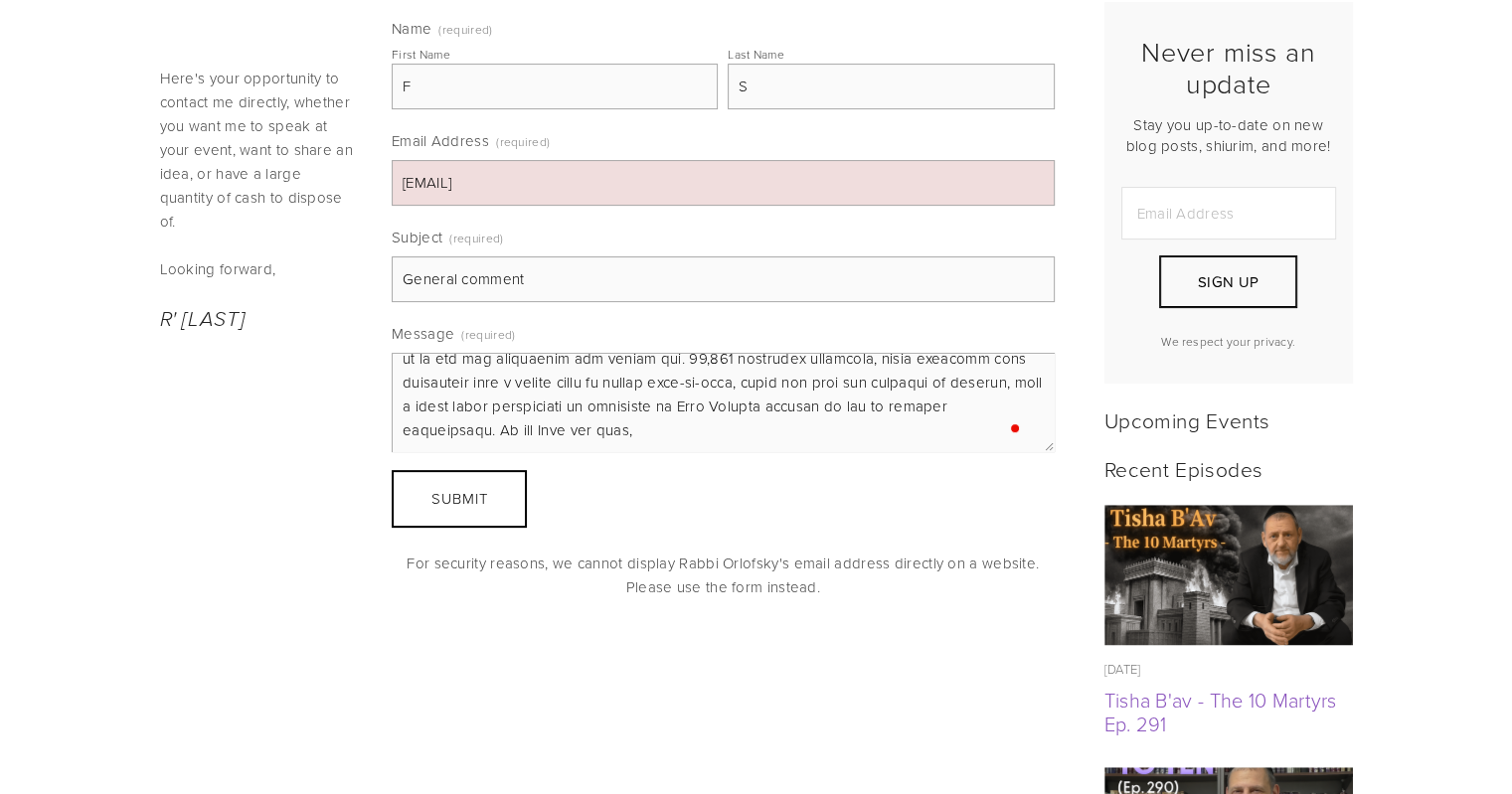 drag, startPoint x: 547, startPoint y: 431, endPoint x: 709, endPoint y: 434, distance: 162.0278 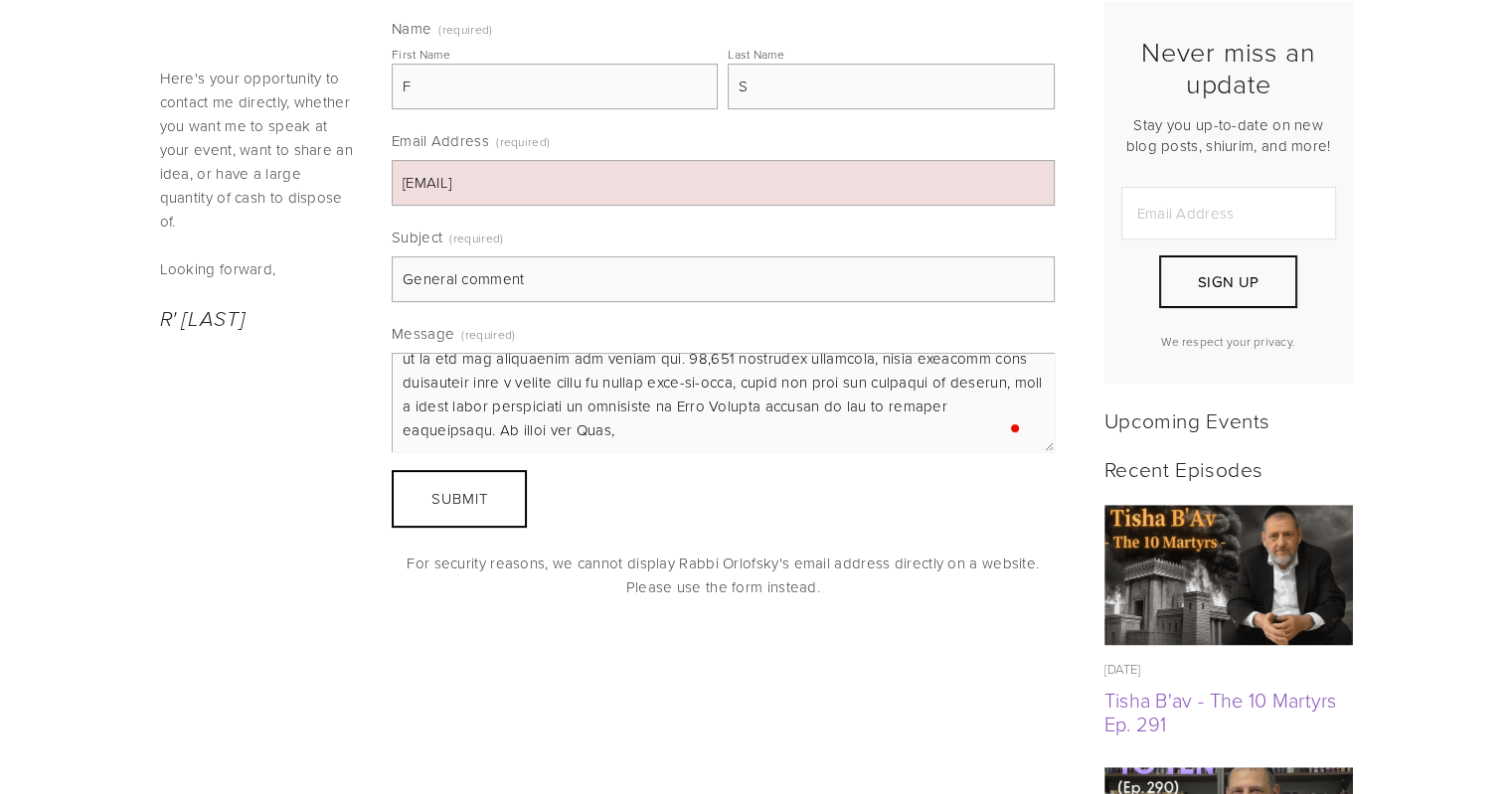 paste on ""some are born great, some achieve greatness, and some have greatness thrust upon them"" 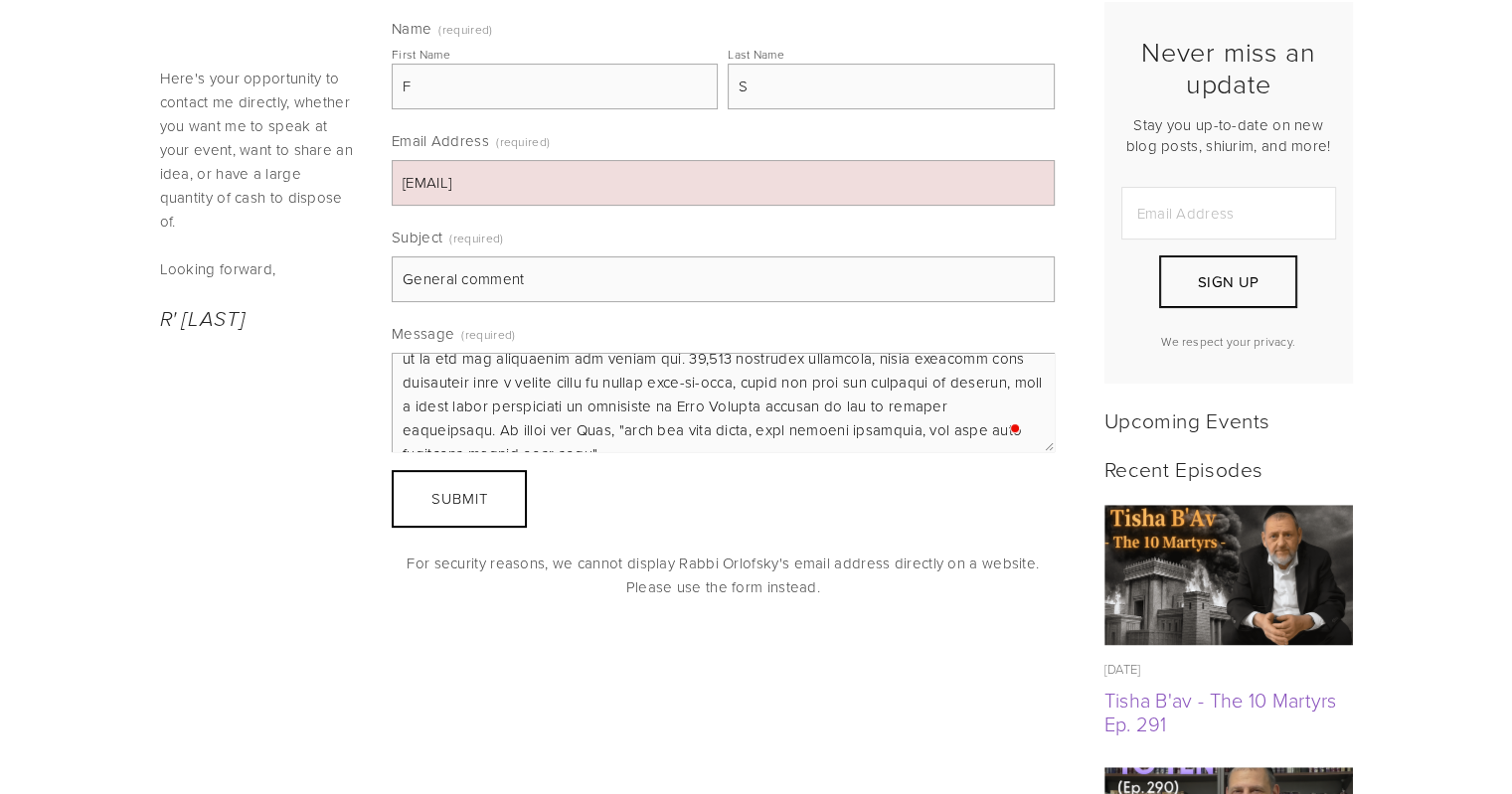scroll, scrollTop: 268, scrollLeft: 0, axis: vertical 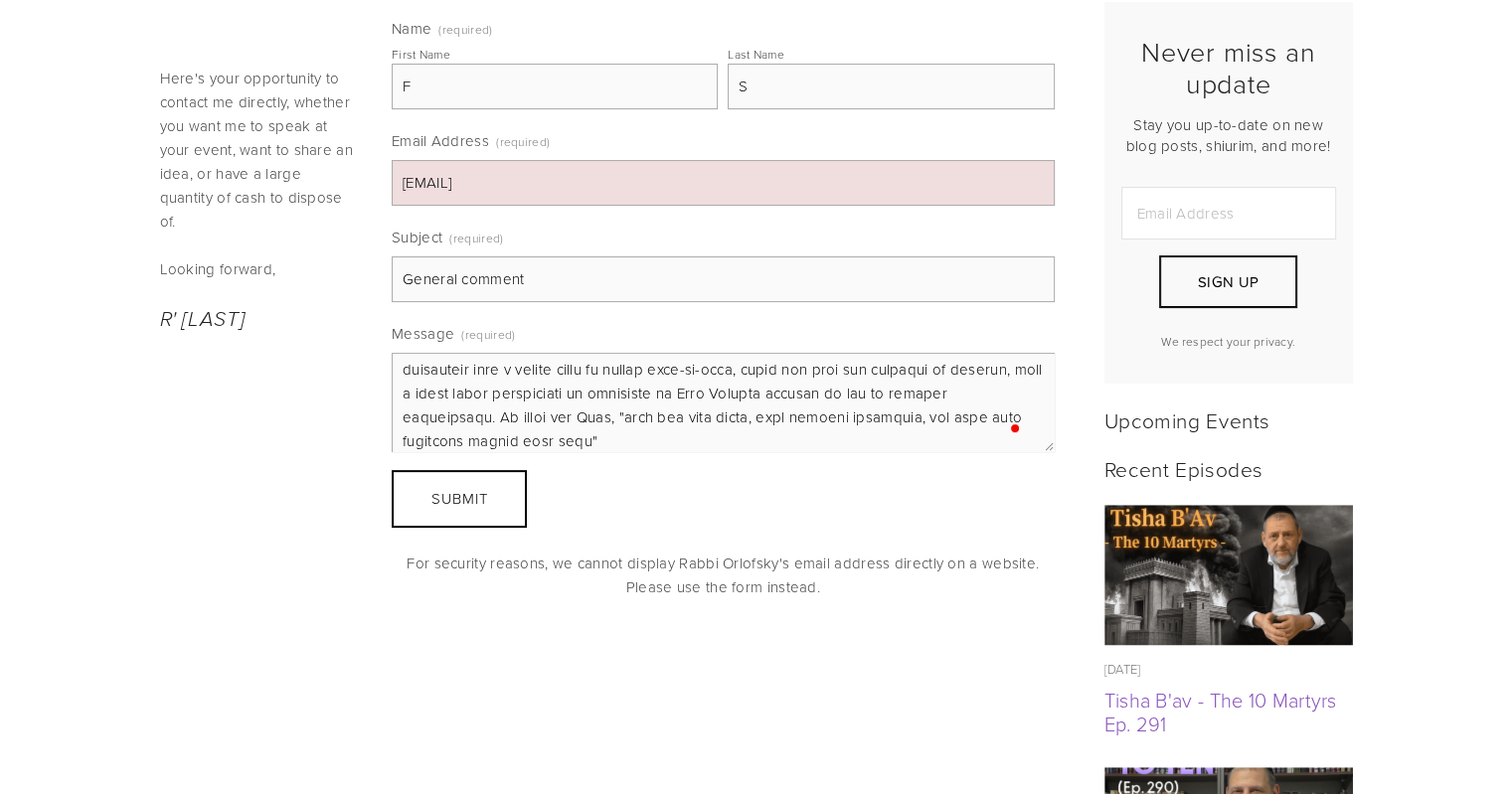 click on "Message (required)" at bounding box center [723, 402] 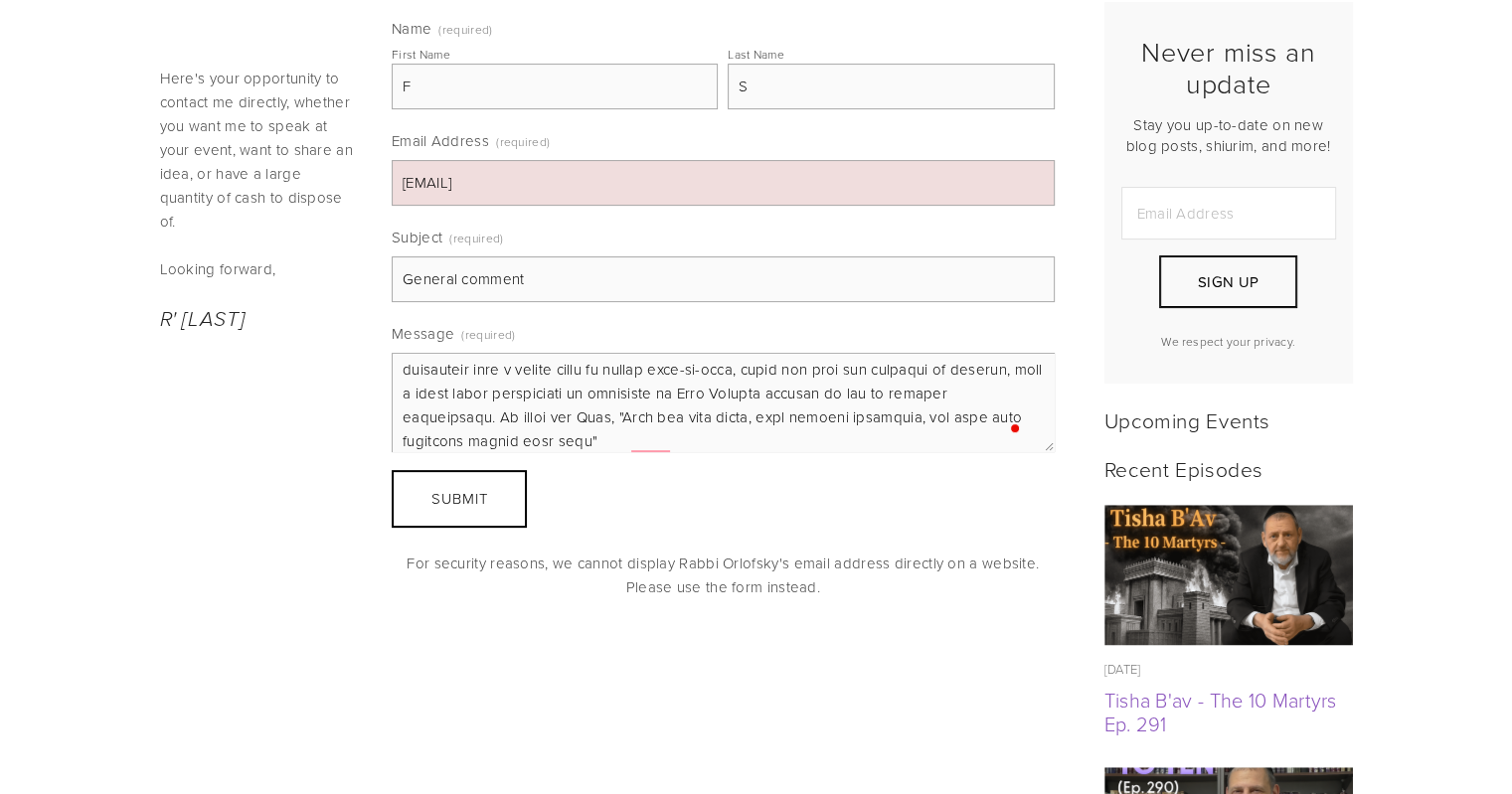 click on "Message (required)" at bounding box center (723, 402) 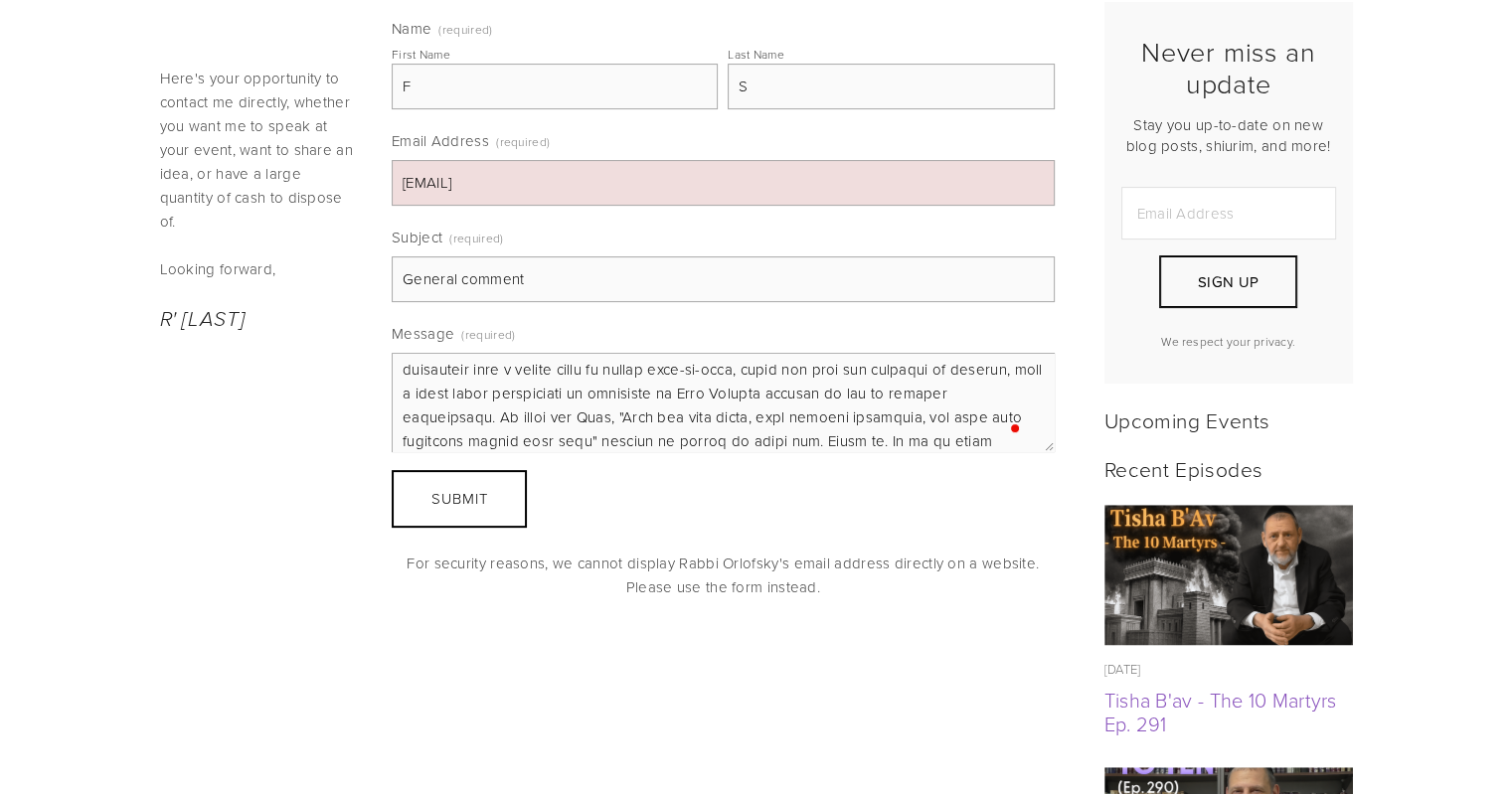 scroll, scrollTop: 292, scrollLeft: 0, axis: vertical 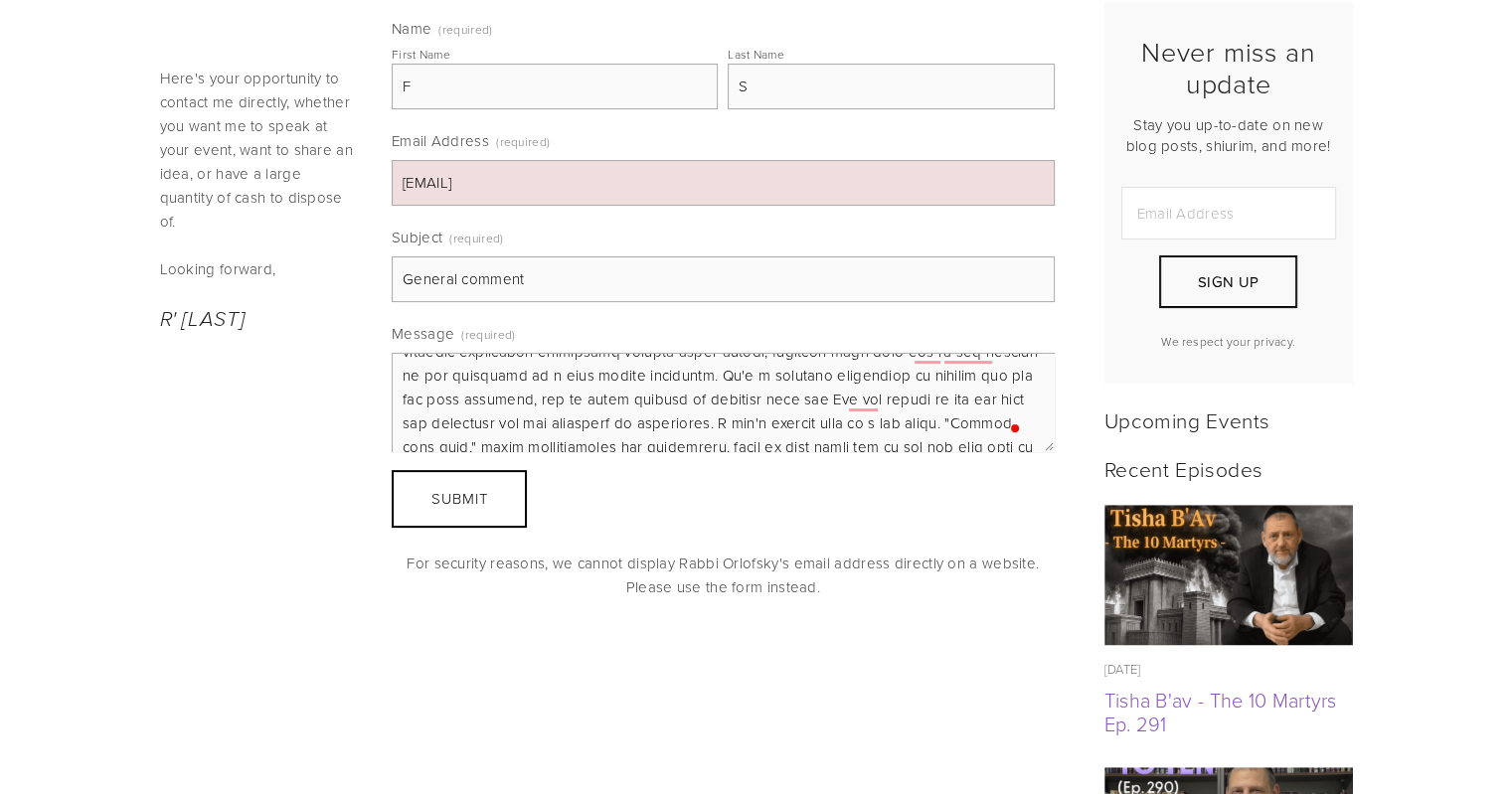 click on "Message (required)" at bounding box center (723, 402) 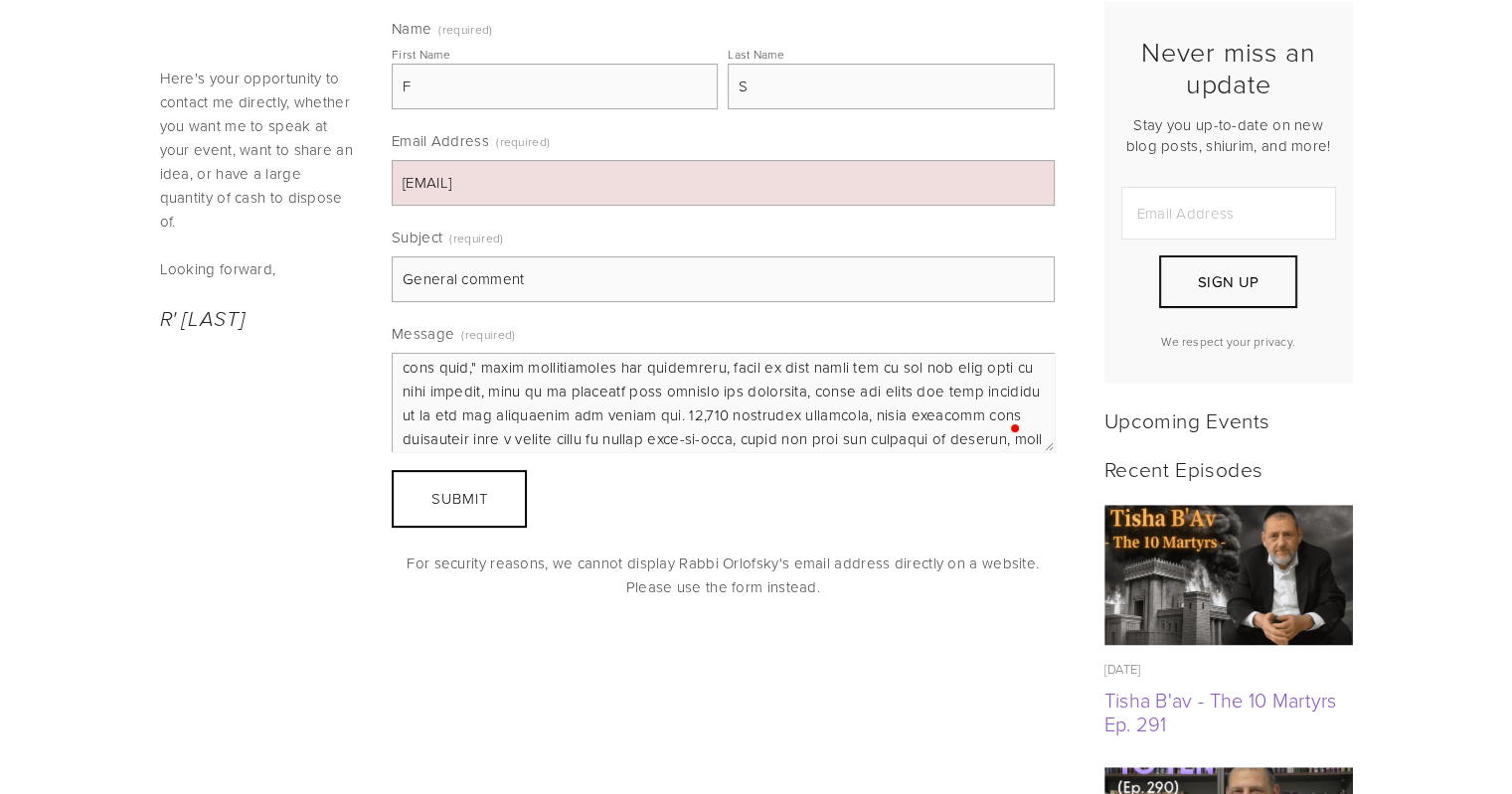 click on "Message (required)" at bounding box center (723, 402) 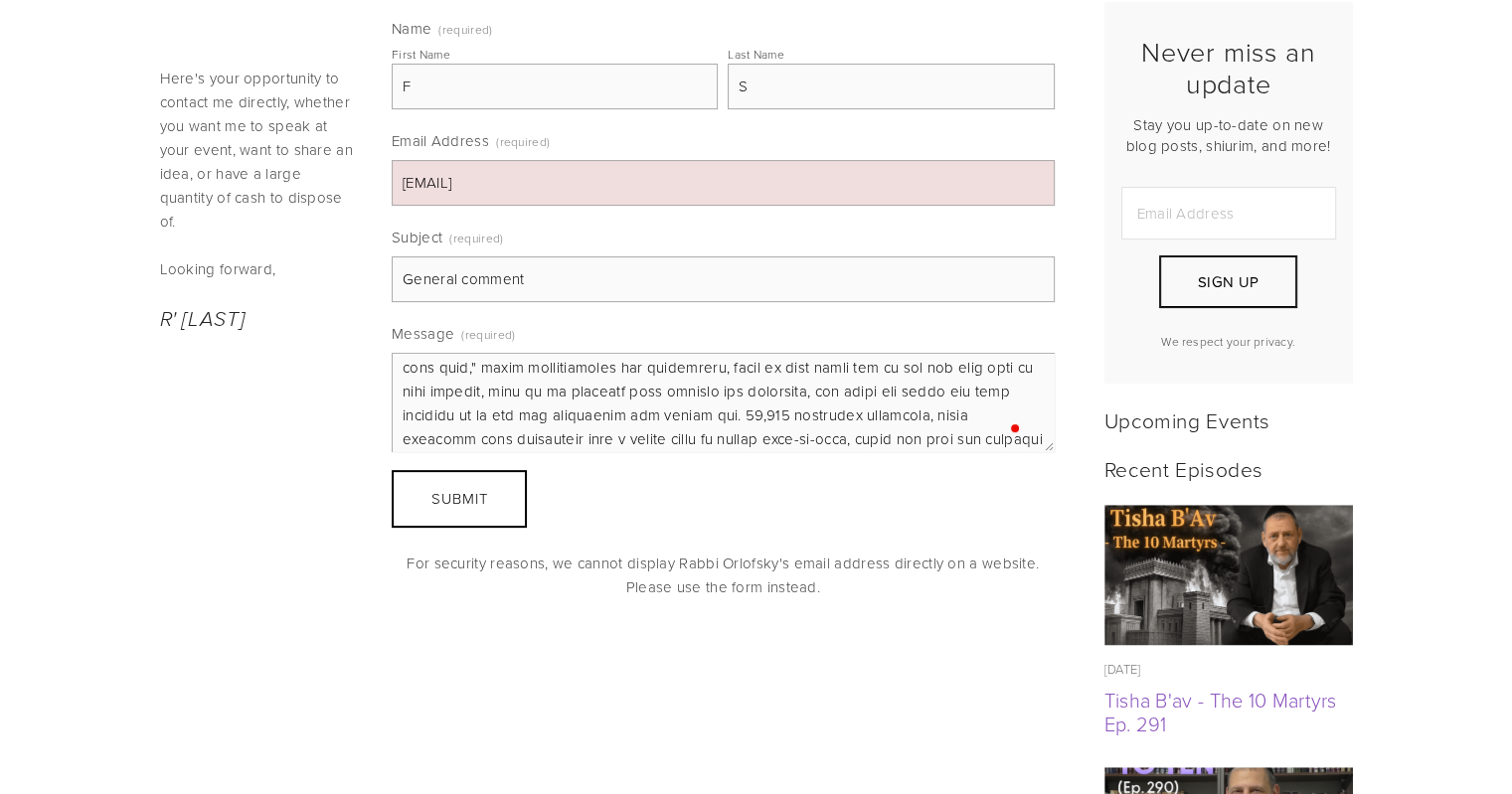 scroll, scrollTop: 267, scrollLeft: 0, axis: vertical 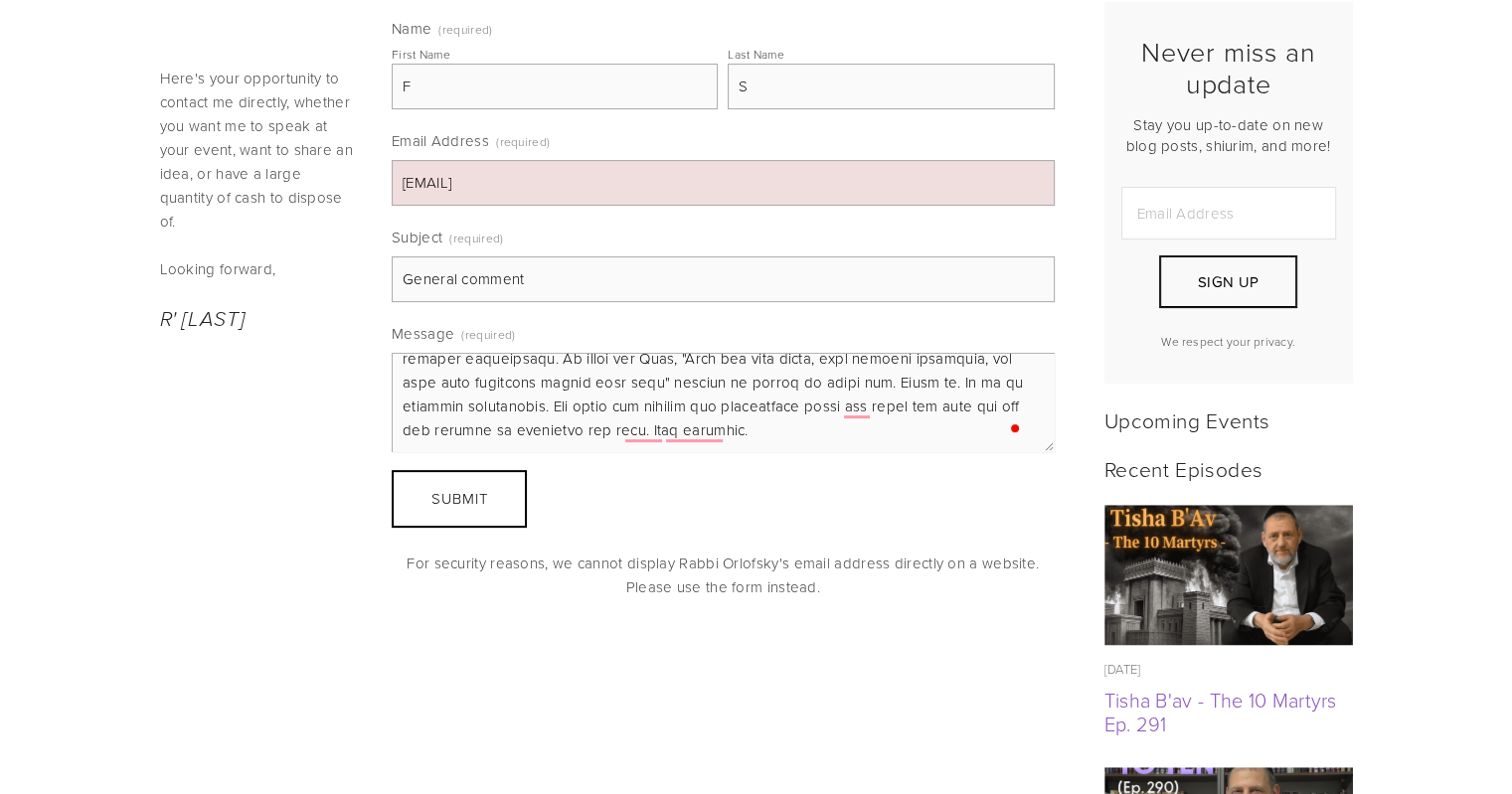 click on "Message (required)" at bounding box center (723, 402) 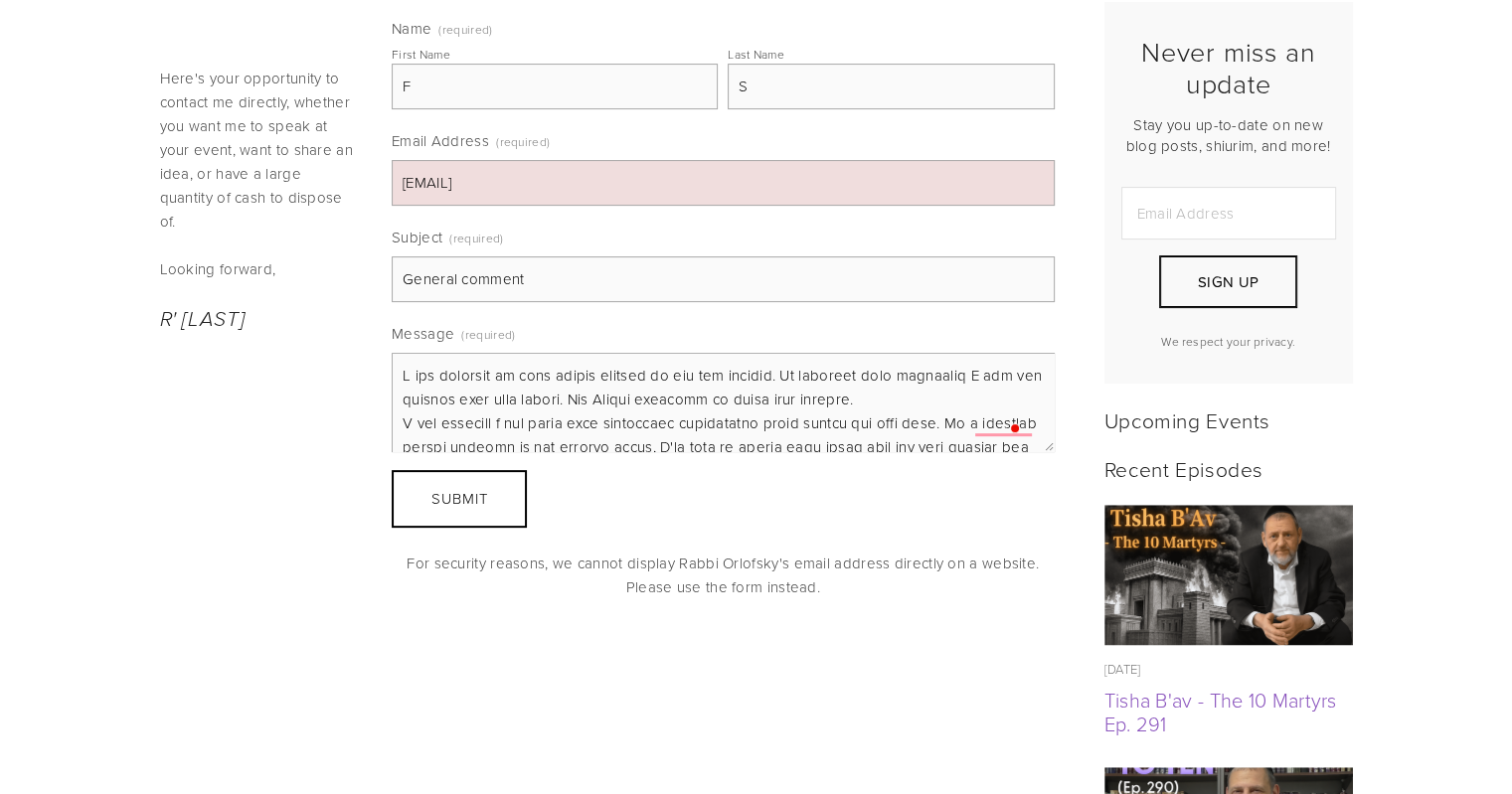 drag, startPoint x: 727, startPoint y: 416, endPoint x: 758, endPoint y: 418, distance: 31.06445 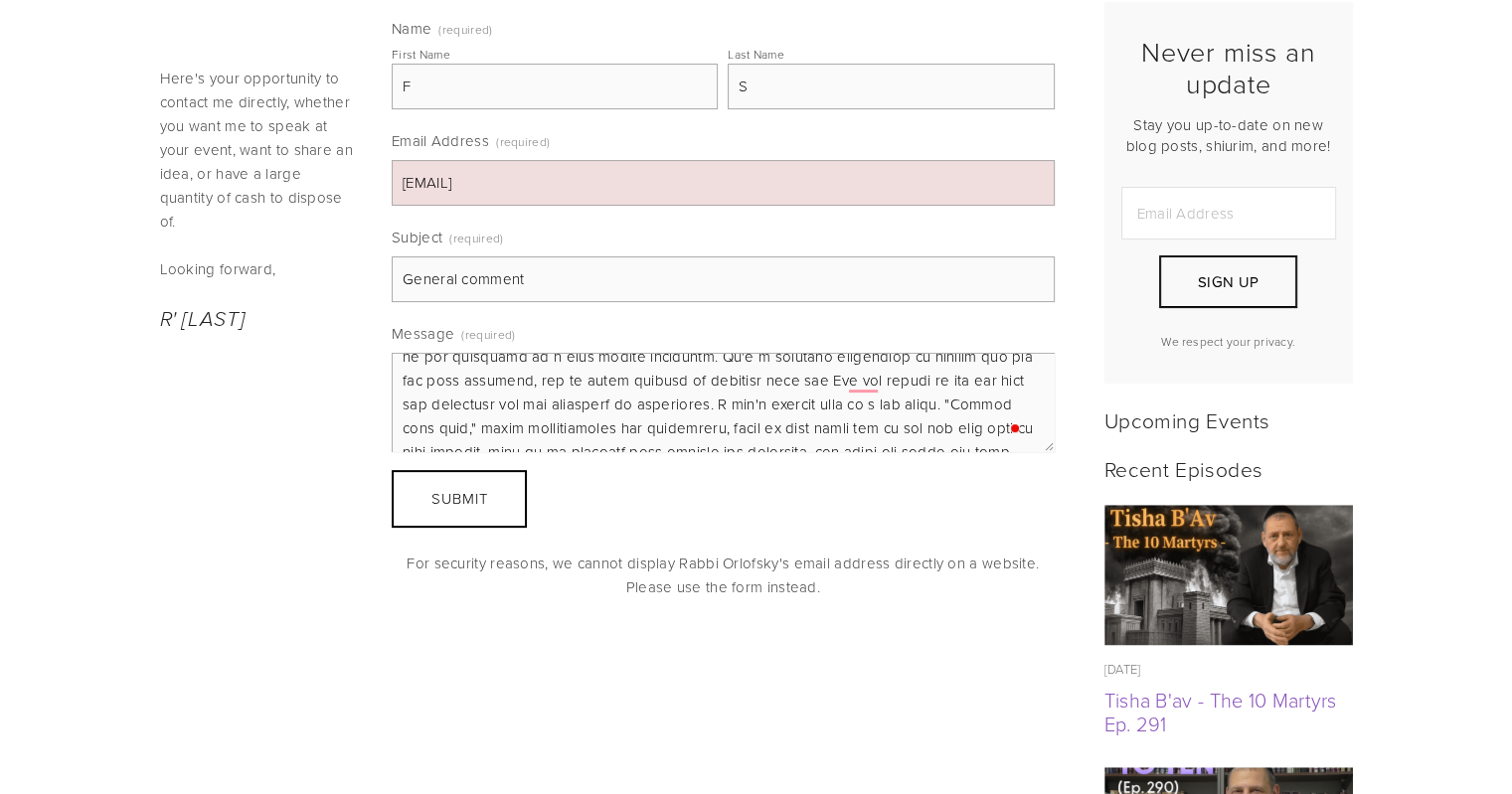 click on "Message (required)" at bounding box center [723, 402] 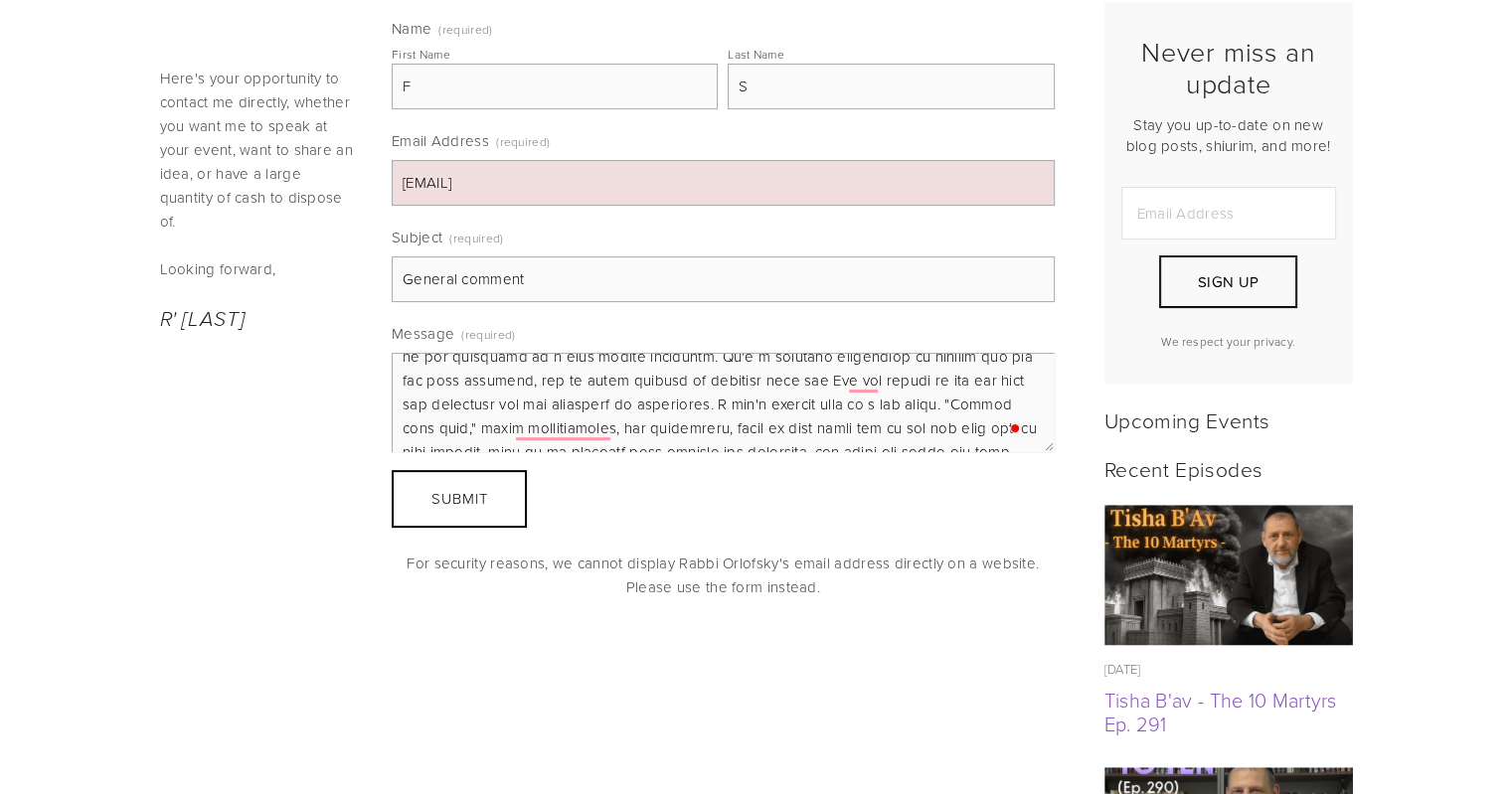 click on "Message (required)" at bounding box center [723, 402] 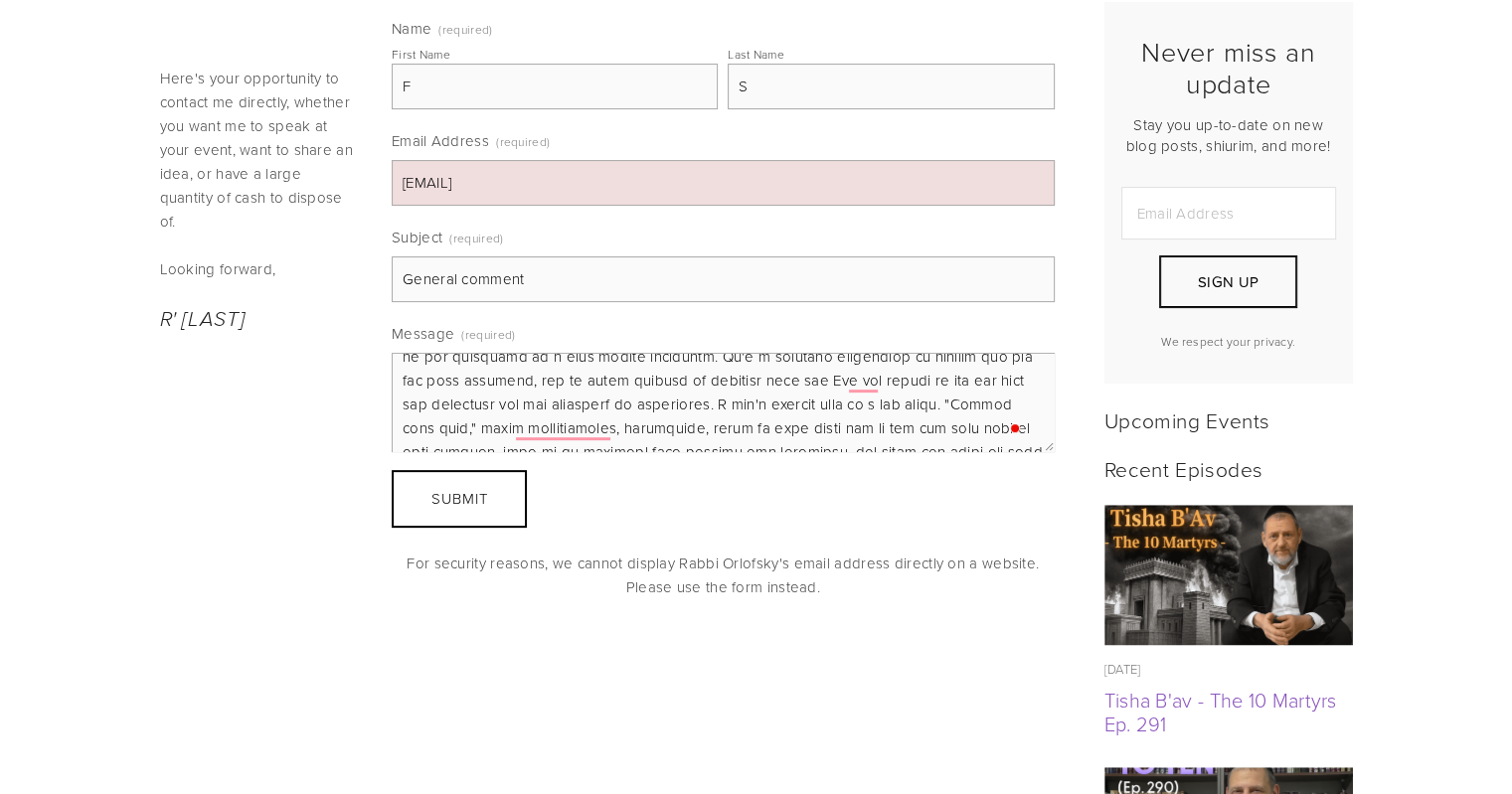 click on "Message (required)" at bounding box center [723, 402] 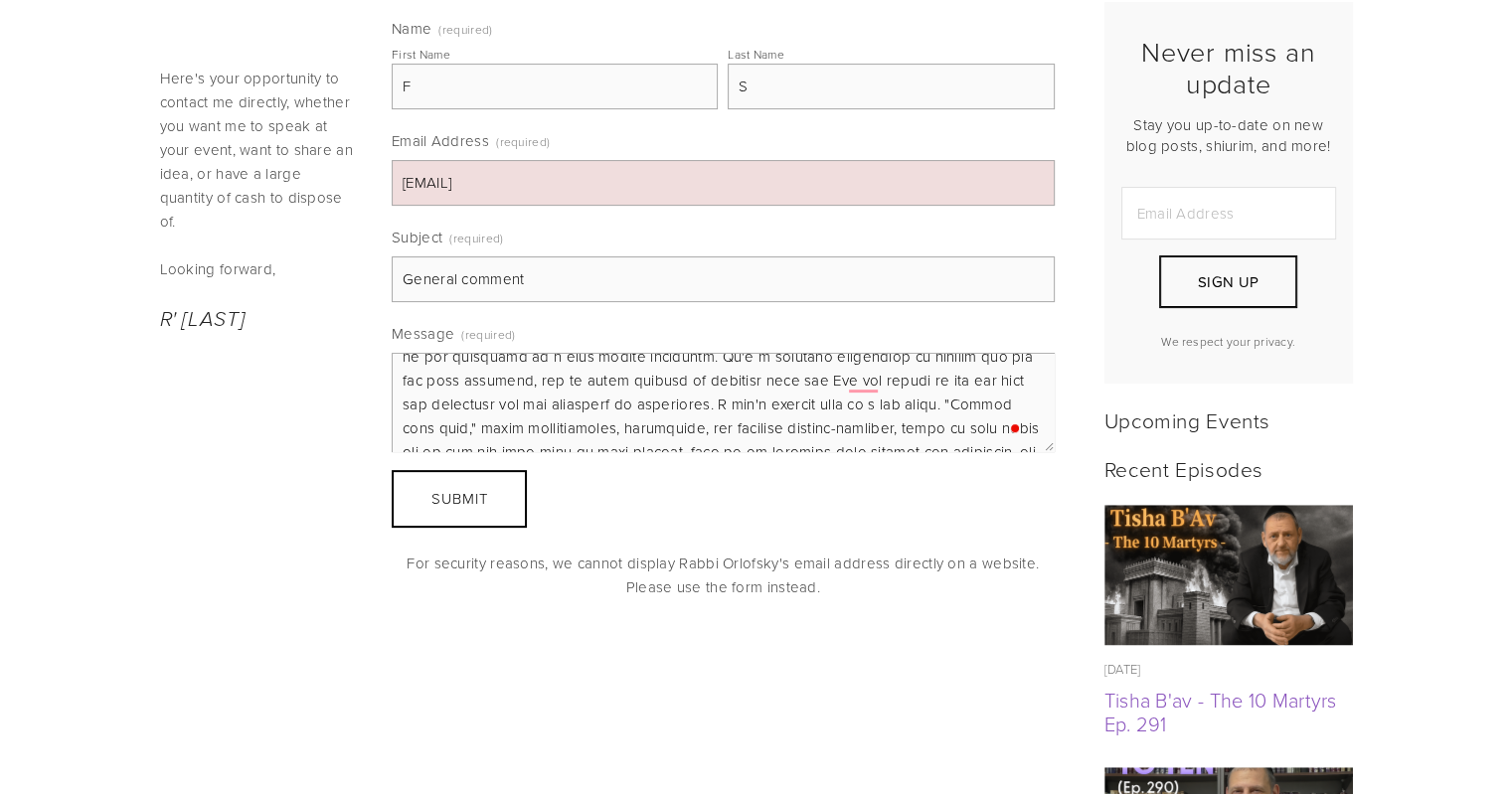 scroll, scrollTop: 178, scrollLeft: 0, axis: vertical 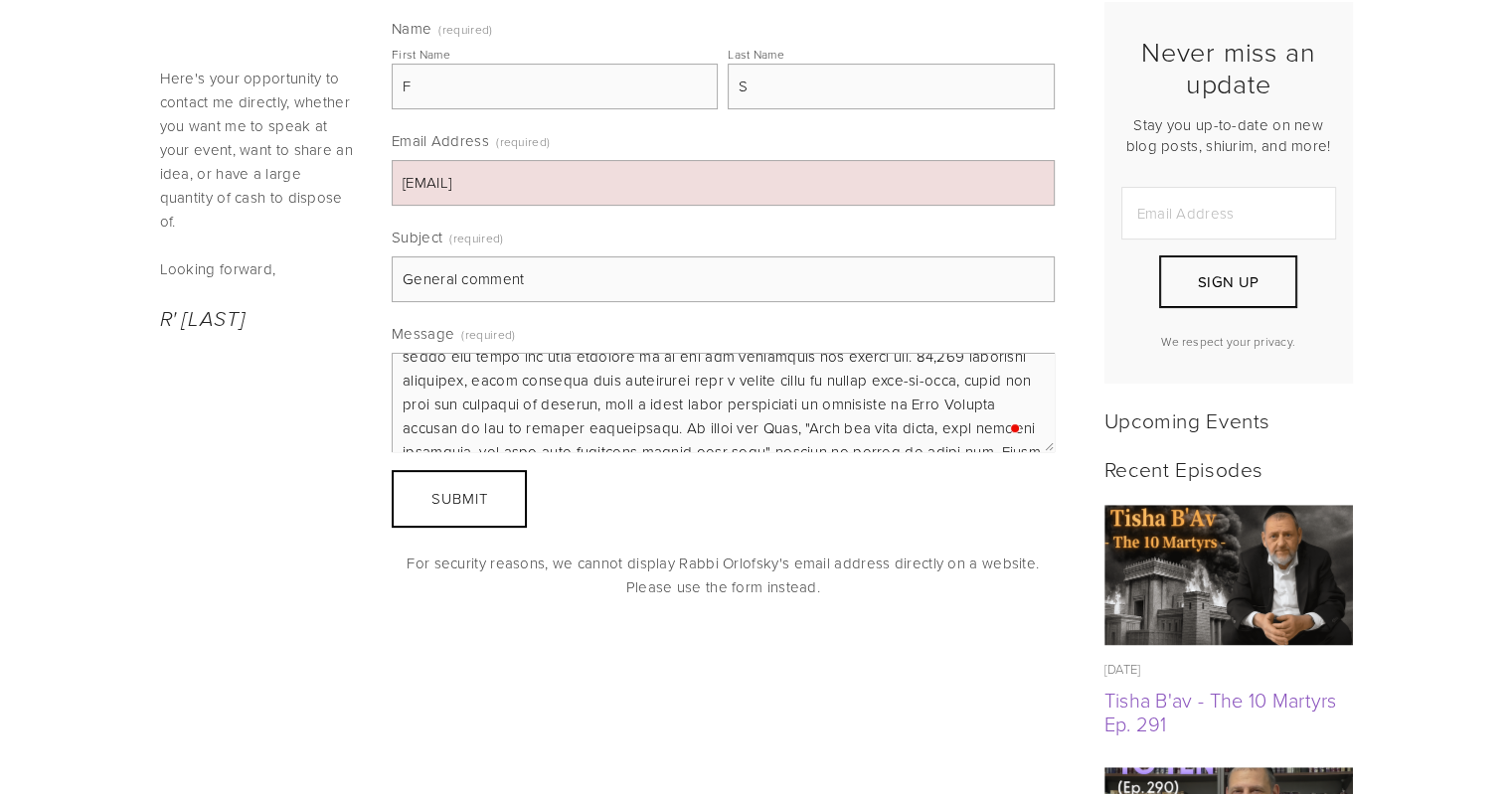drag, startPoint x: 513, startPoint y: 397, endPoint x: 713, endPoint y: 397, distance: 200 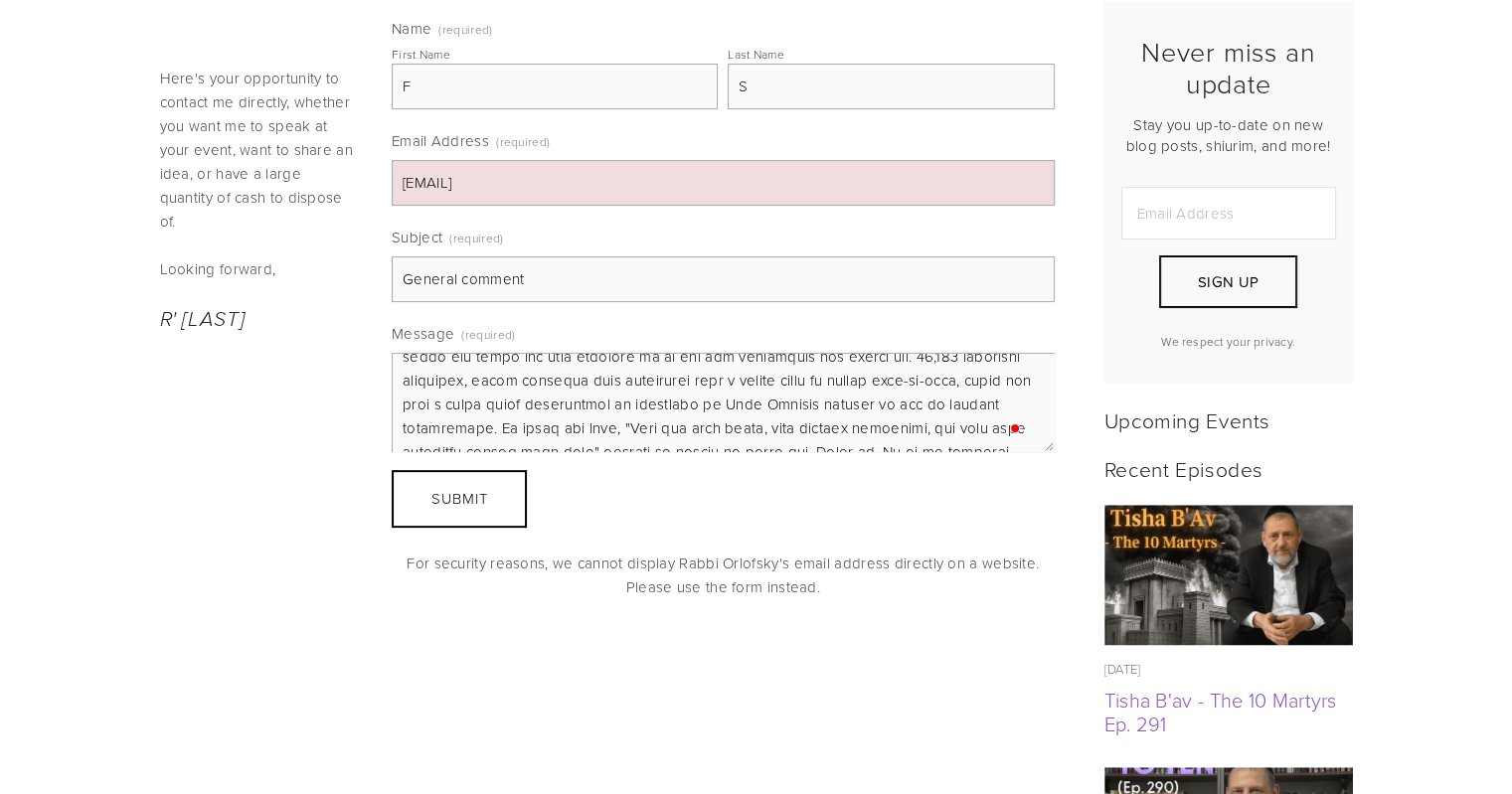 click on "Message (required)" at bounding box center (723, 402) 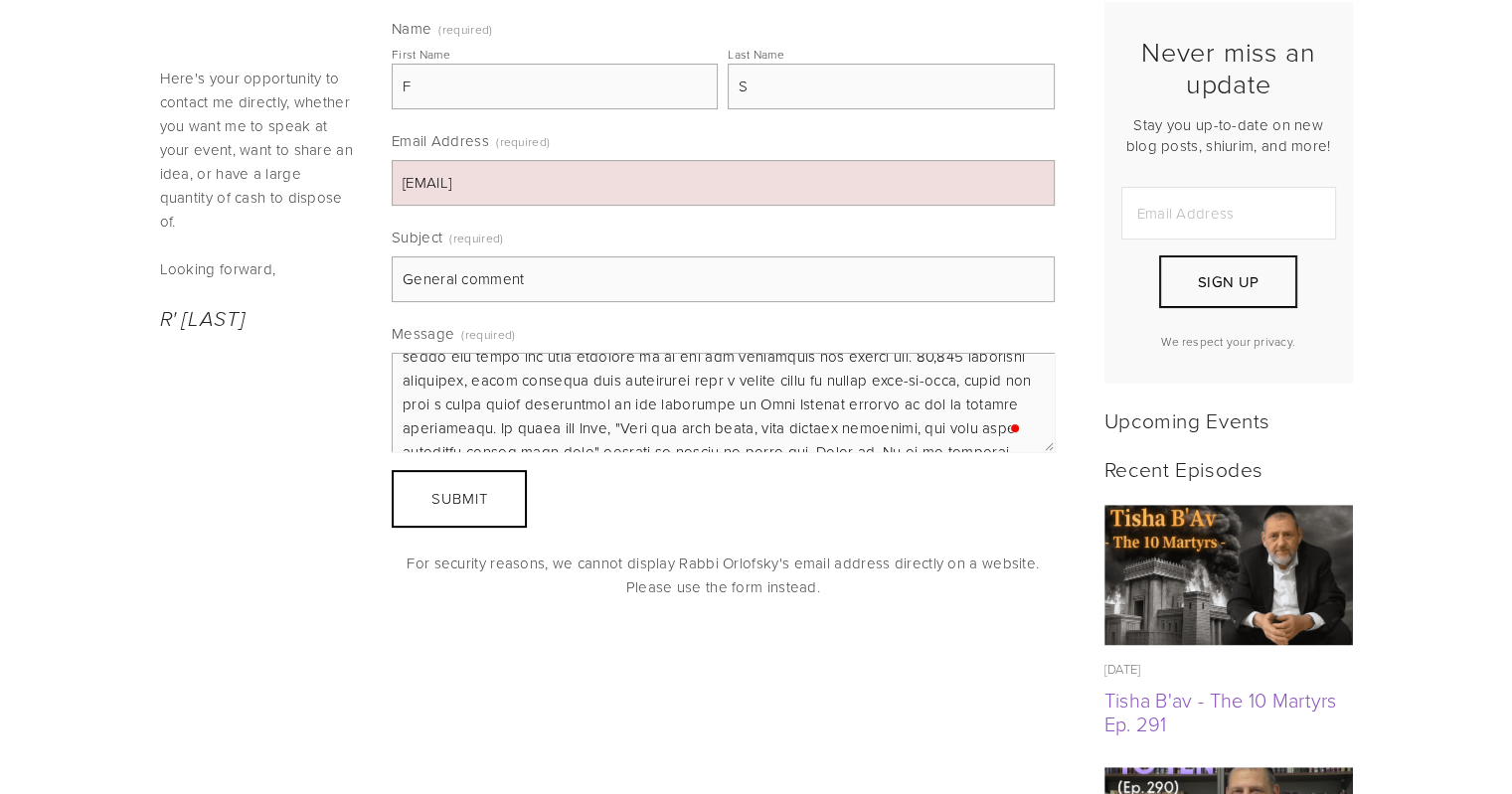 scroll, scrollTop: 296, scrollLeft: 0, axis: vertical 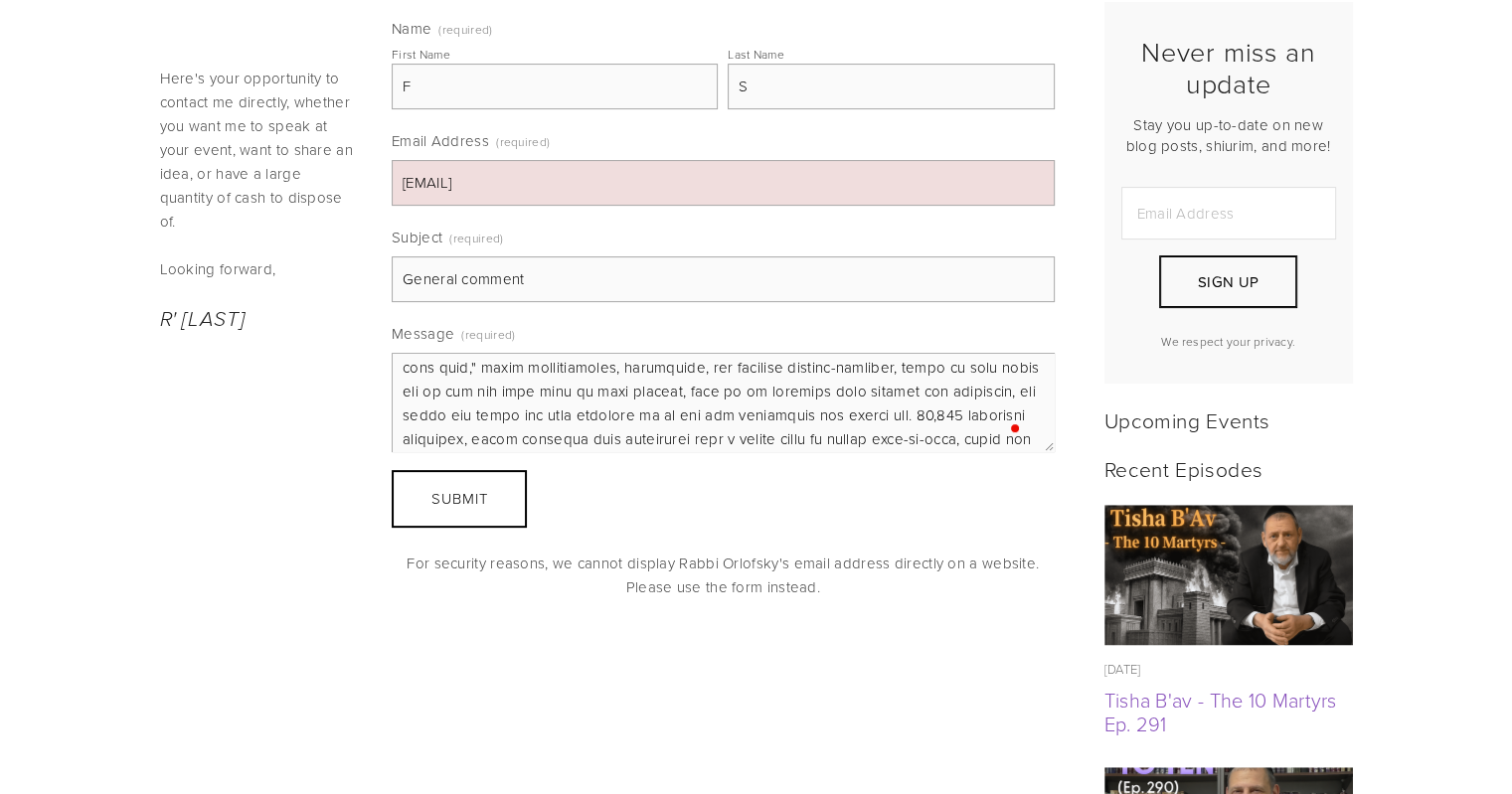 click on "Message (required)" at bounding box center (723, 402) 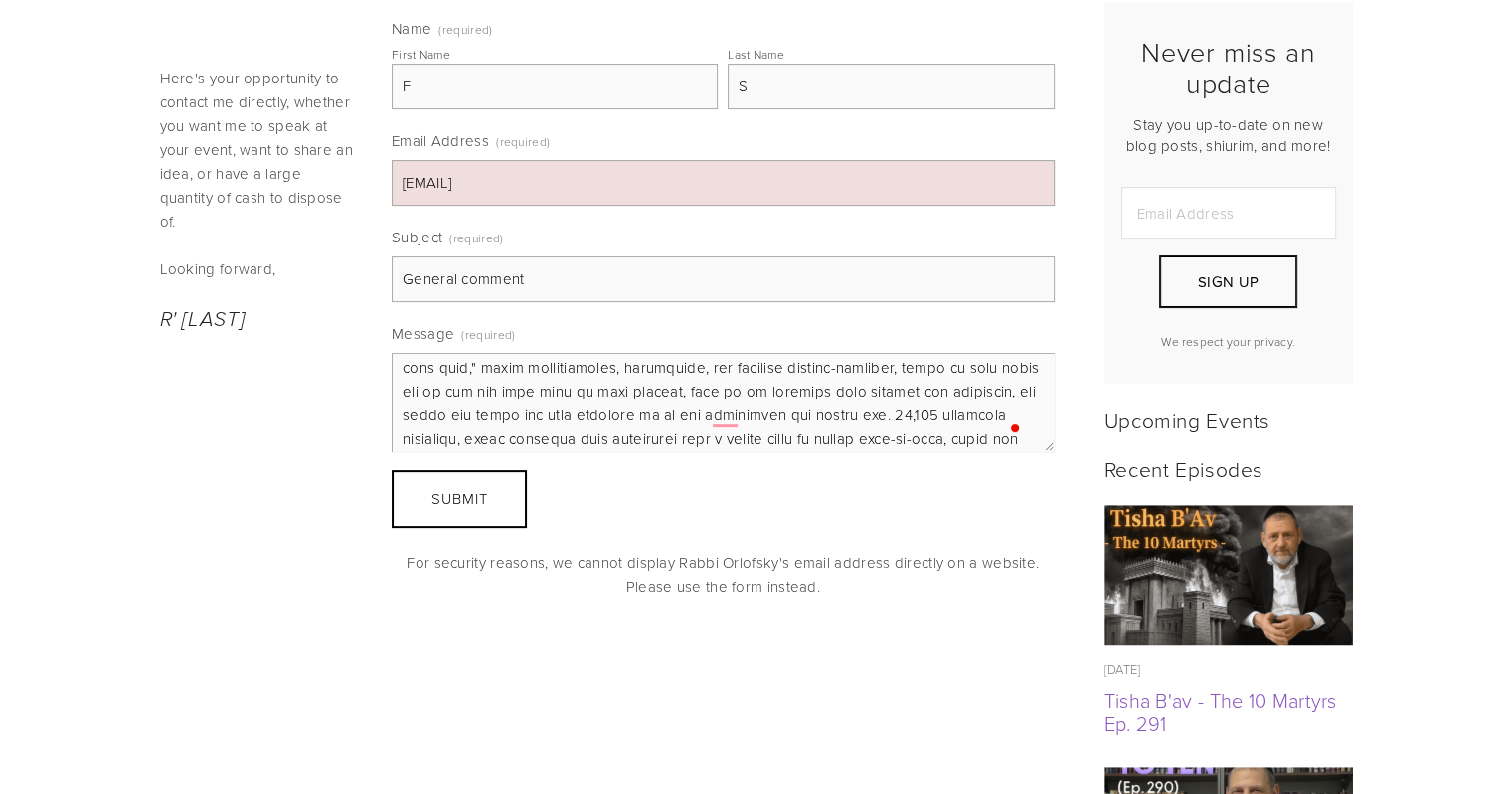 click on "Message (required)" at bounding box center (723, 402) 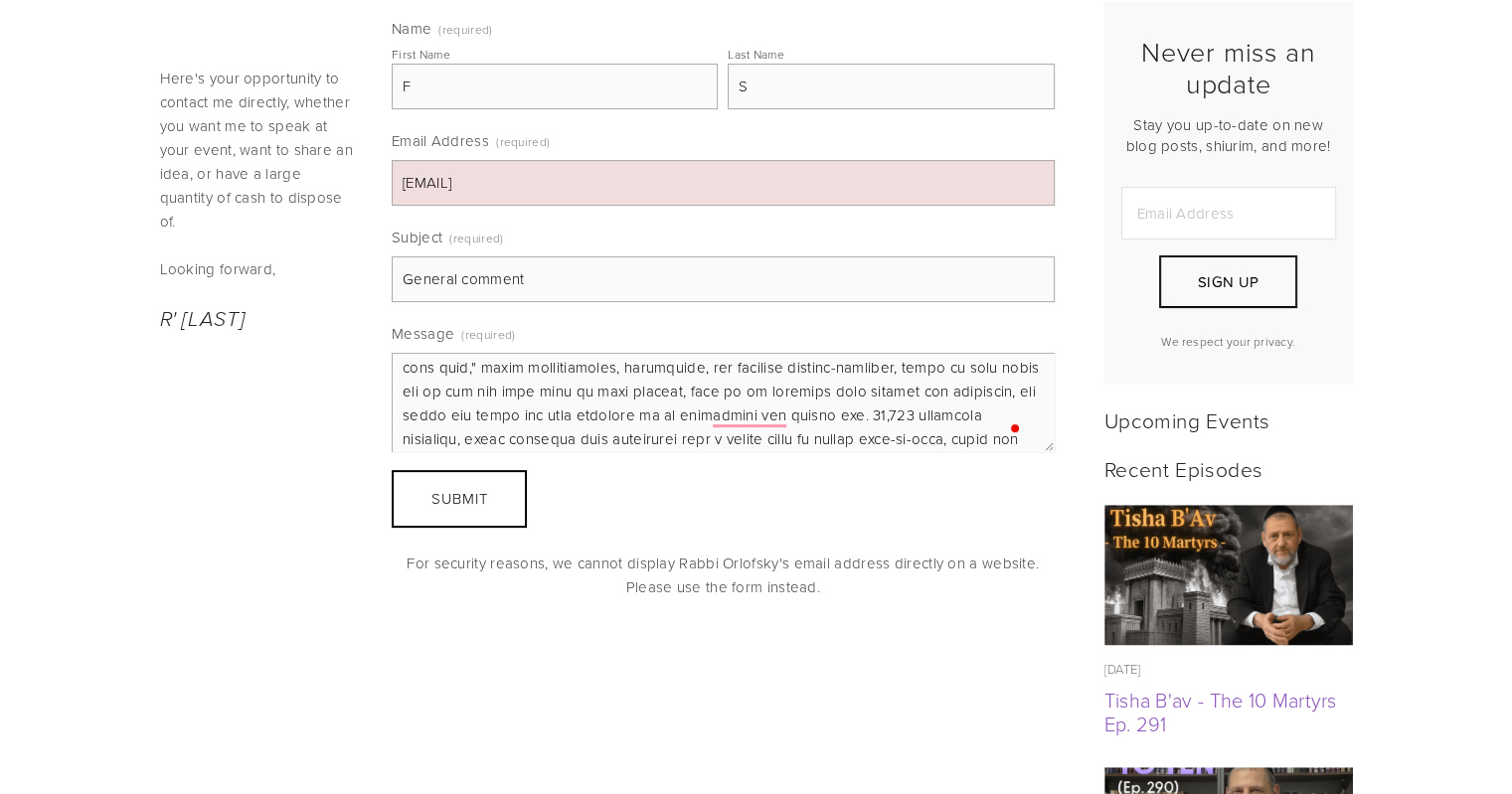 click on "Message (required)" at bounding box center (723, 402) 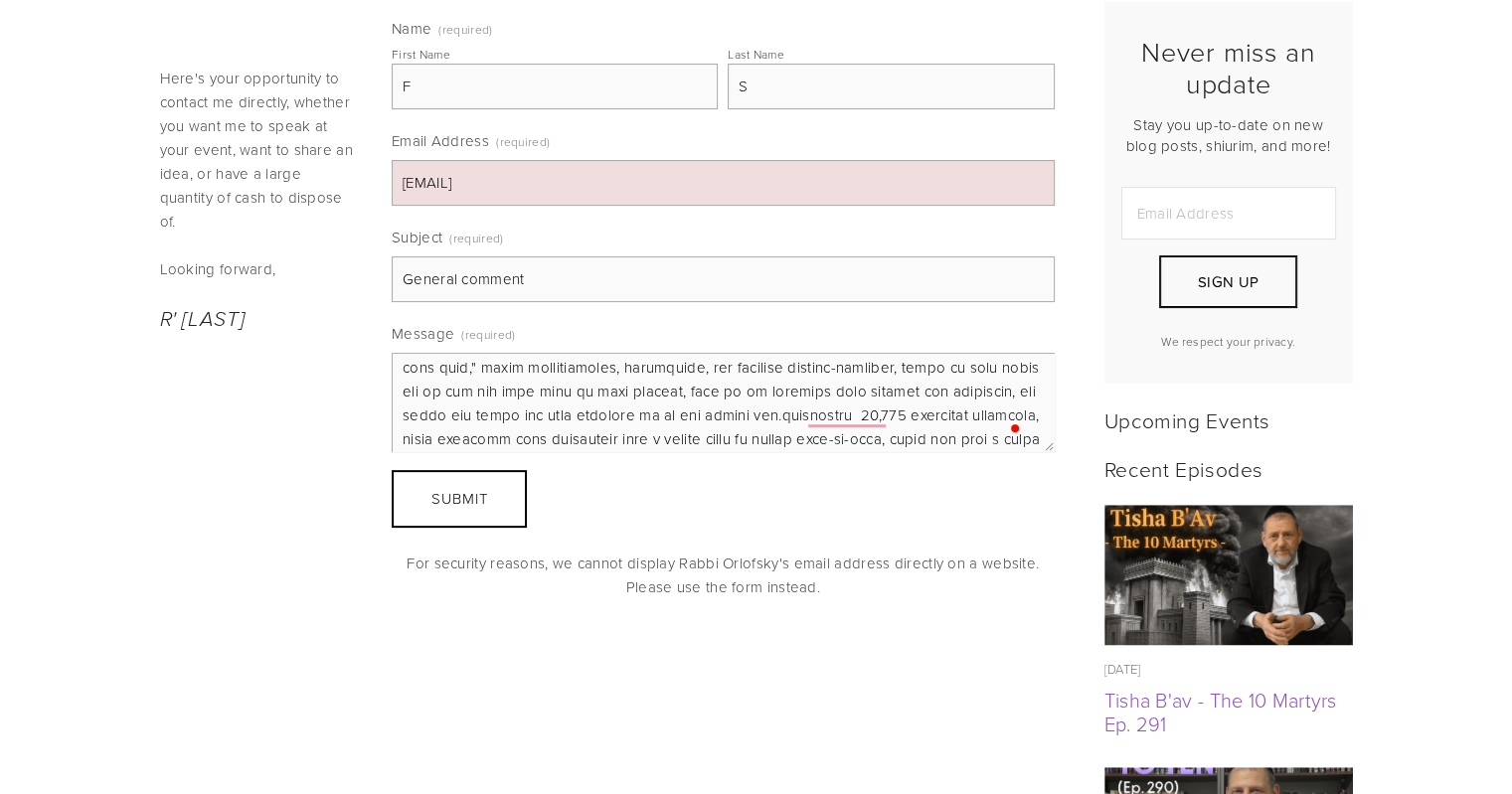 click on "Message (required)" at bounding box center [723, 402] 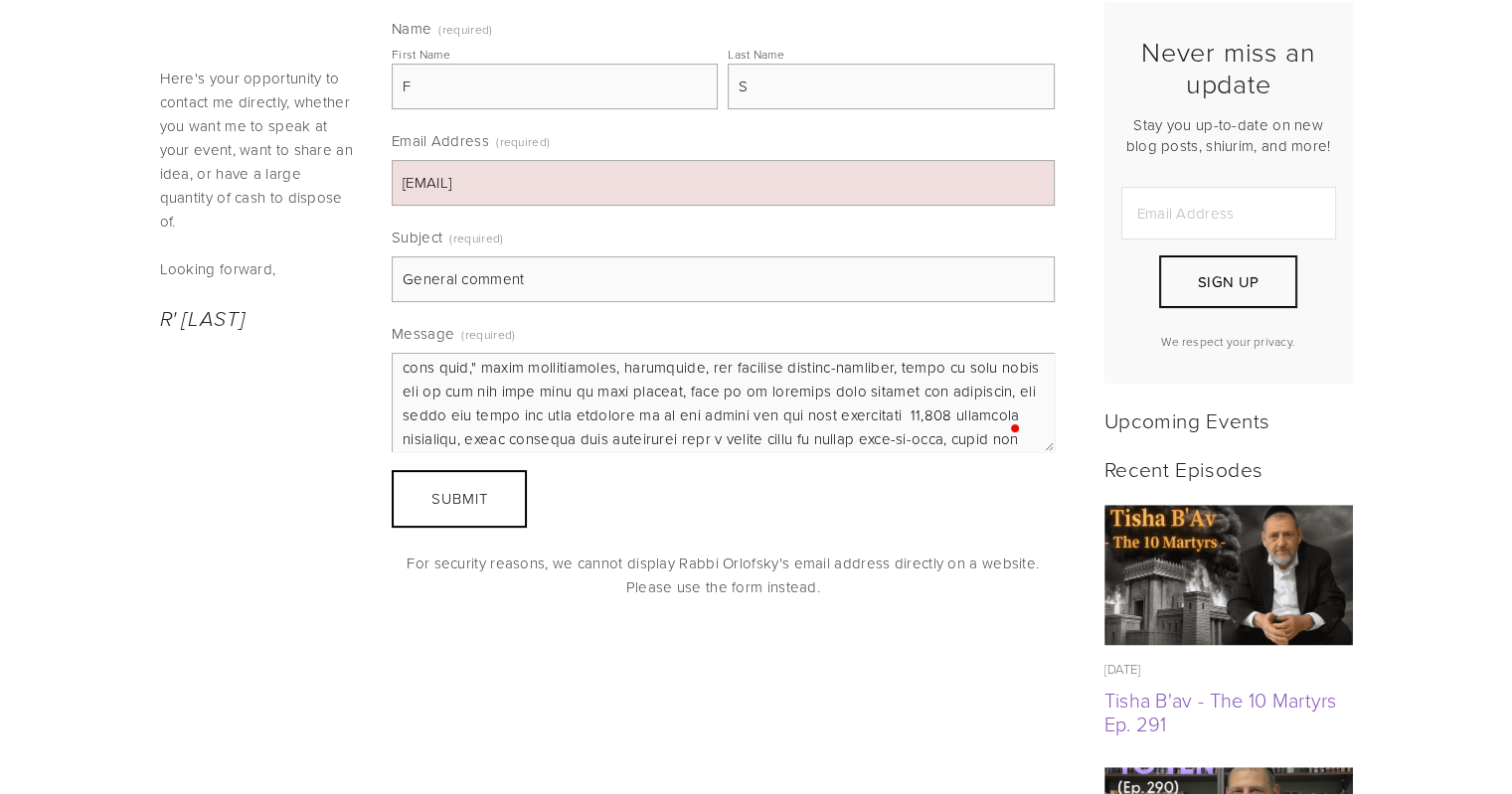 click on "Message (required)" at bounding box center [723, 402] 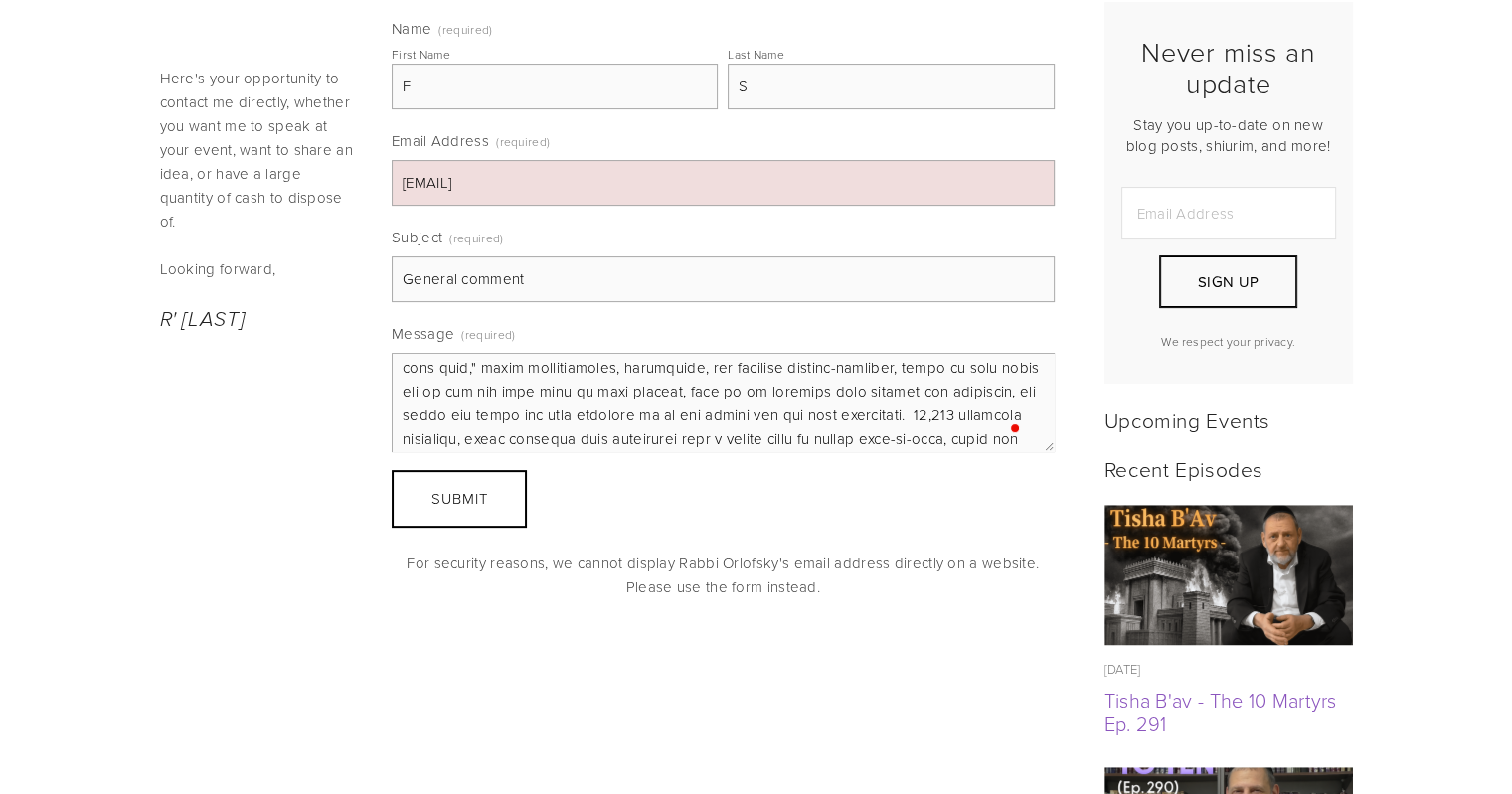 click on "Message (required)" at bounding box center (723, 402) 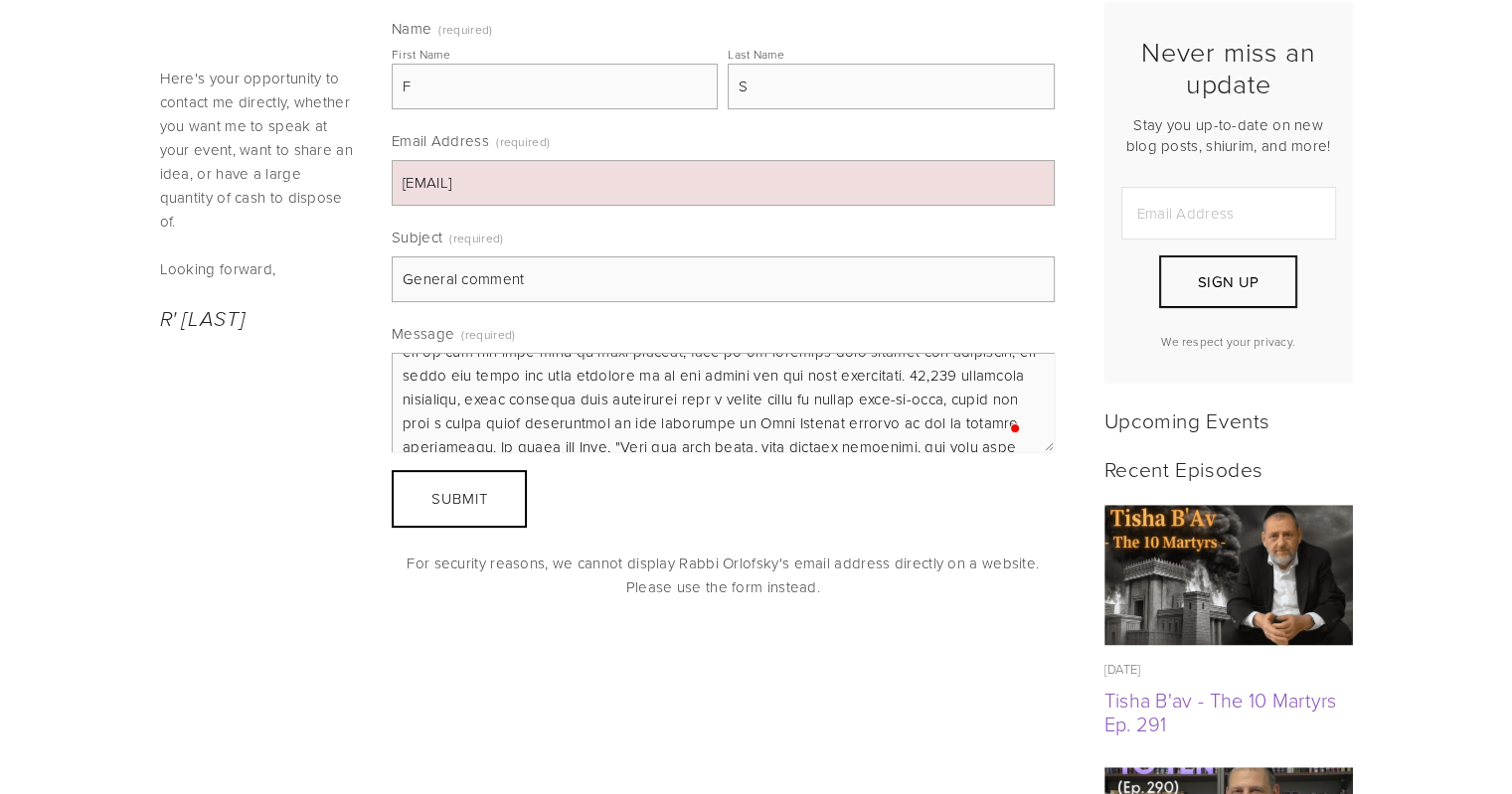 scroll, scrollTop: 261, scrollLeft: 0, axis: vertical 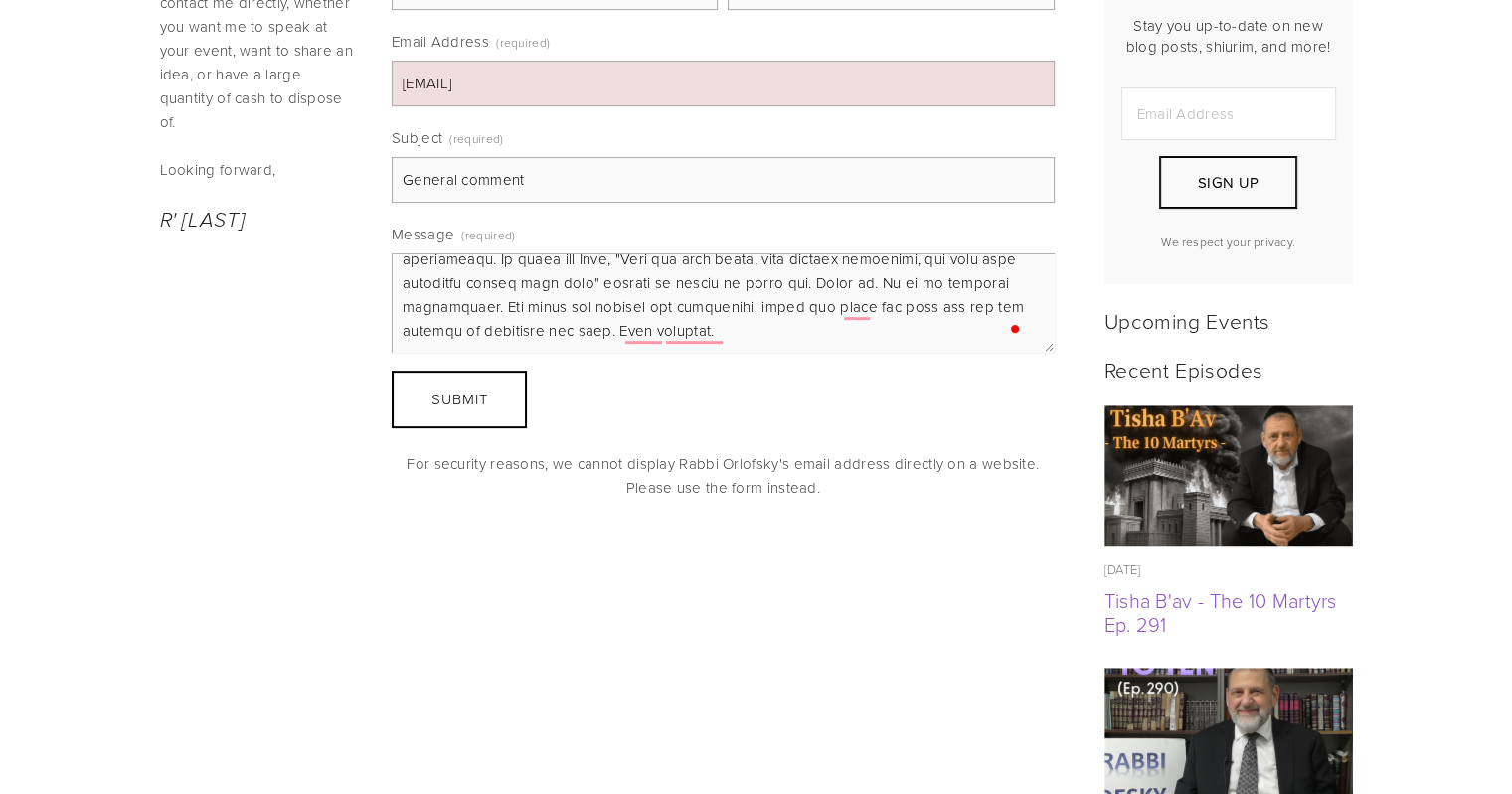click on "Message (required)" at bounding box center (723, 303) 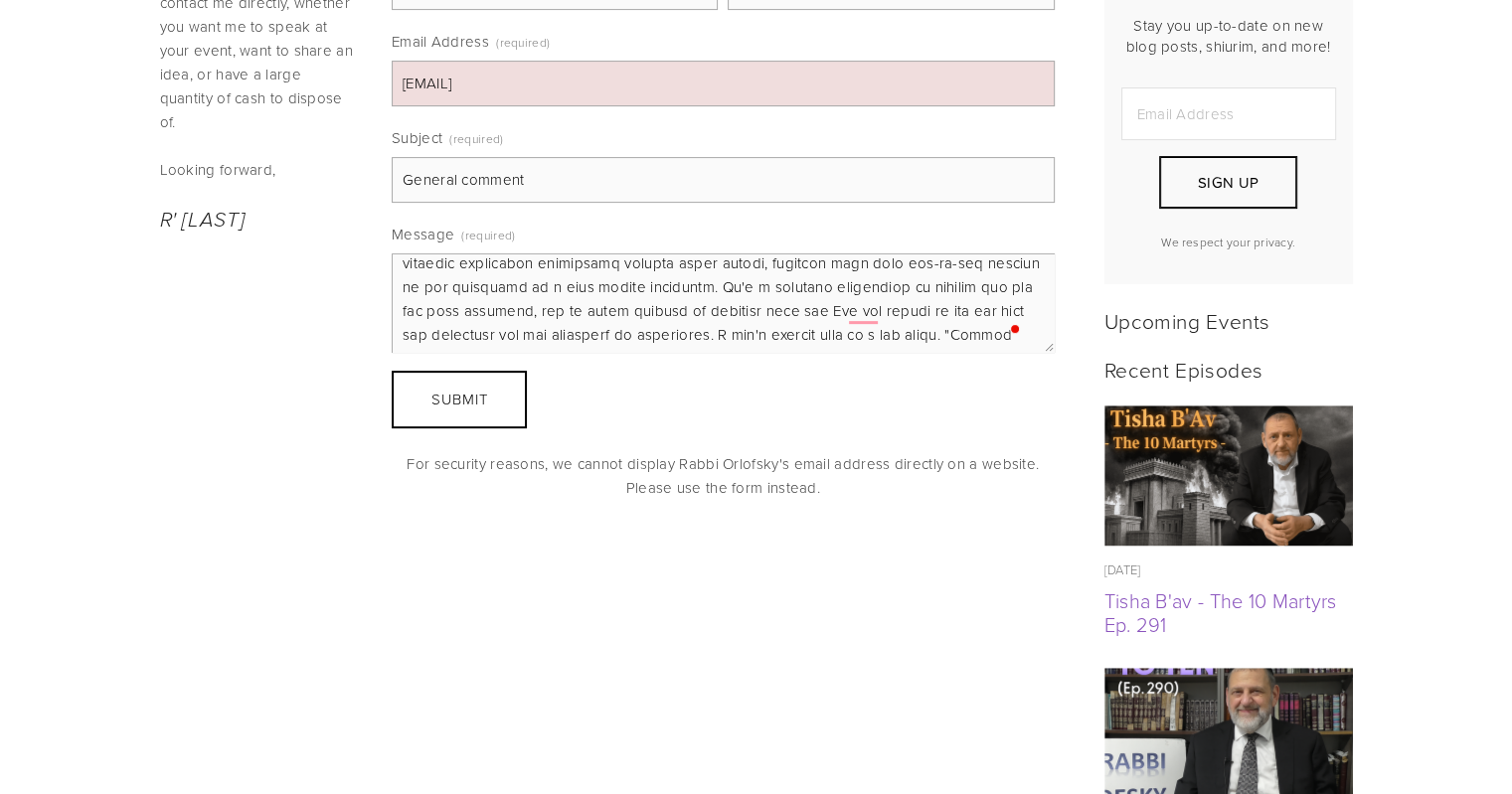 click on "Message (required)" at bounding box center (723, 303) 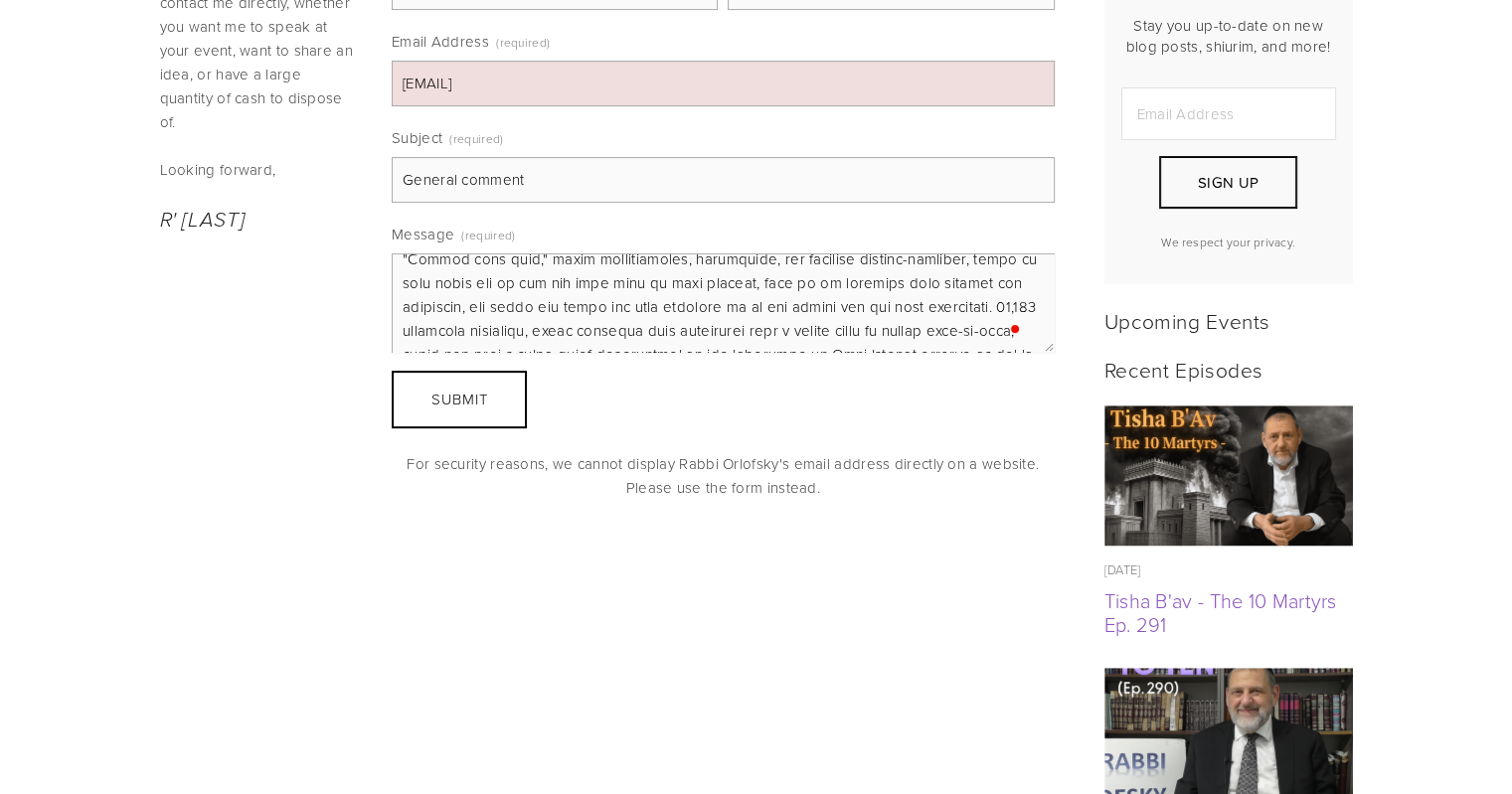 click on "Message (required)" at bounding box center [723, 303] 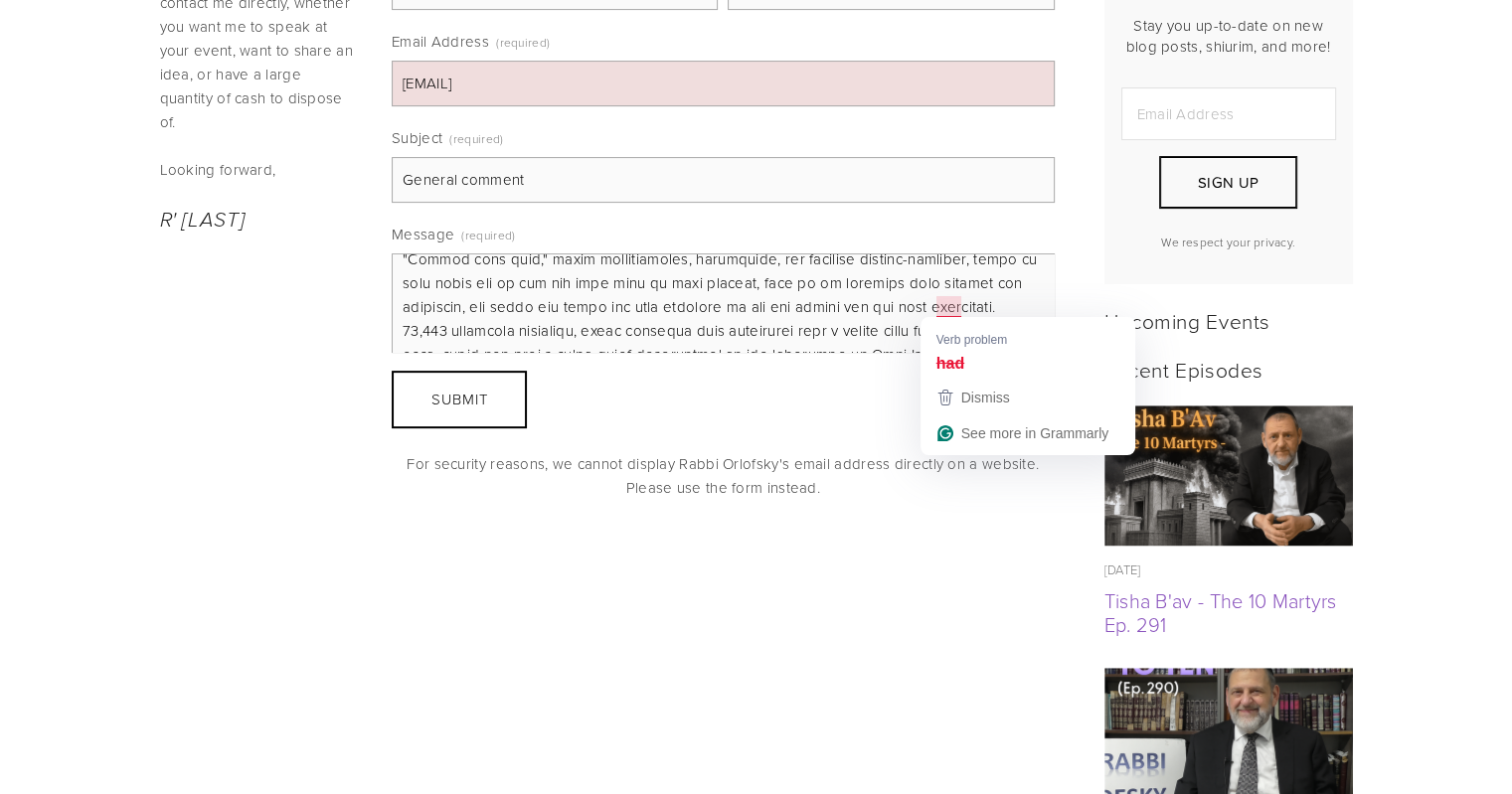 click on "Message (required)" at bounding box center [723, 303] 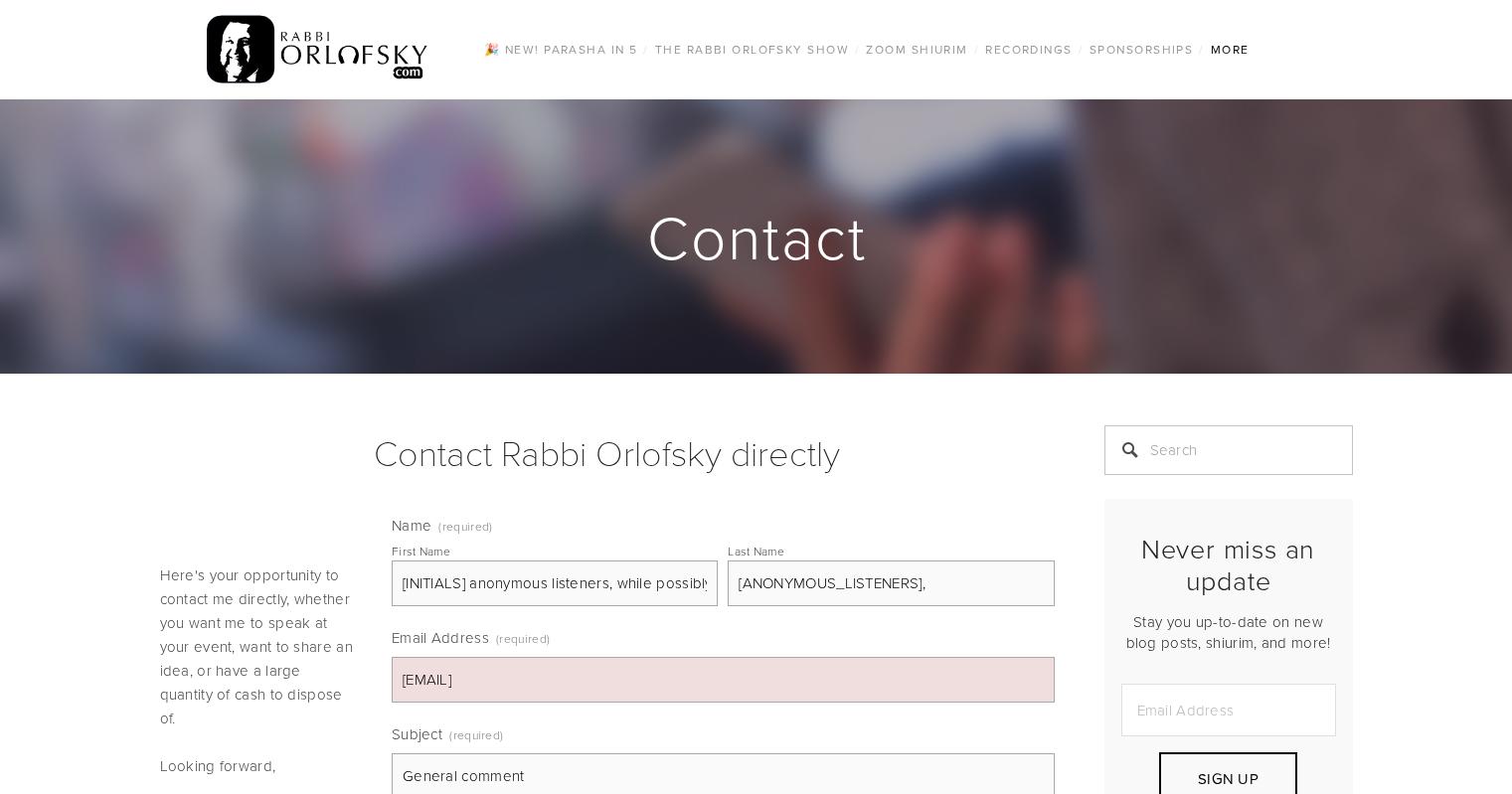 scroll, scrollTop: 596, scrollLeft: 0, axis: vertical 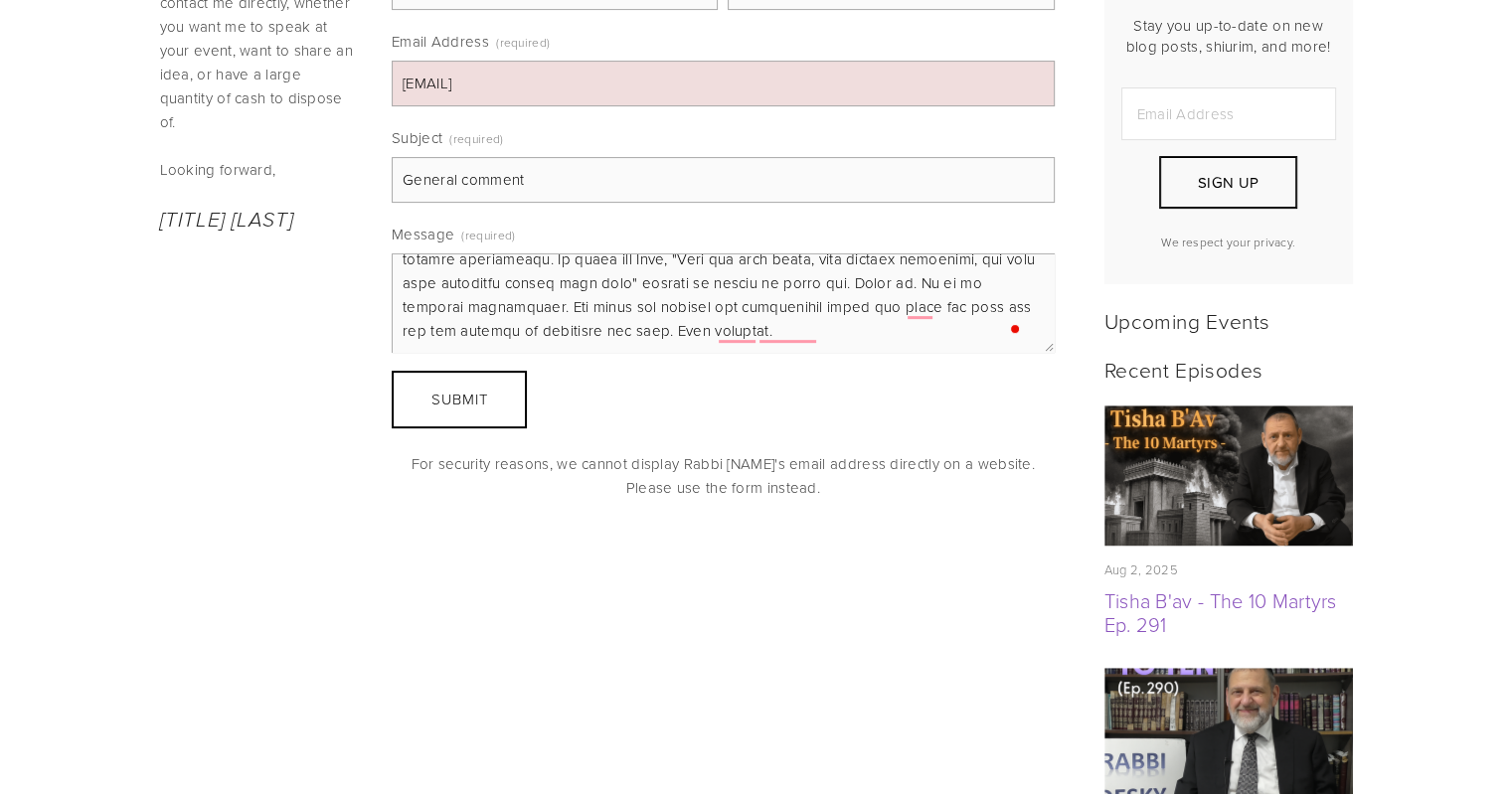 click on "Message (required)" at bounding box center [723, 303] 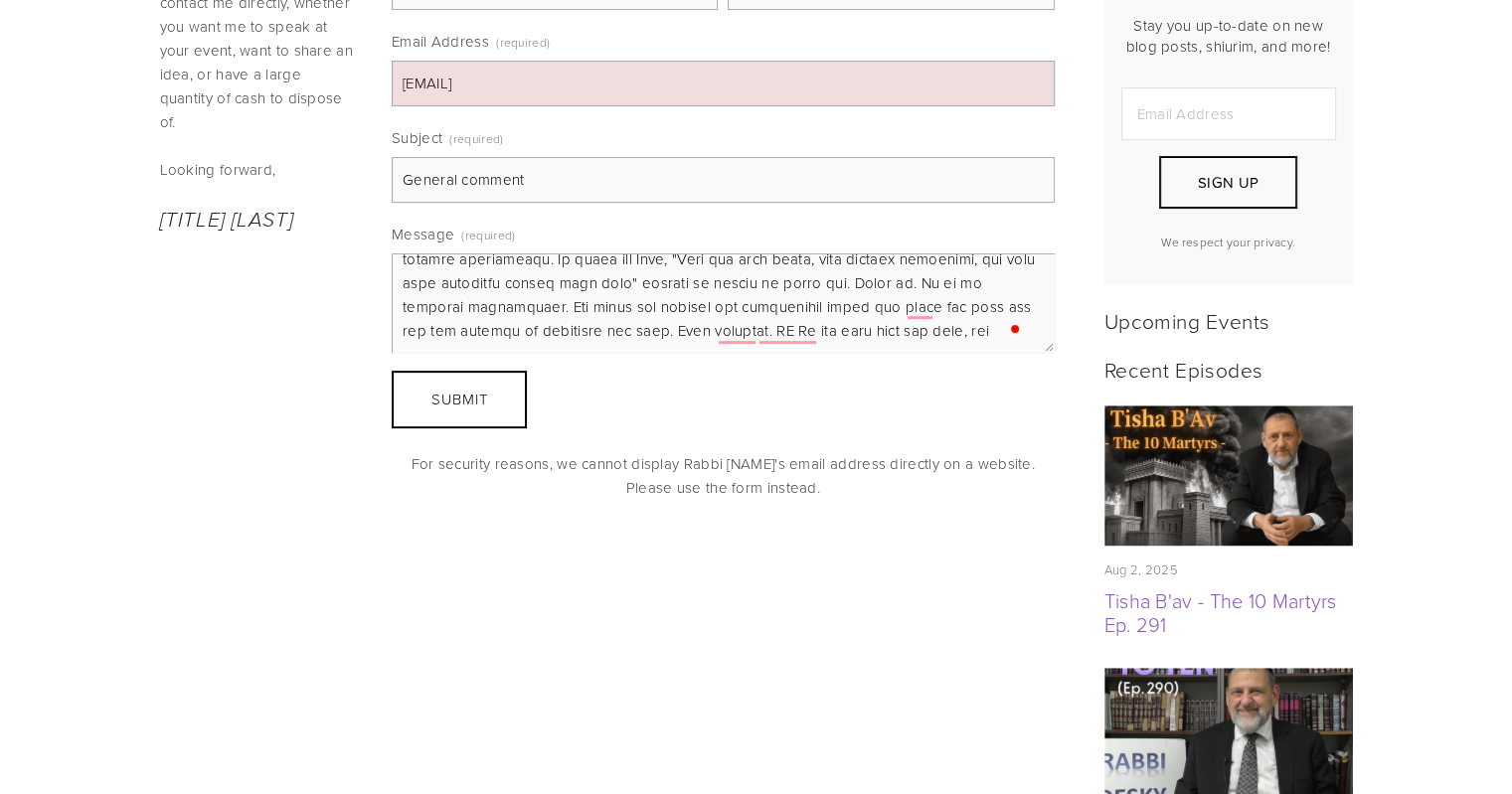 scroll, scrollTop: 340, scrollLeft: 0, axis: vertical 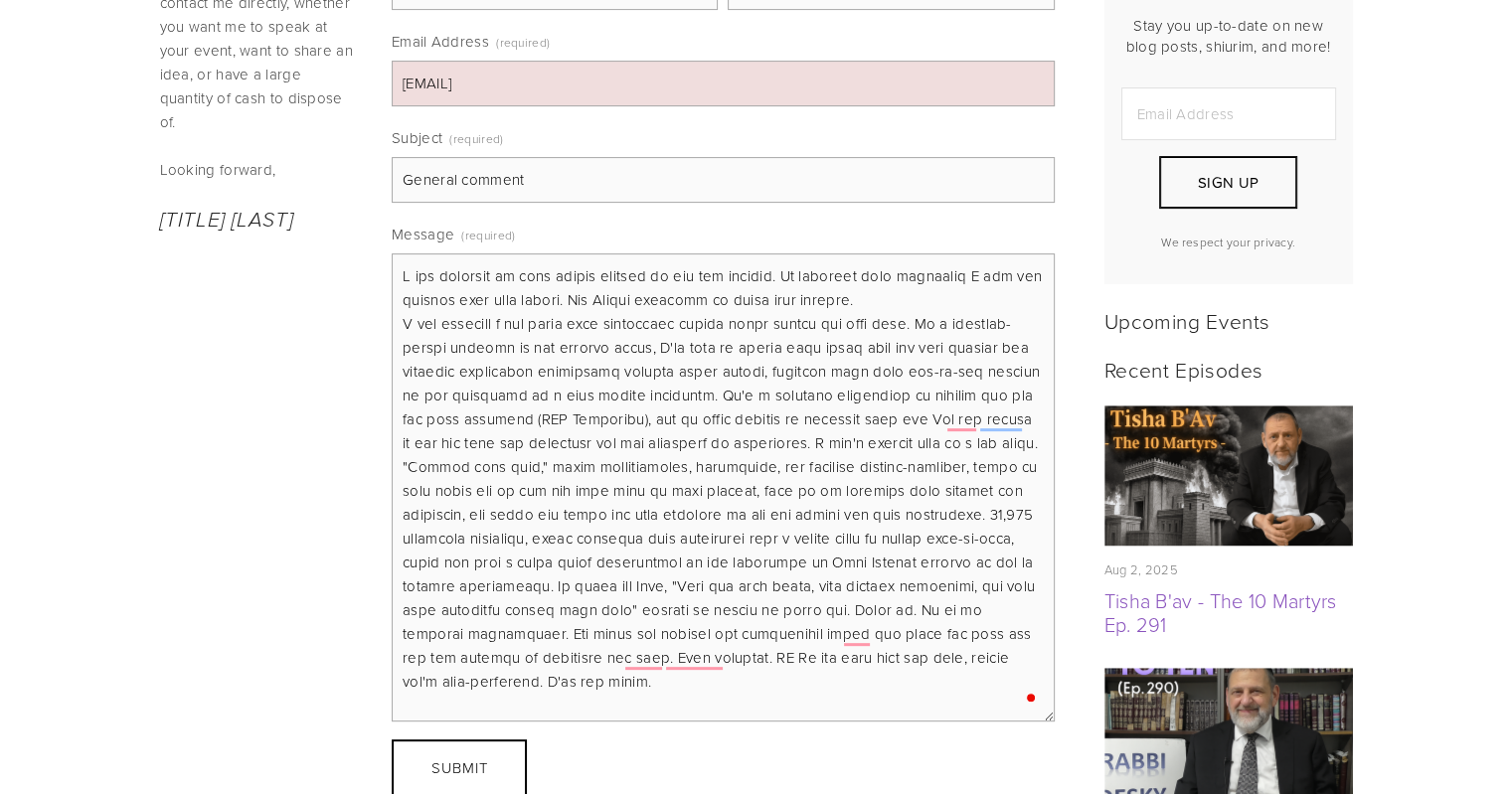 drag, startPoint x: 1048, startPoint y: 347, endPoint x: 1058, endPoint y: 715, distance: 368.13584 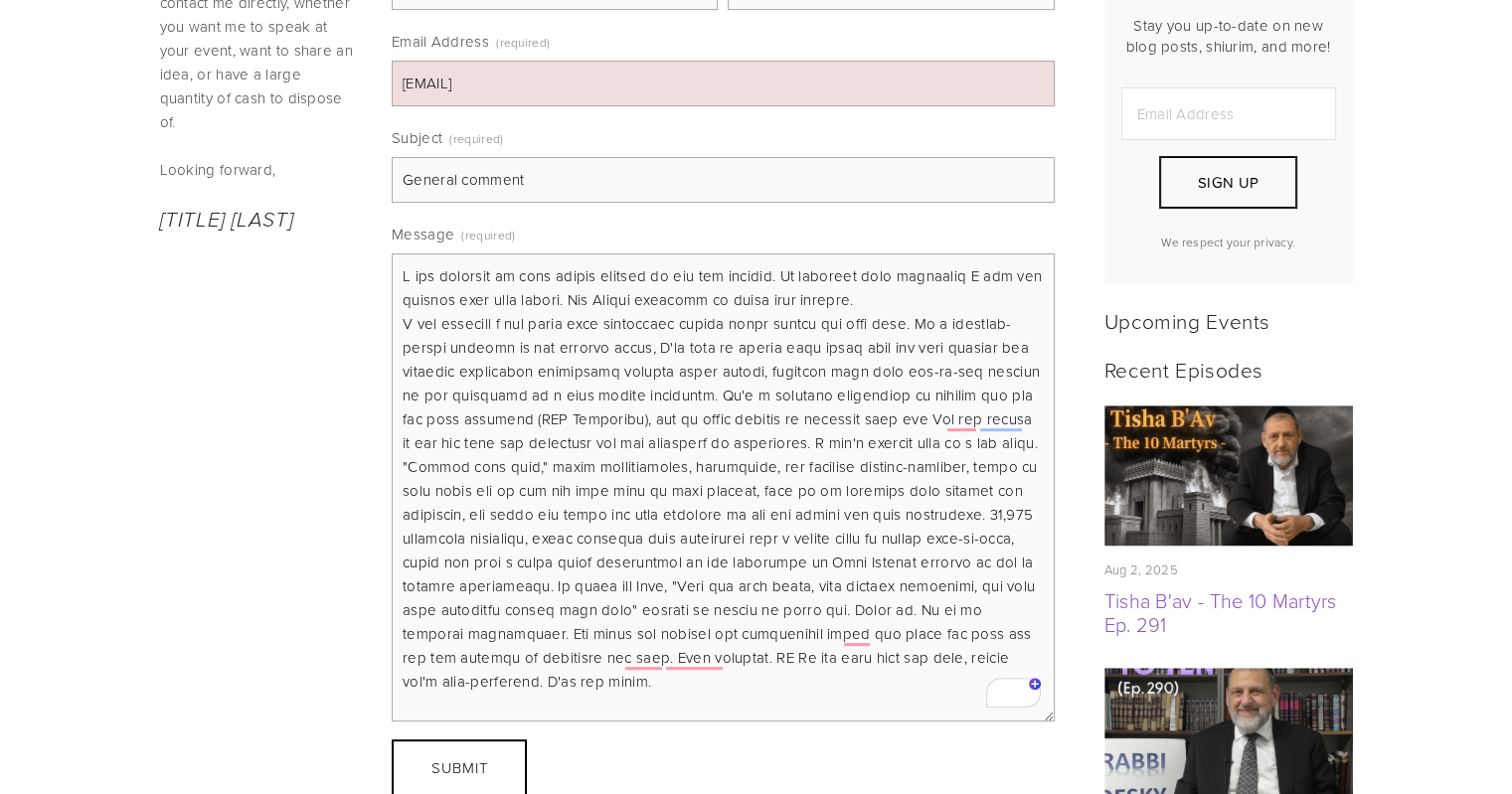 drag, startPoint x: 911, startPoint y: 491, endPoint x: 925, endPoint y: 496, distance: 14.866069 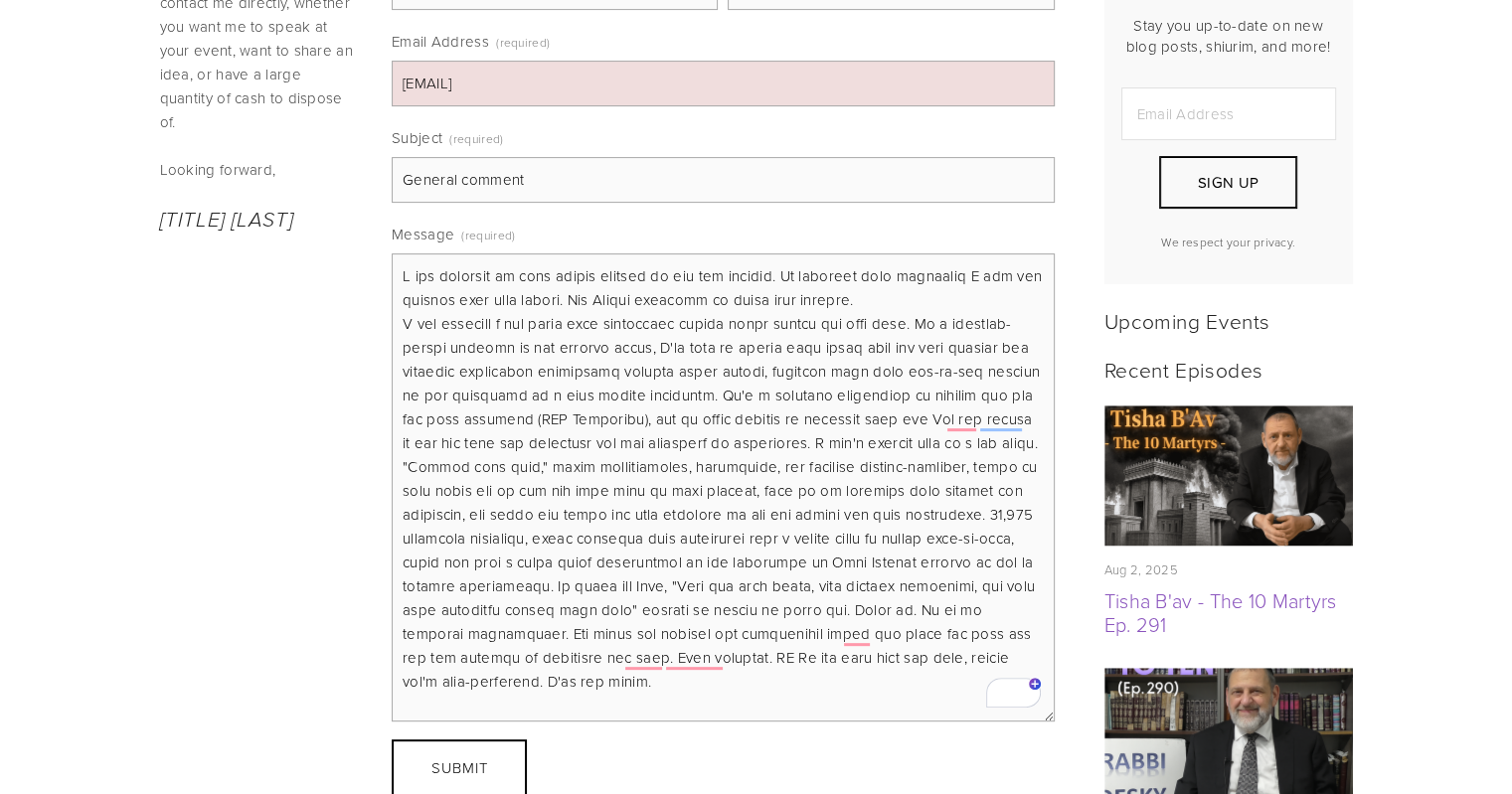 click on "Message (required)" at bounding box center (723, 487) 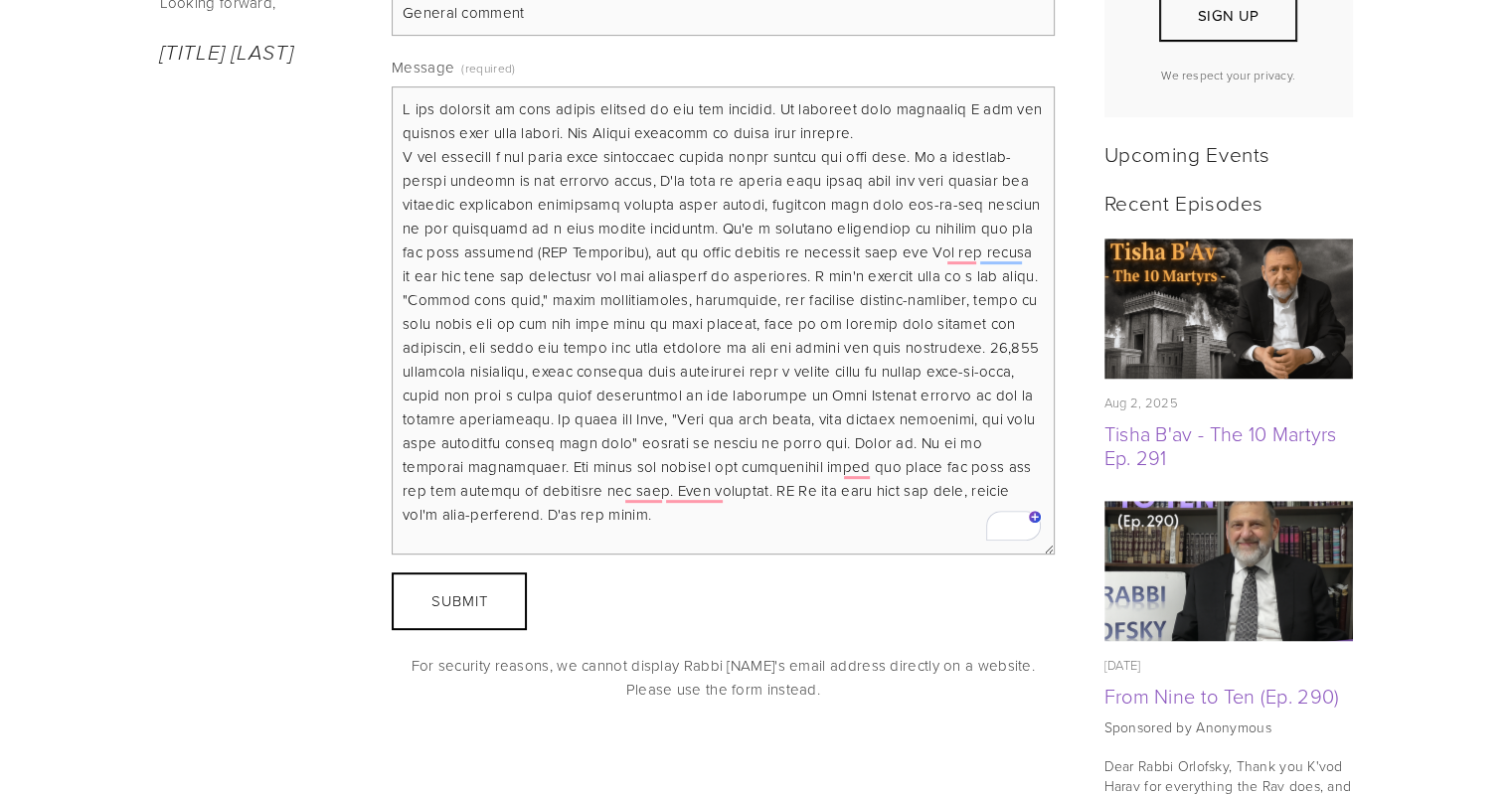 scroll, scrollTop: 795, scrollLeft: 0, axis: vertical 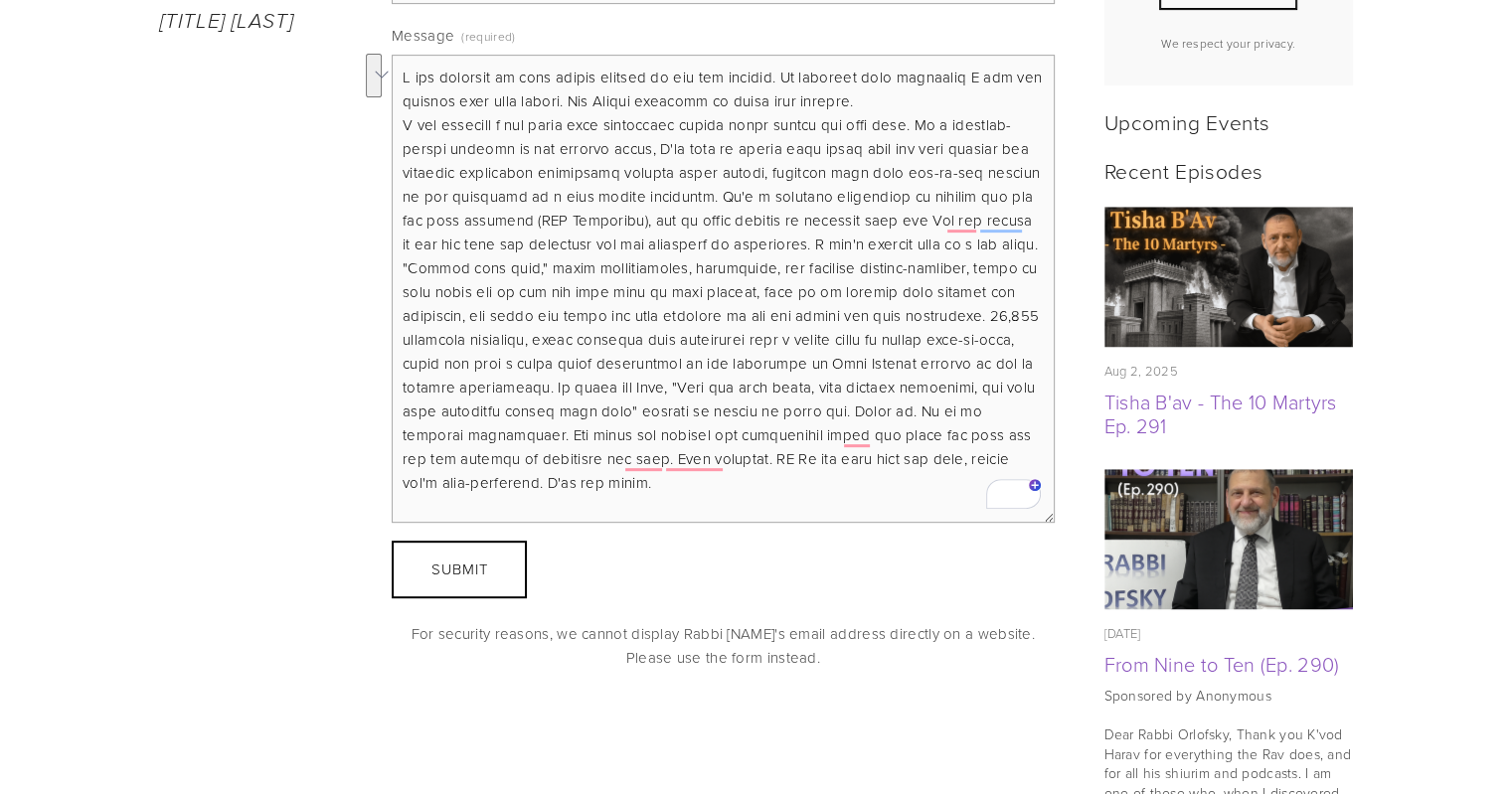 drag, startPoint x: 728, startPoint y: 456, endPoint x: 737, endPoint y: 473, distance: 19.235384 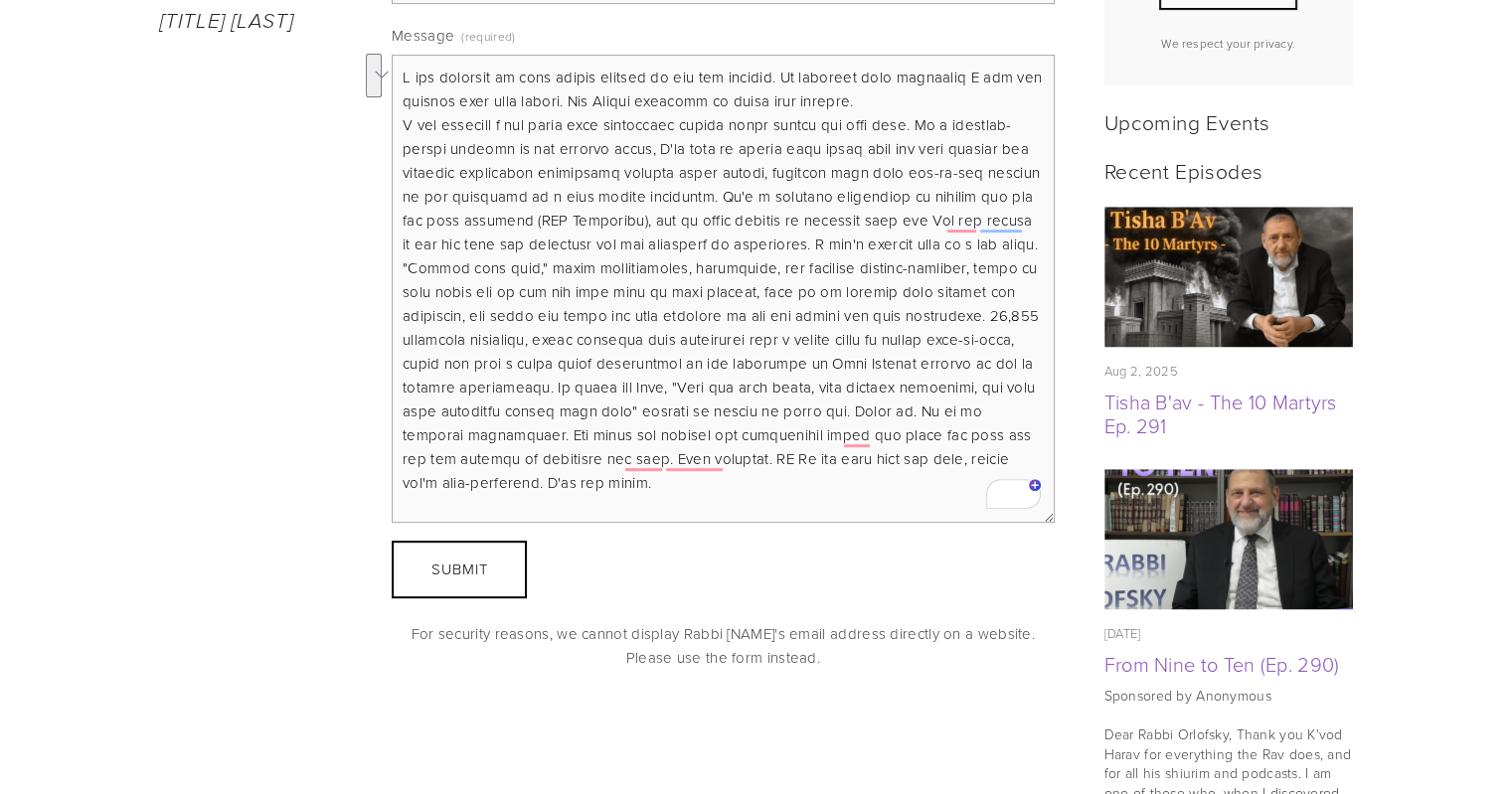 click on "Message (required)" at bounding box center (723, 288) 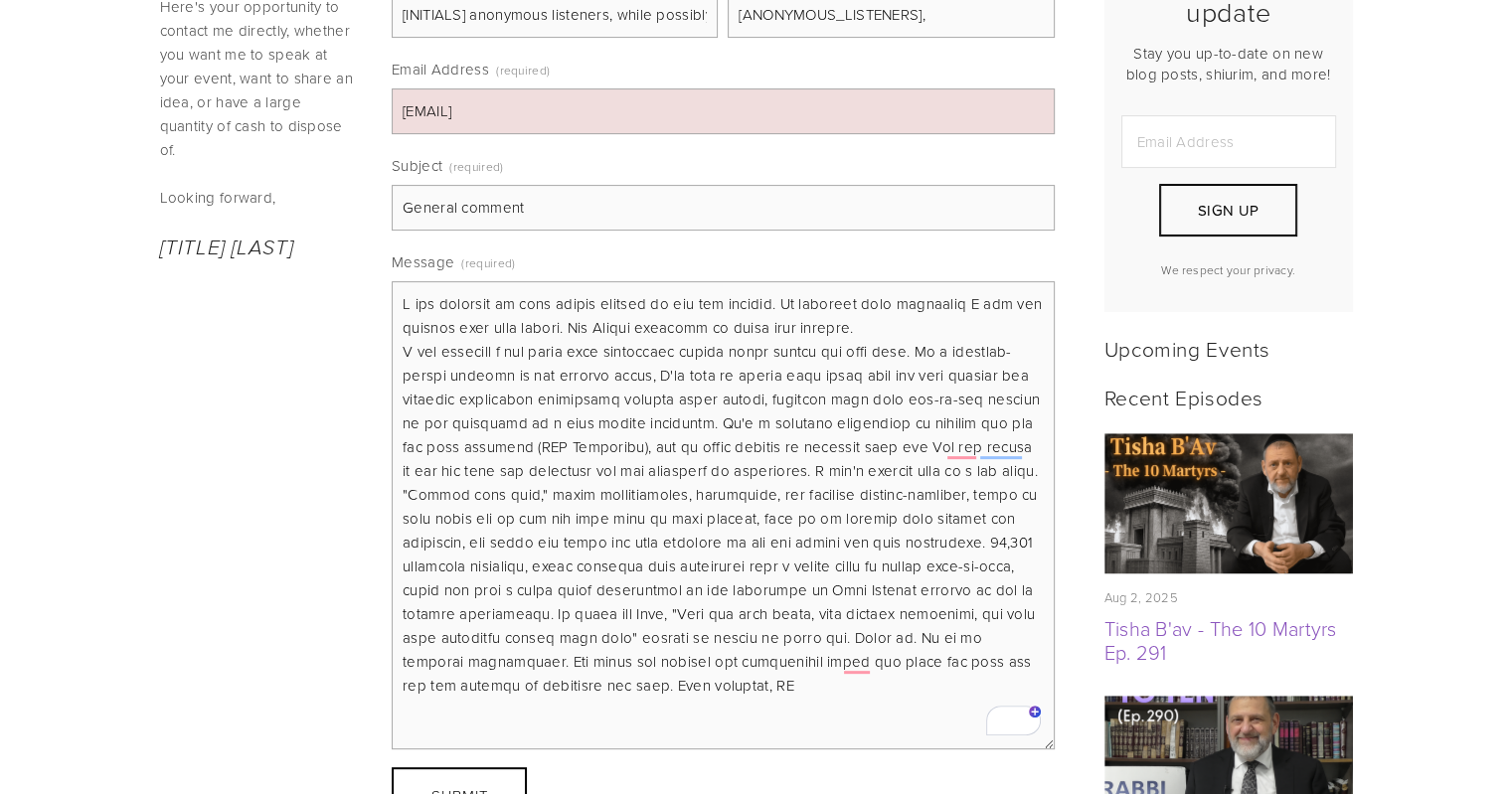 scroll, scrollTop: 596, scrollLeft: 0, axis: vertical 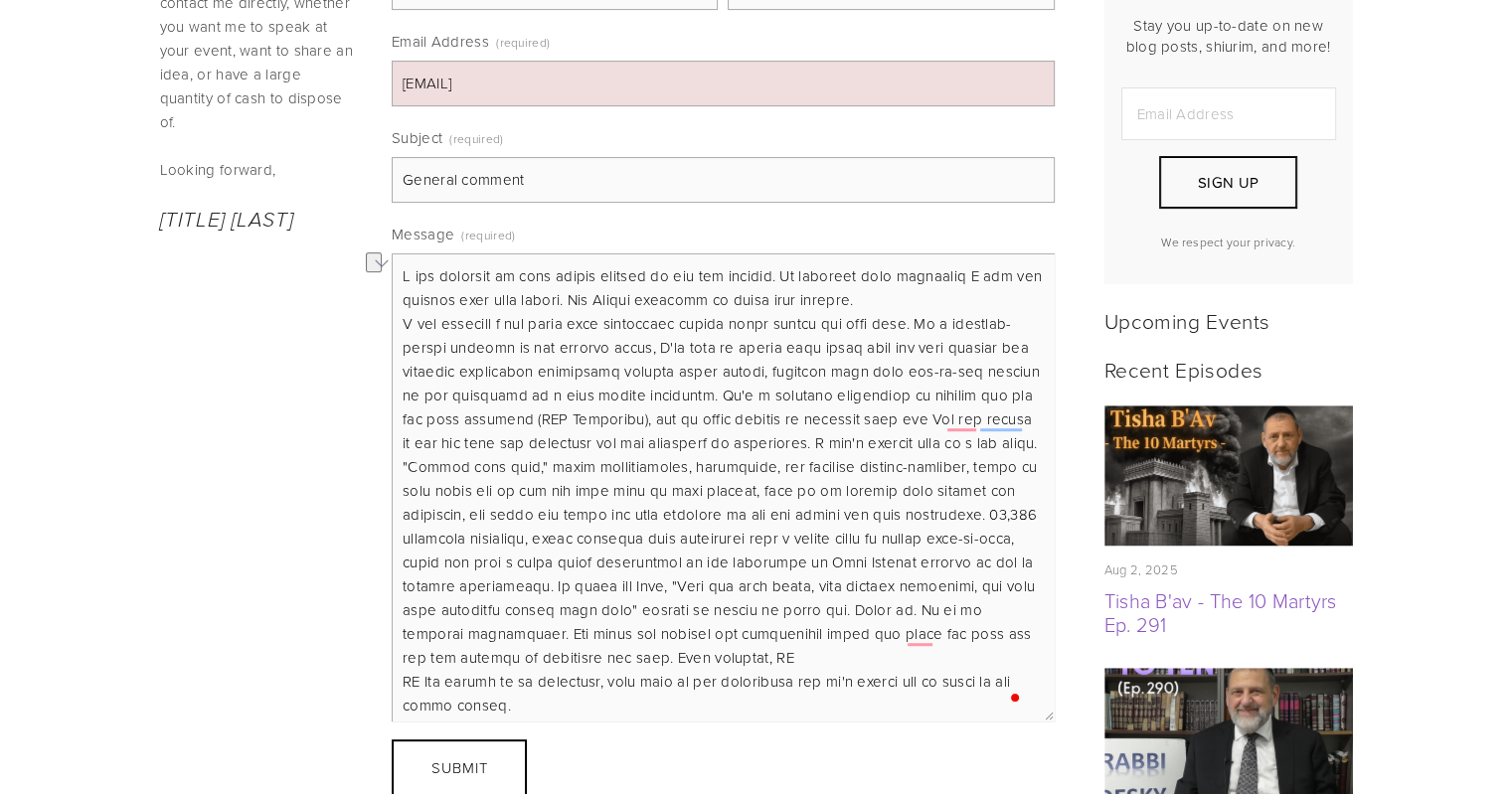 drag, startPoint x: 674, startPoint y: 679, endPoint x: 795, endPoint y: 675, distance: 121.0661 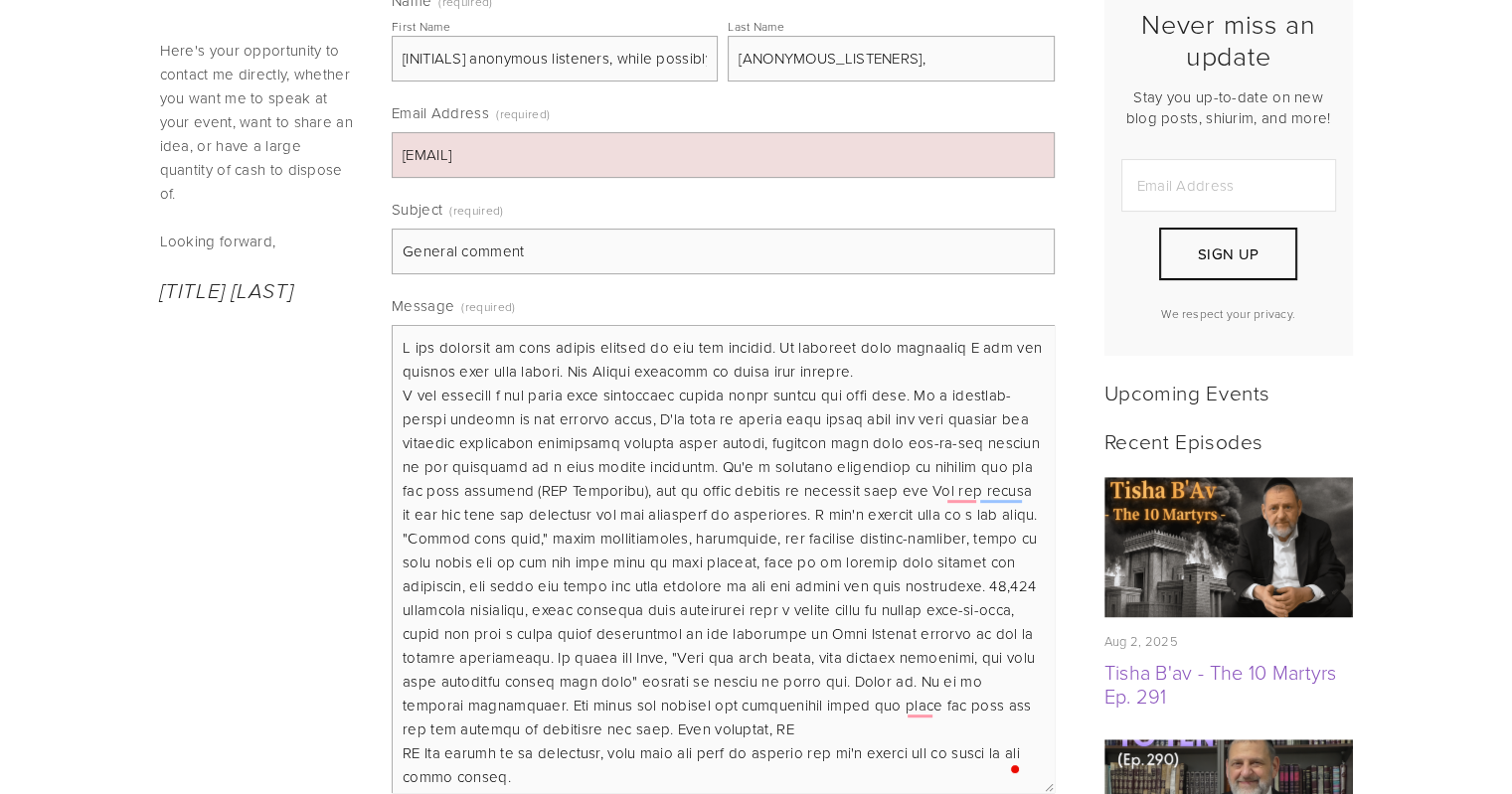 scroll, scrollTop: 497, scrollLeft: 0, axis: vertical 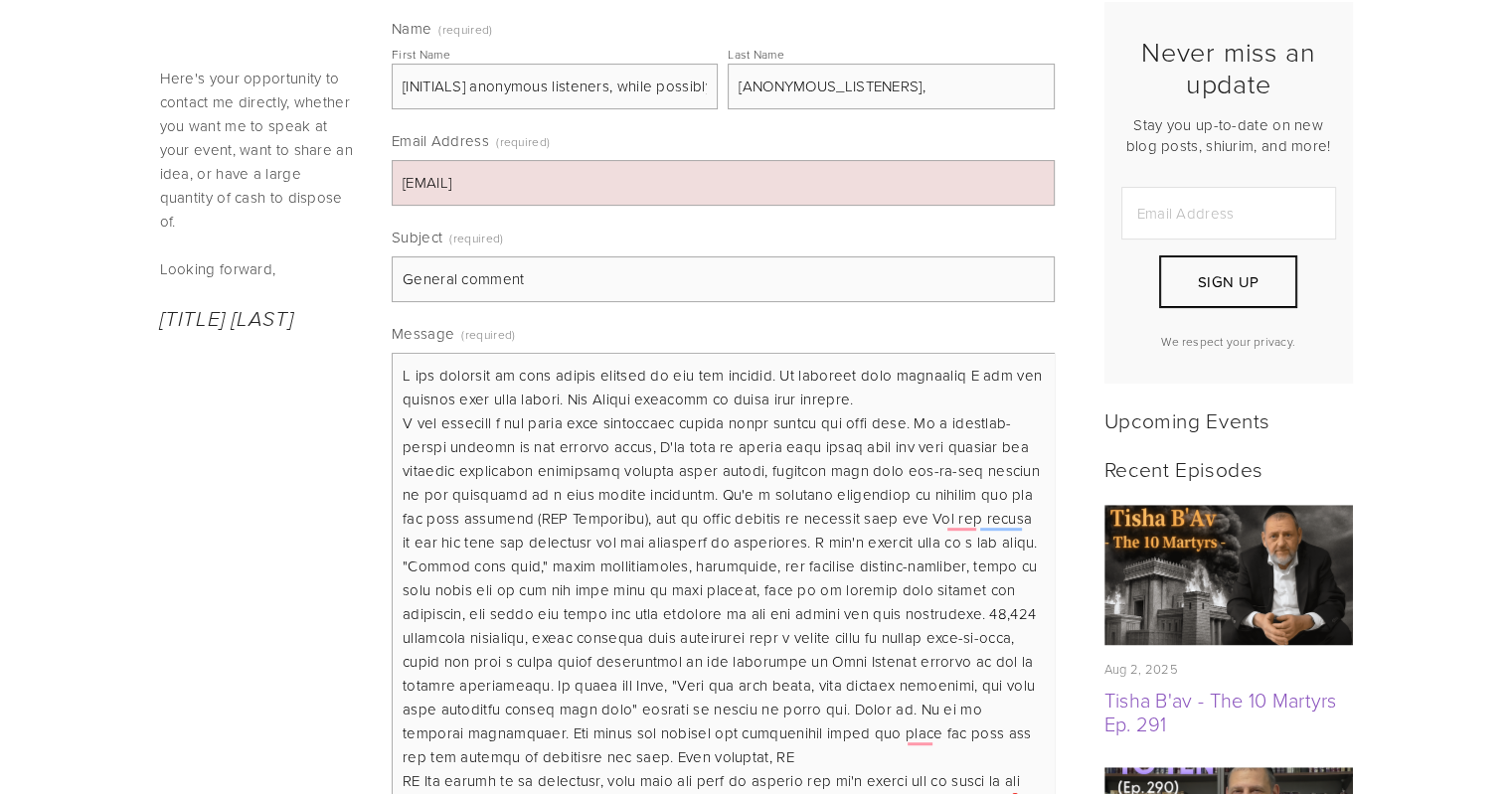click on "Message (required)" at bounding box center [723, 586] 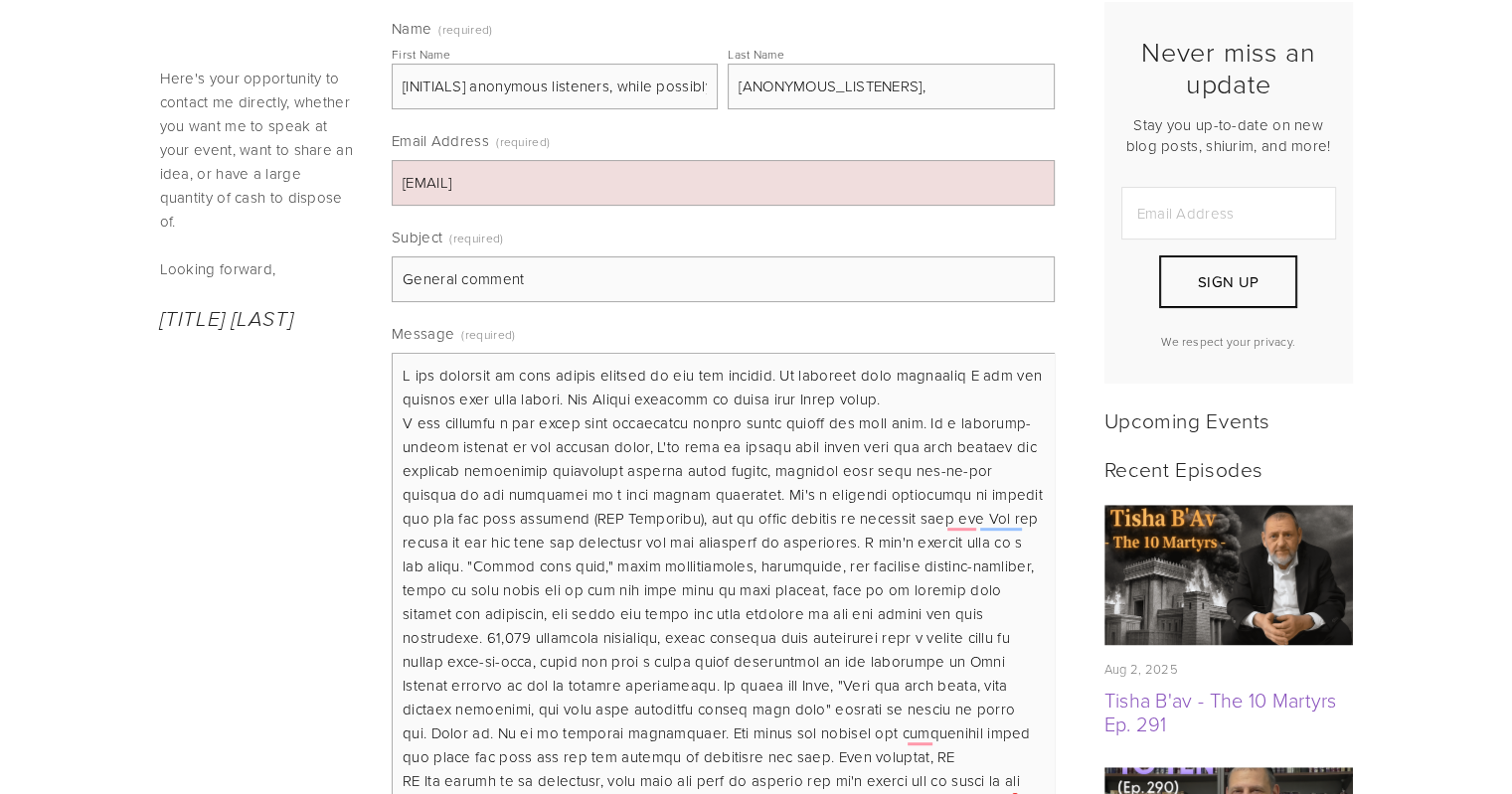 scroll, scrollTop: 5, scrollLeft: 0, axis: vertical 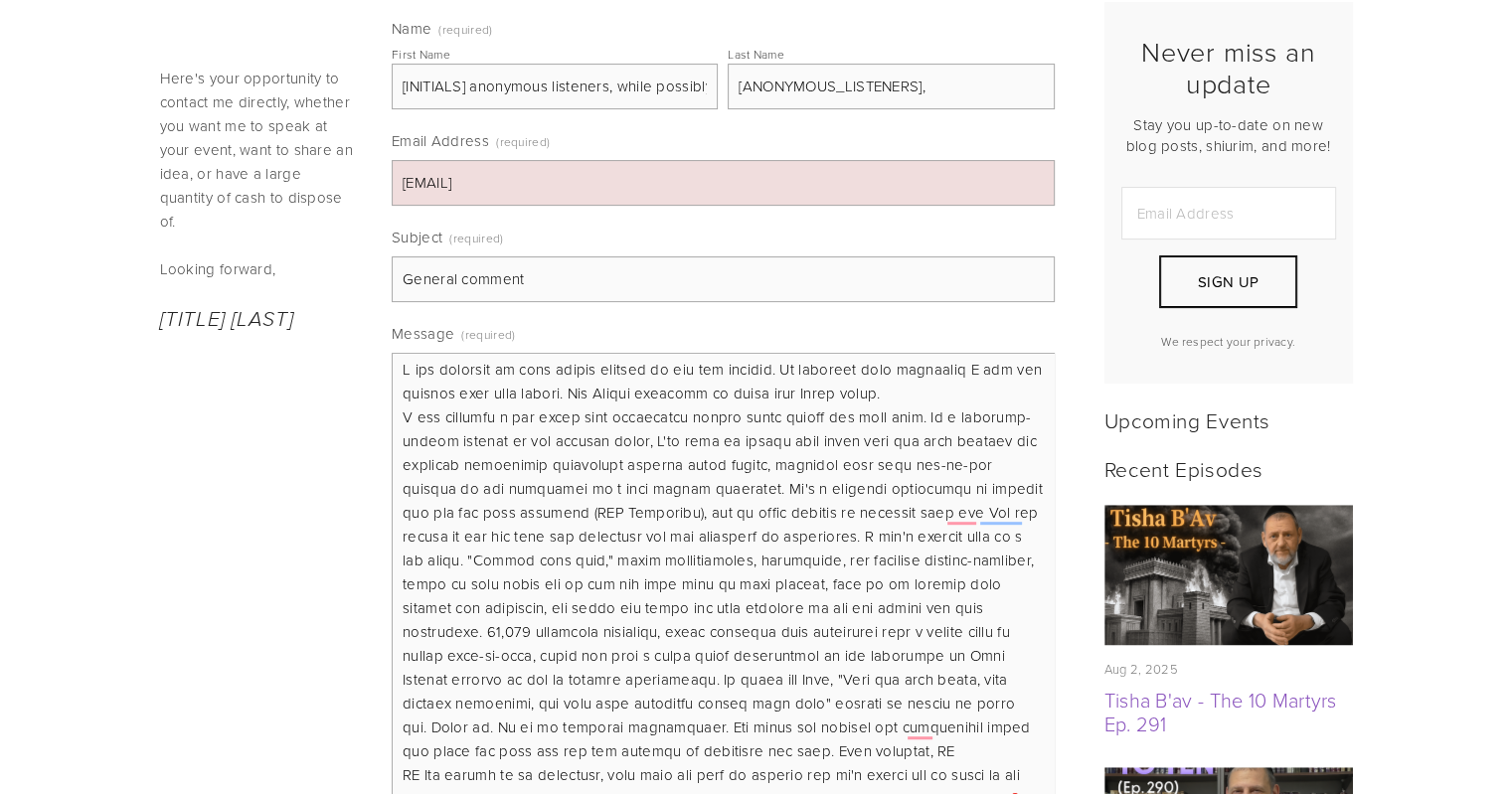 drag, startPoint x: 584, startPoint y: 510, endPoint x: 628, endPoint y: 514, distance: 44.18144 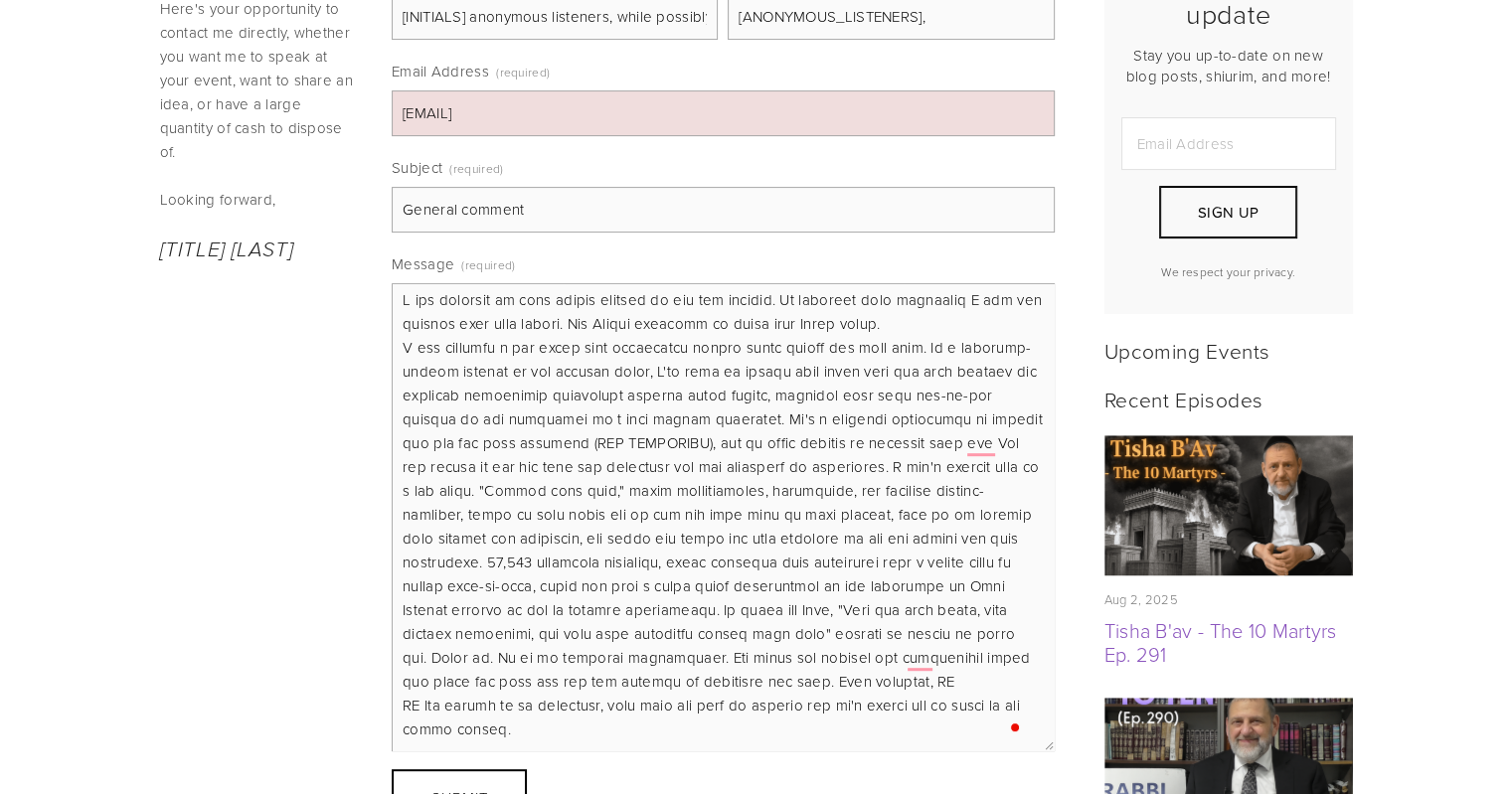 scroll, scrollTop: 596, scrollLeft: 0, axis: vertical 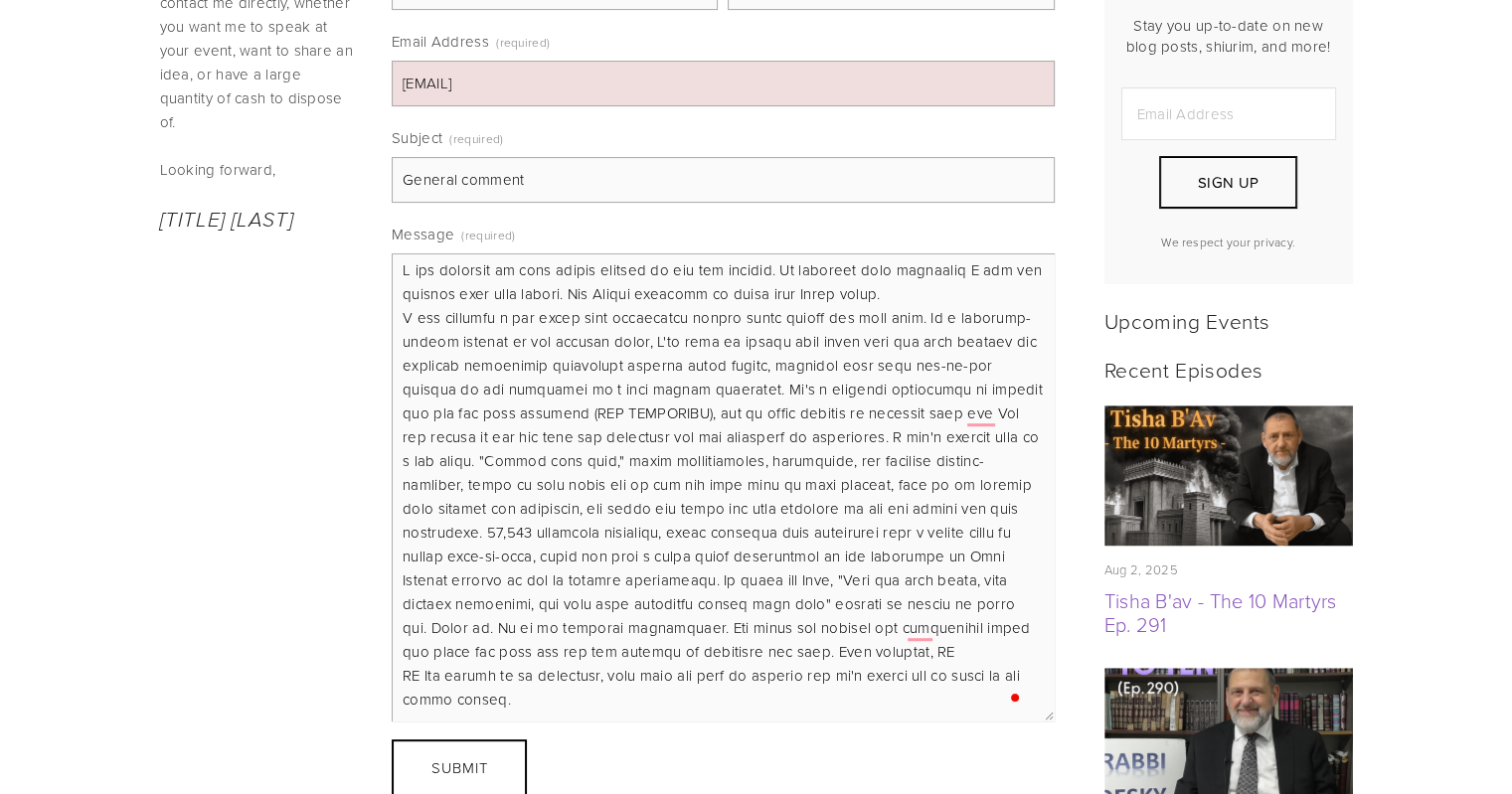 click on "Message (required)" at bounding box center [723, 487] 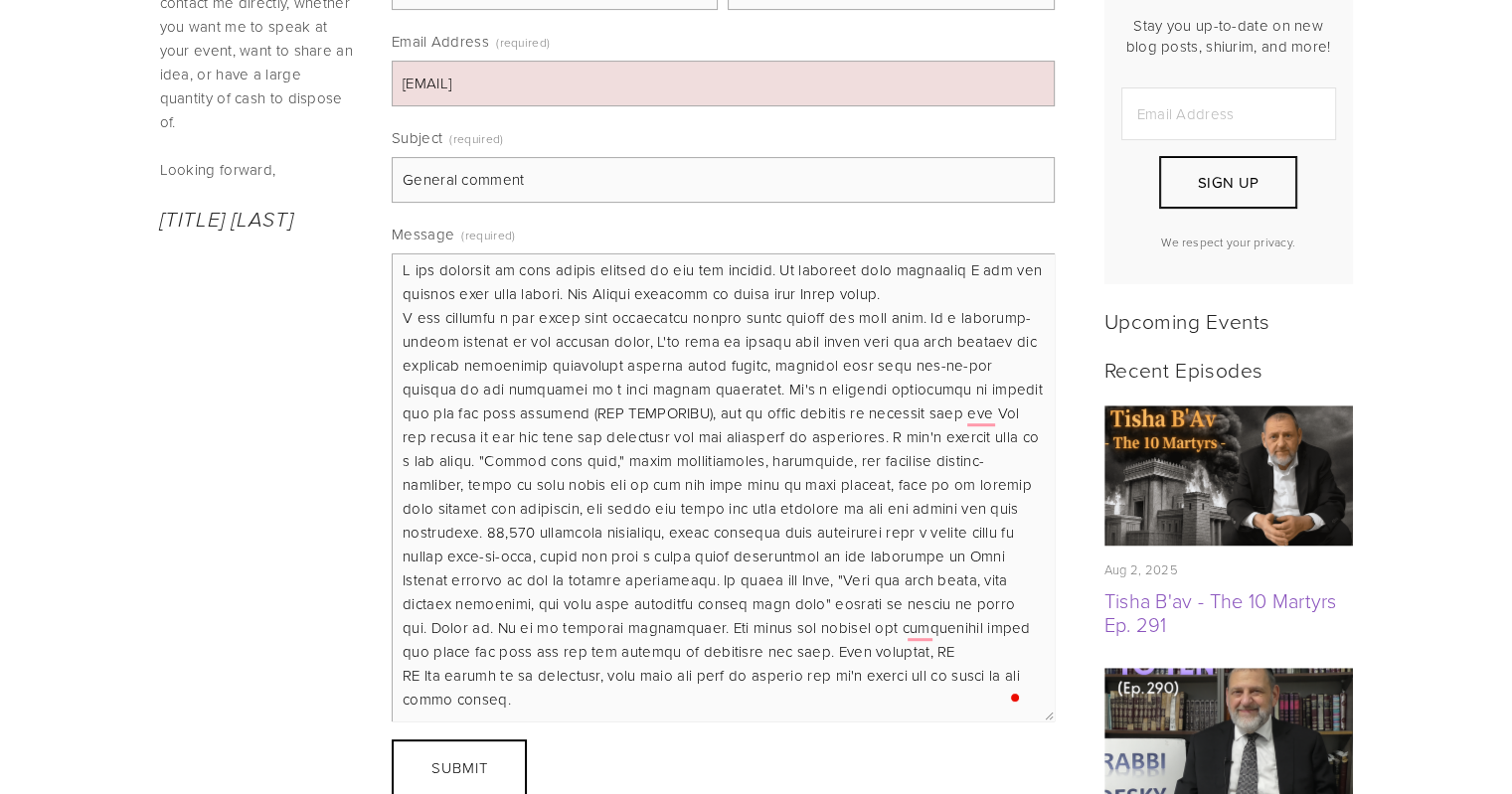 click on "Message (required)" at bounding box center [723, 487] 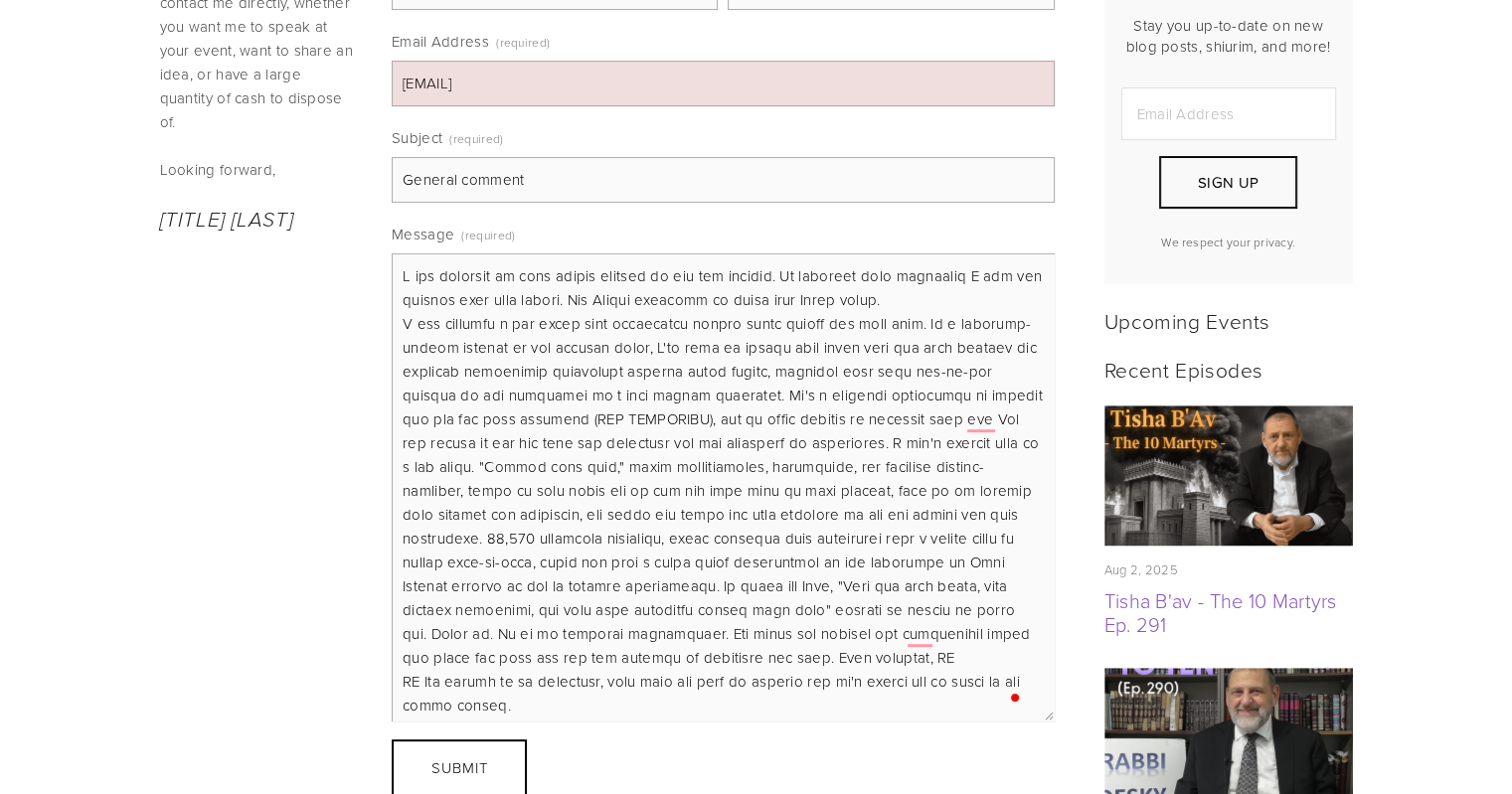 scroll, scrollTop: 0, scrollLeft: 0, axis: both 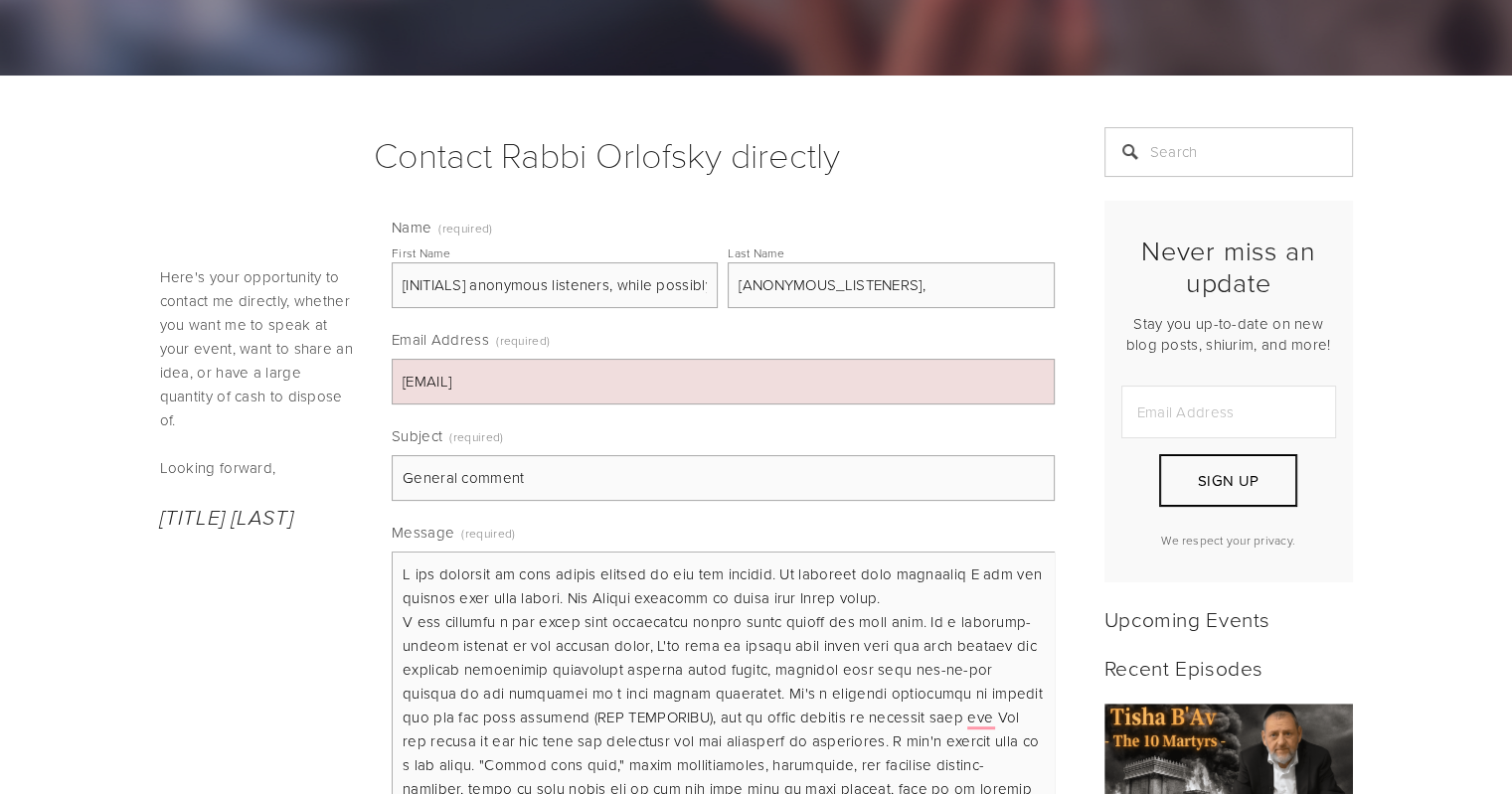 type on "I was inspired by your recent podcast on the ten martyrs. It answered many questions I had and brought them full circle. May Hashem continue to bless your Torah study.
I was thinking a bit about your occasional lament about losing all your jobs. As a multiple-decade denizen of the teshuva world, I've seen it happen many times that our most devoted and inspired influences eventually outgrow their venues, crossing over from one-on-one contact in the classroom to a more global influence. It's a positive expression of growing too big for your britches (NOT LITERALLY), and it often happens to teachers like the Rav who simply do not fit into any framework and are unwilling to compromise. I don't believe this is a bad thing. "Losing your jobs," while disappointing, depressing, and possibly poverty-inducing, seems to have freed you up for the next part of your journey, even if it entails some kicking and screaming, but which you might not have embarked on had the status quo been maintained. [NUMBER] anonymous listen..." 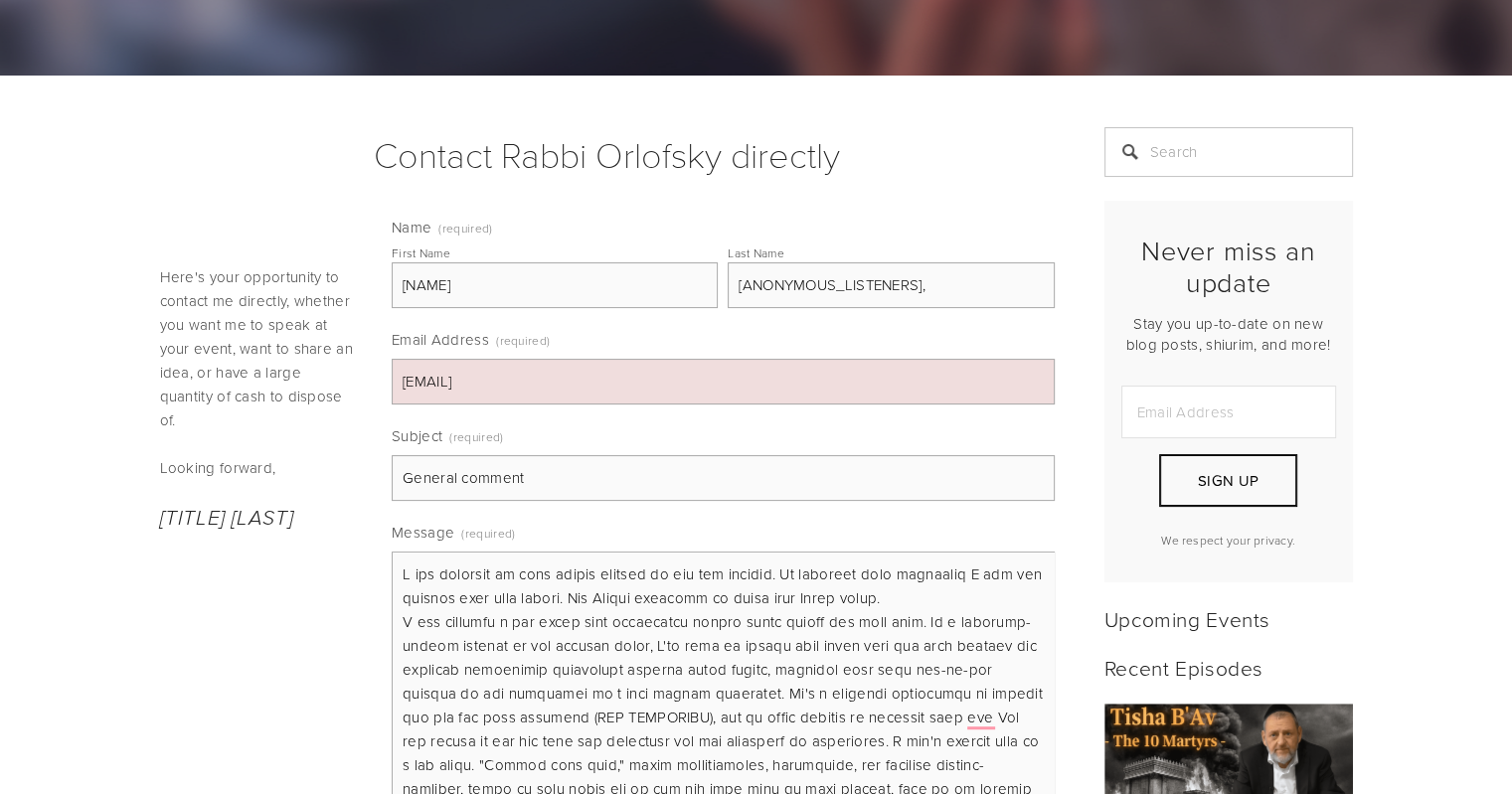 type on "[NAME]" 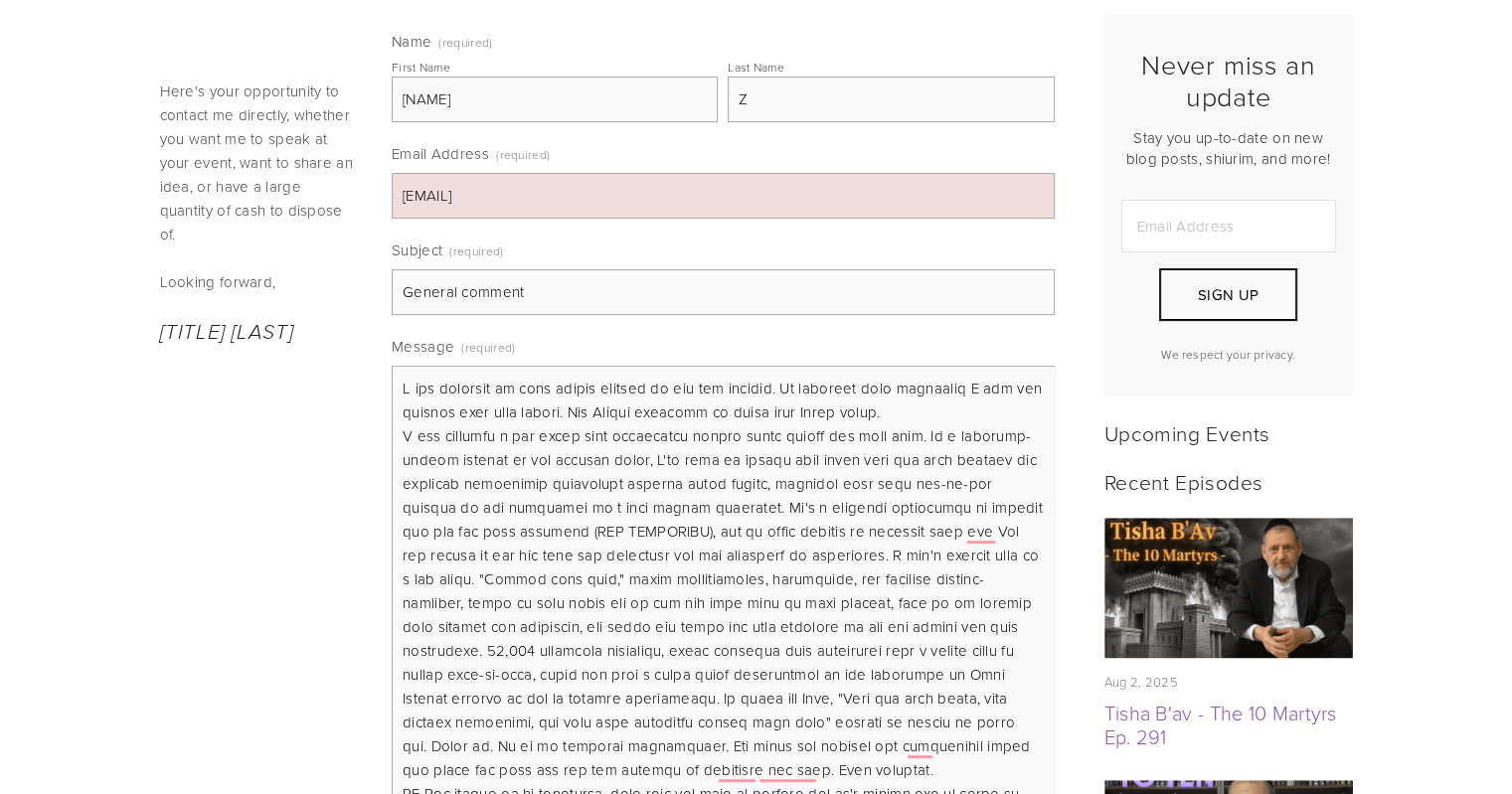 scroll, scrollTop: 497, scrollLeft: 0, axis: vertical 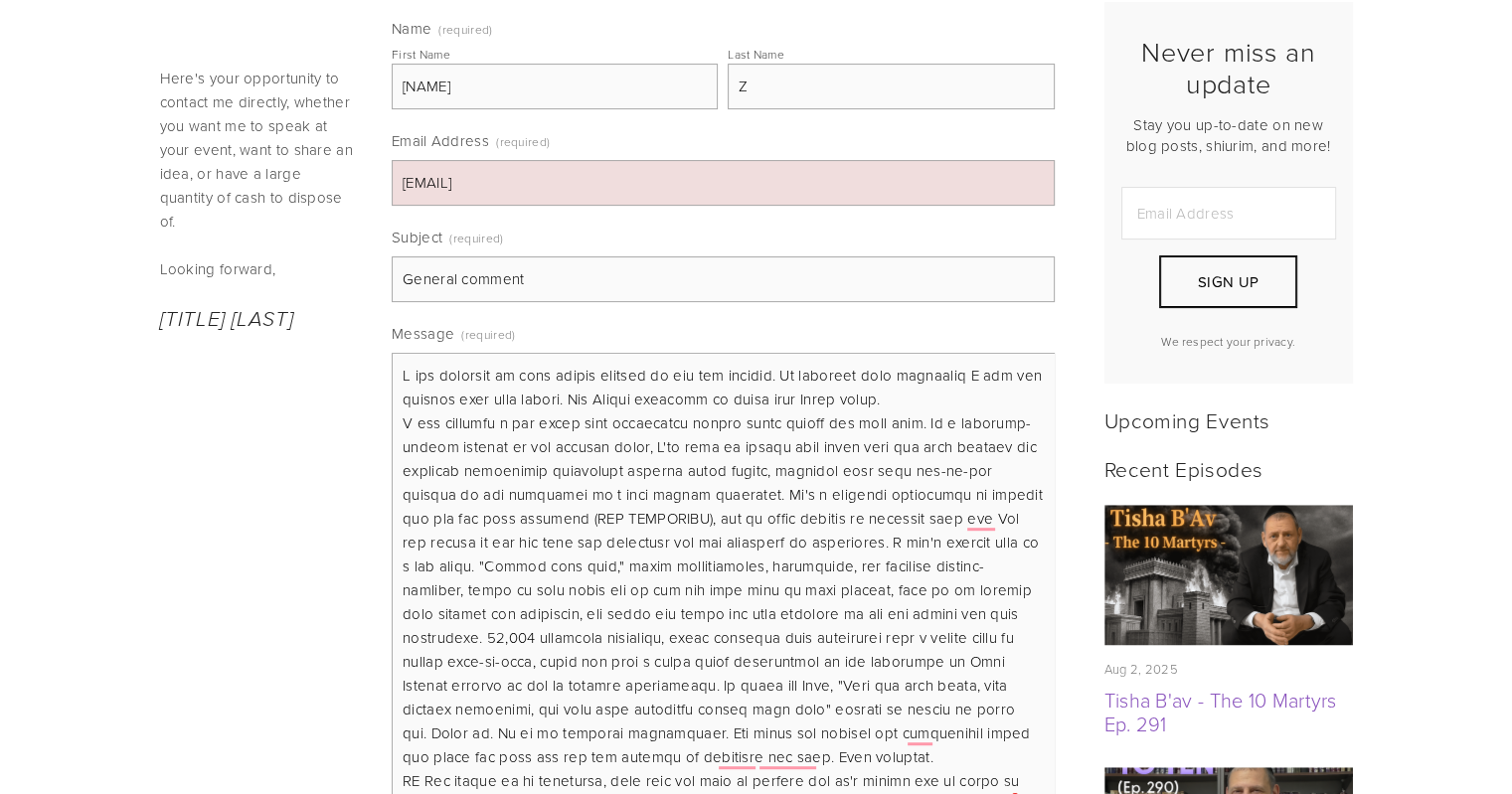type on "Z" 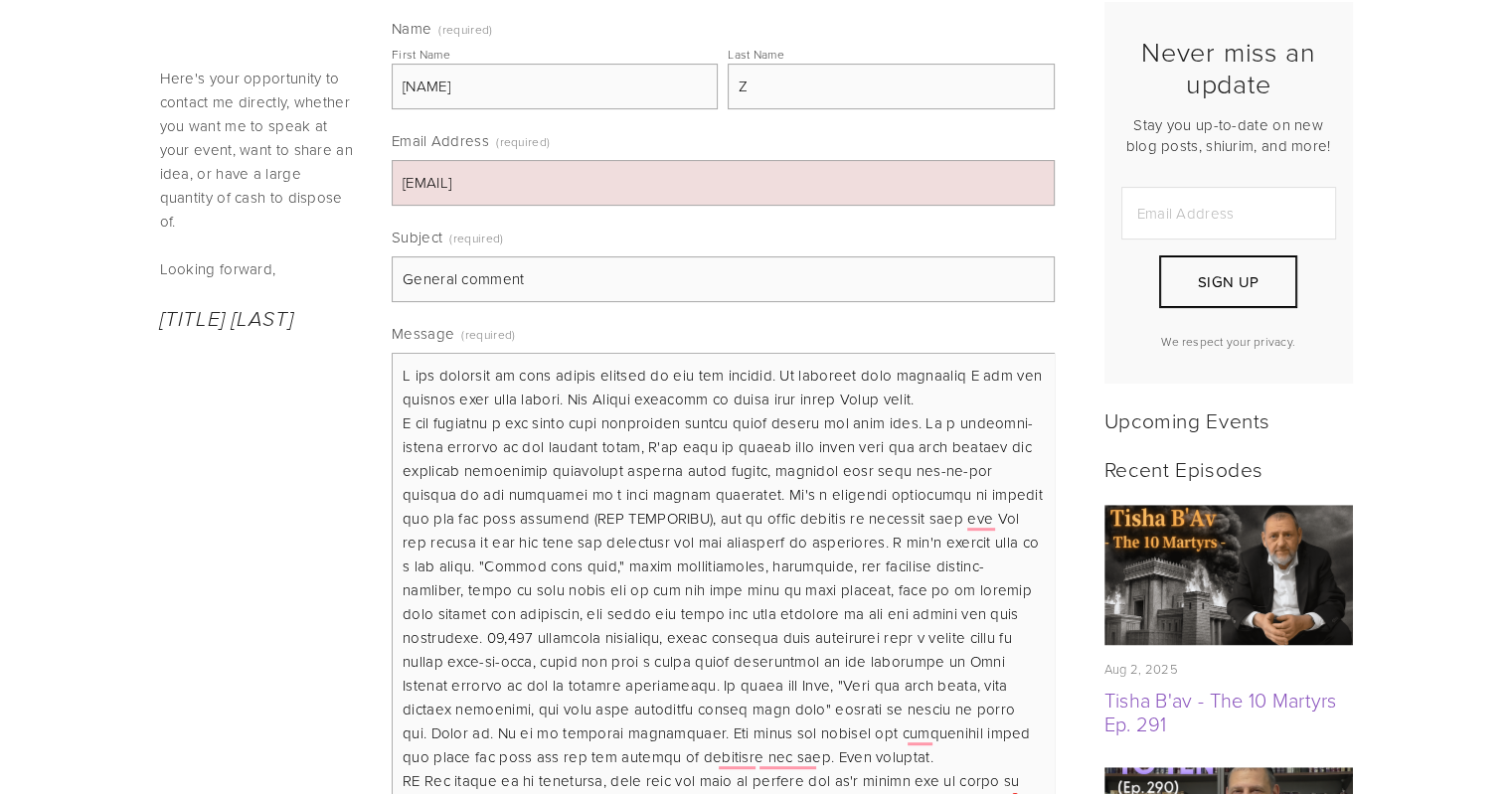 drag, startPoint x: 914, startPoint y: 395, endPoint x: 953, endPoint y: 398, distance: 39.1152 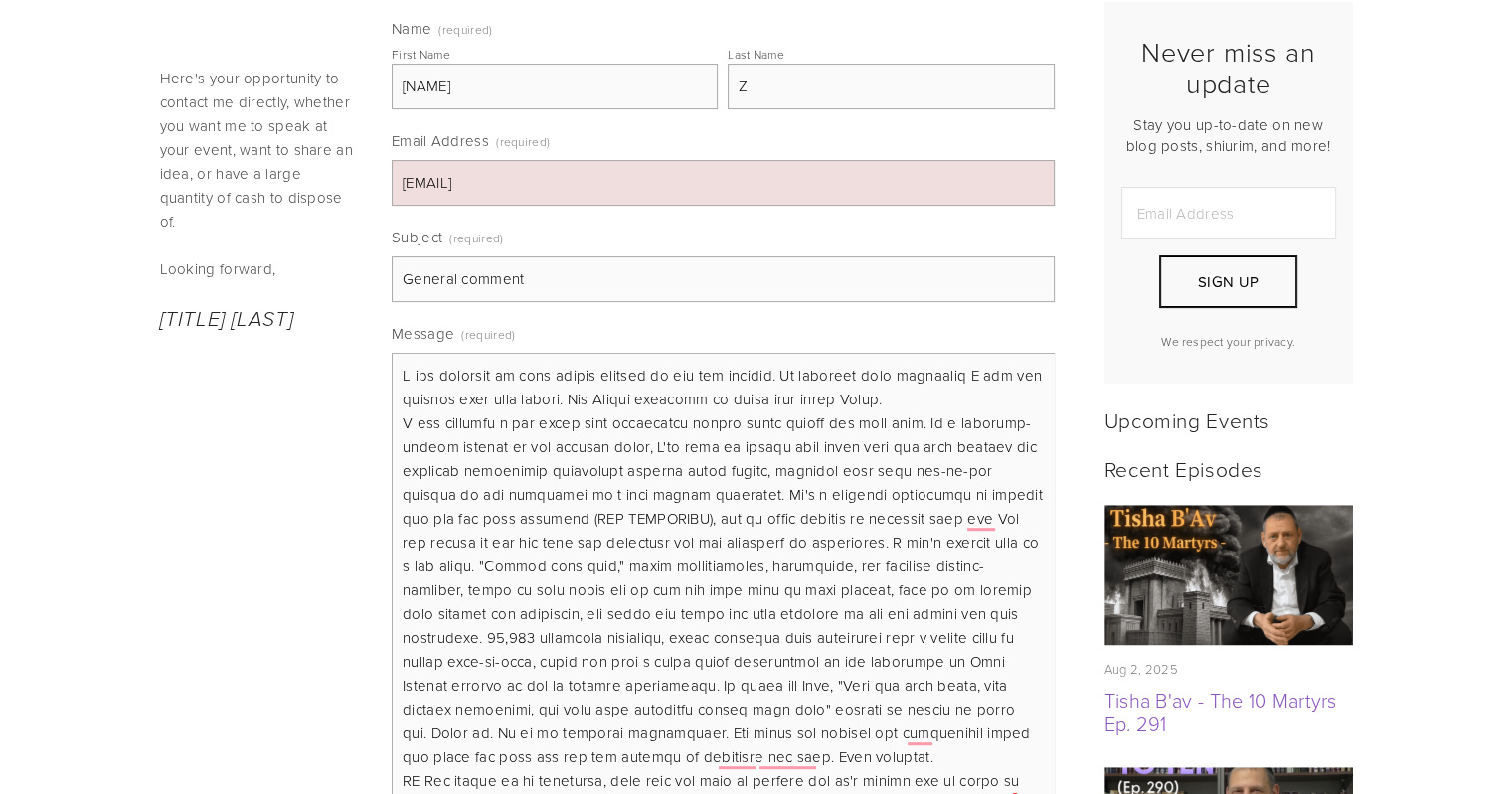 scroll, scrollTop: 5, scrollLeft: 0, axis: vertical 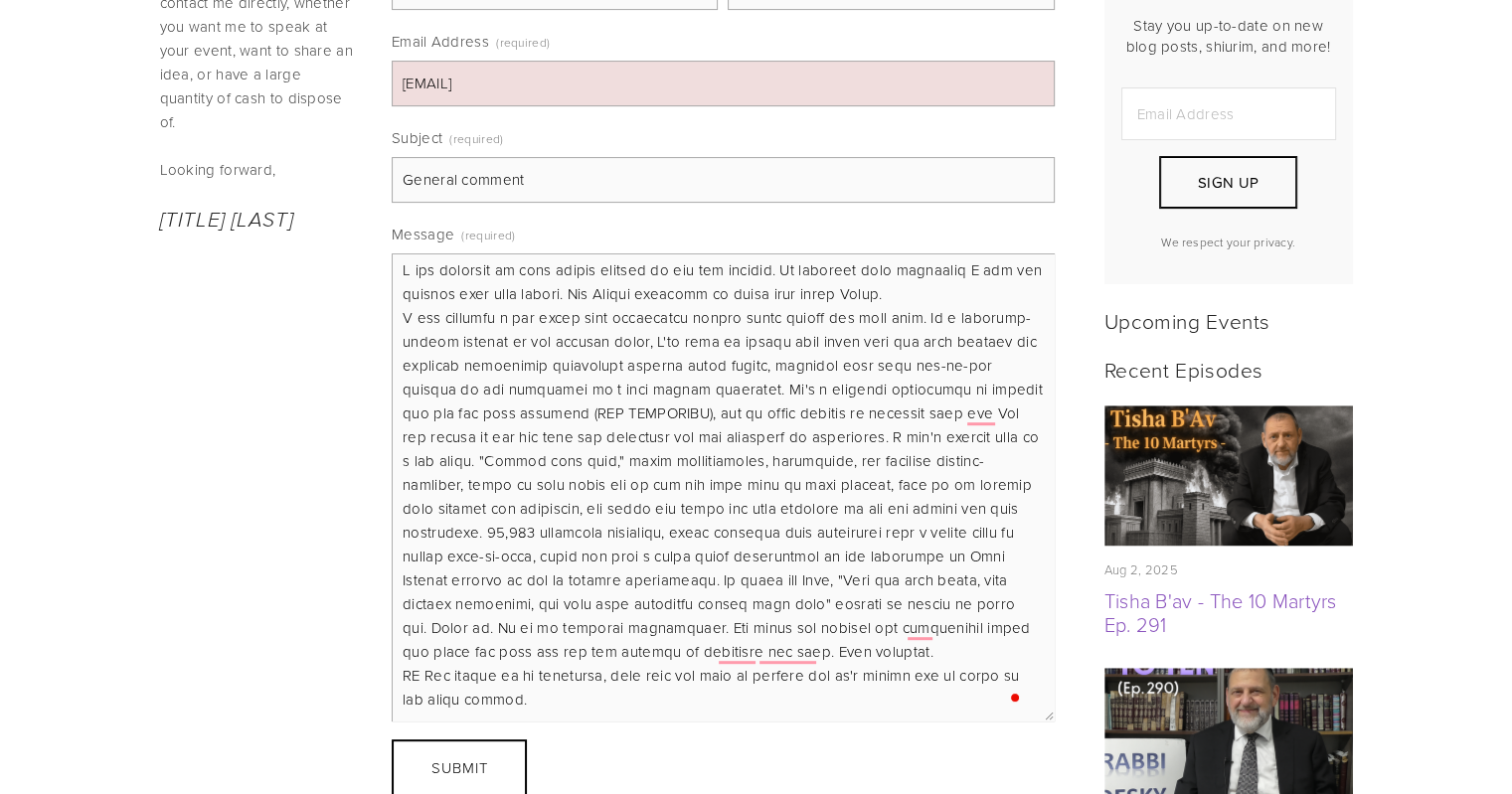 click on "Message (required)" at bounding box center [723, 487] 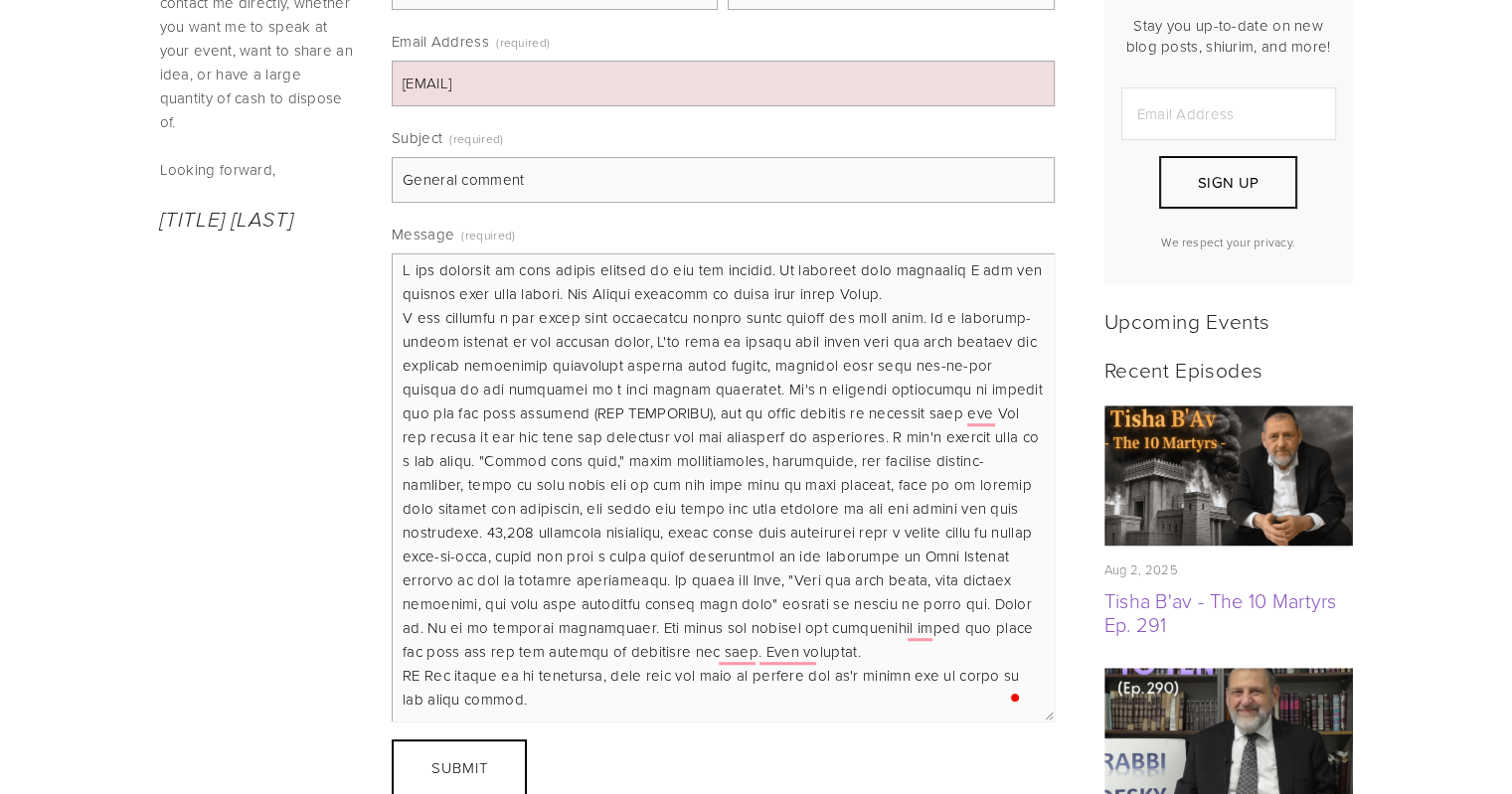 click on "Message (required)" at bounding box center [723, 487] 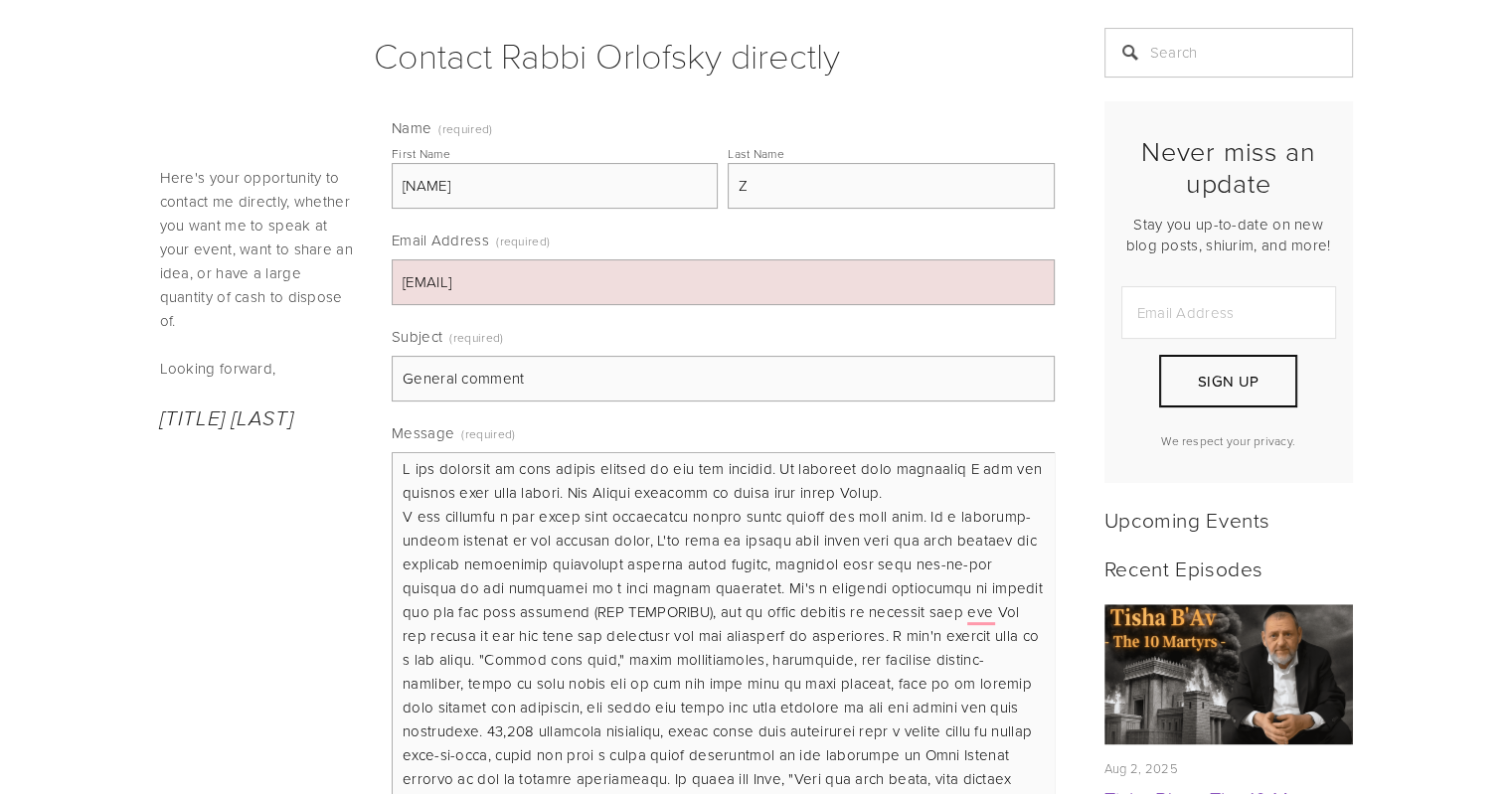 scroll, scrollTop: 497, scrollLeft: 0, axis: vertical 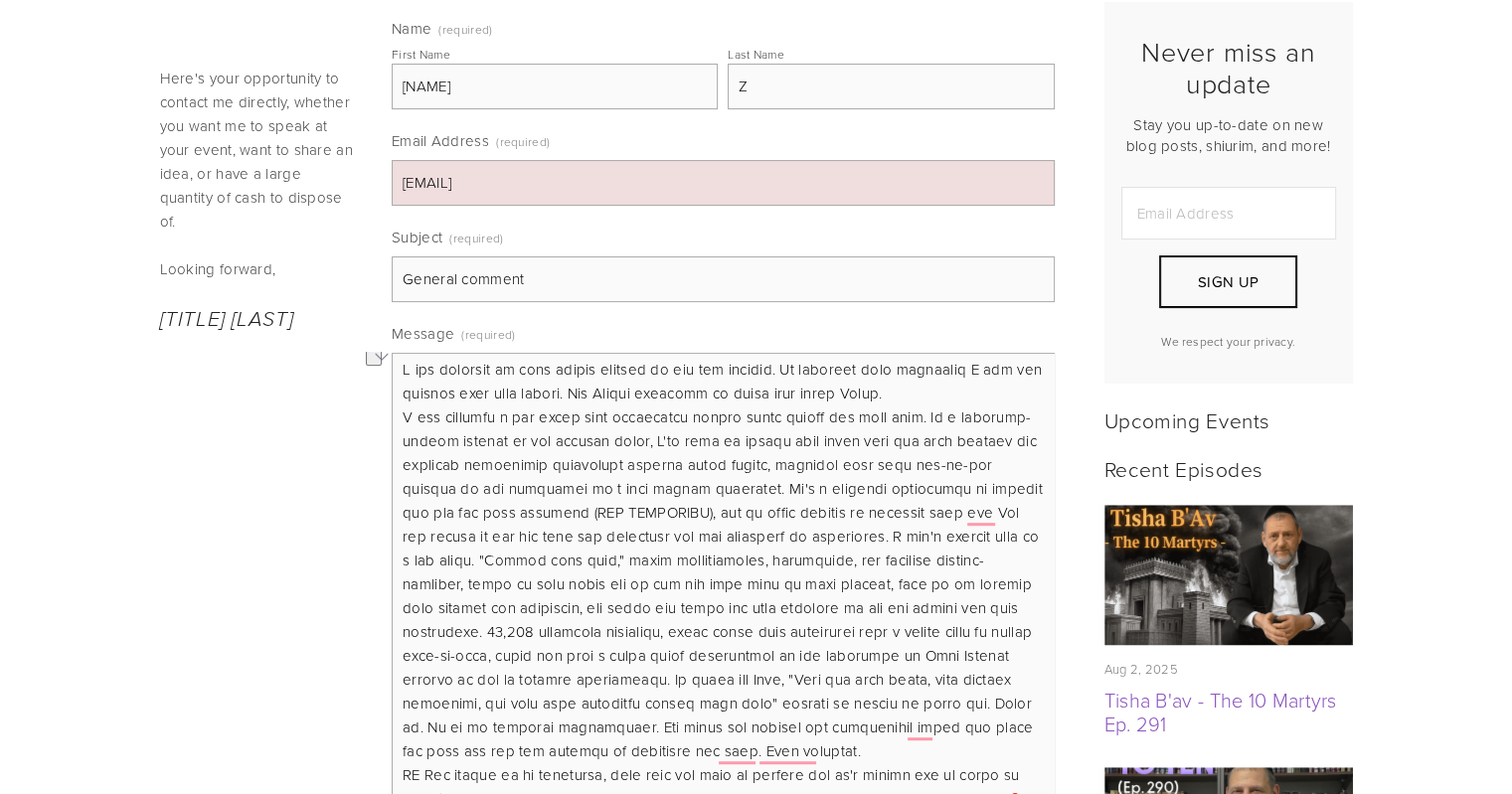 drag, startPoint x: 868, startPoint y: 529, endPoint x: 974, endPoint y: 536, distance: 106.23088 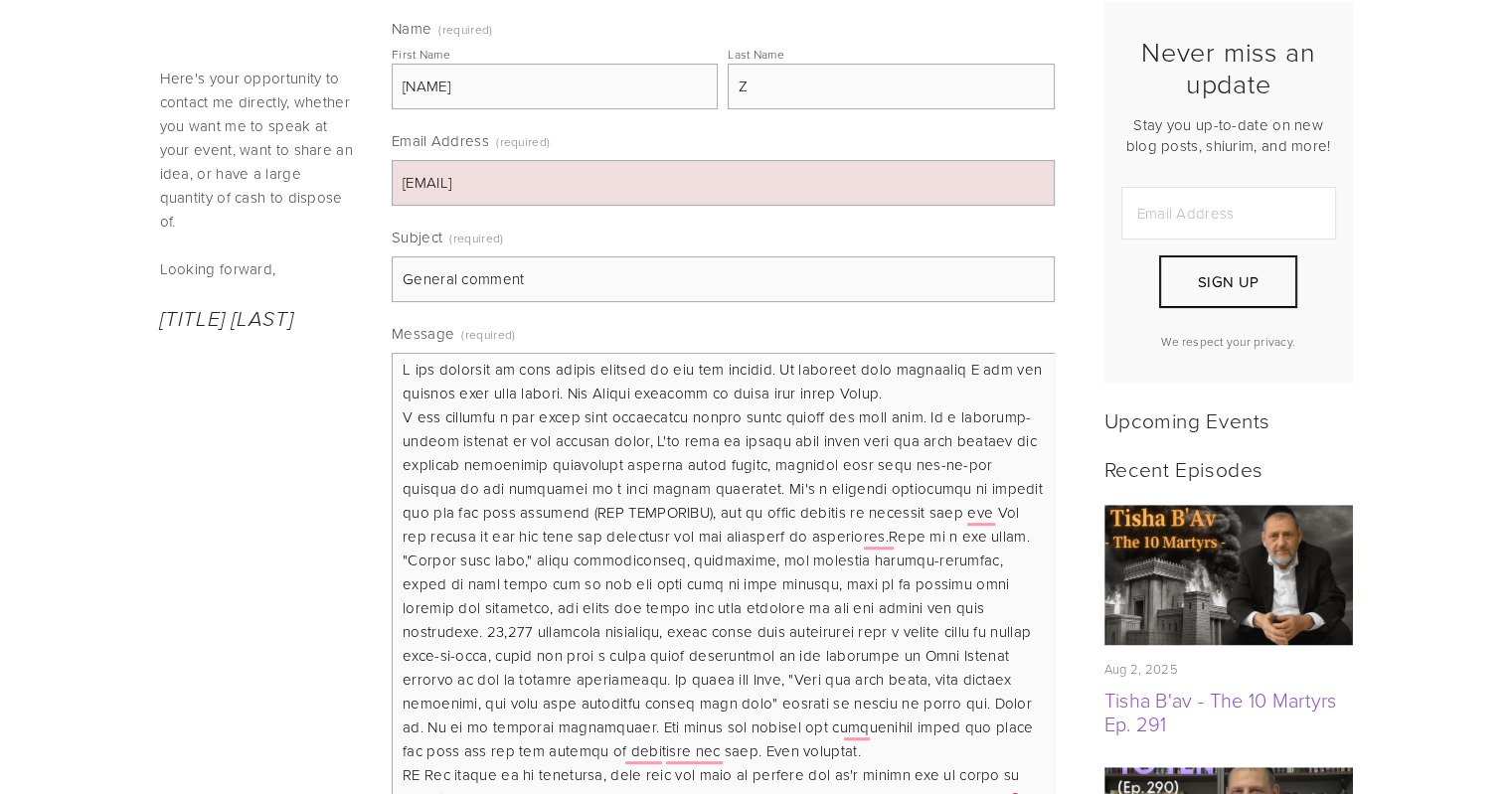 click on "Message (required)" at bounding box center [723, 586] 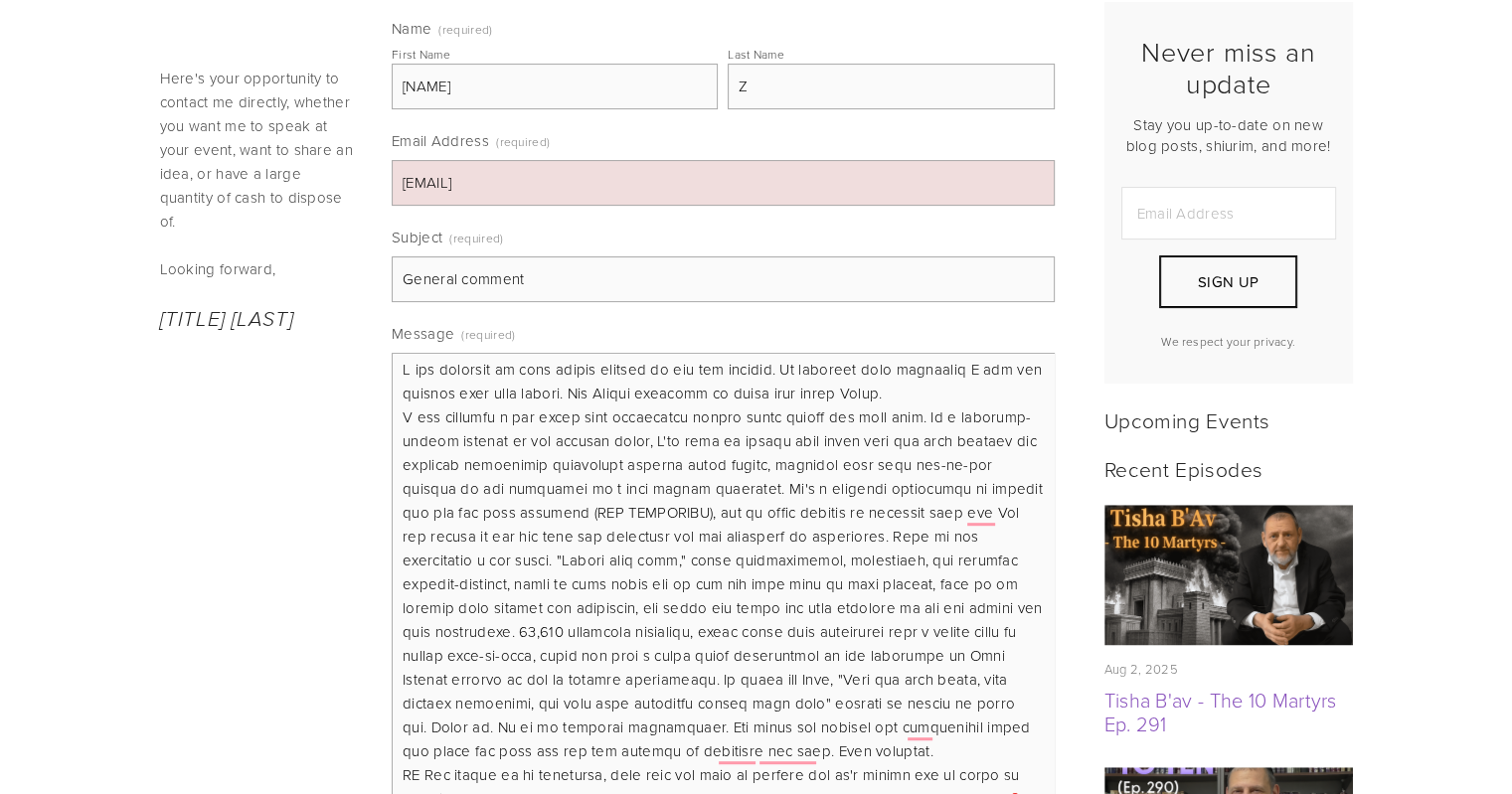 scroll, scrollTop: 596, scrollLeft: 0, axis: vertical 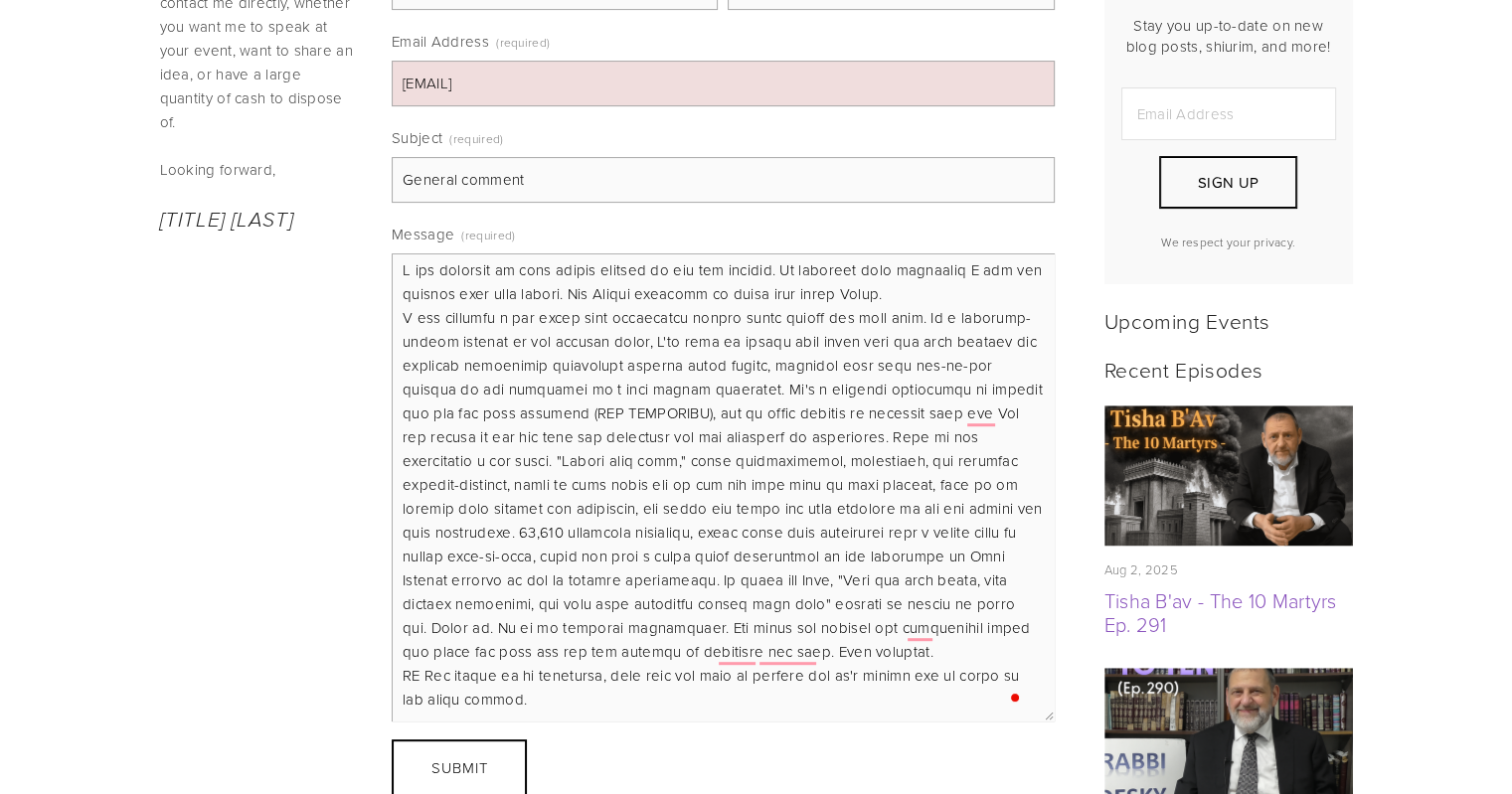 click on "Message (required)" at bounding box center (723, 487) 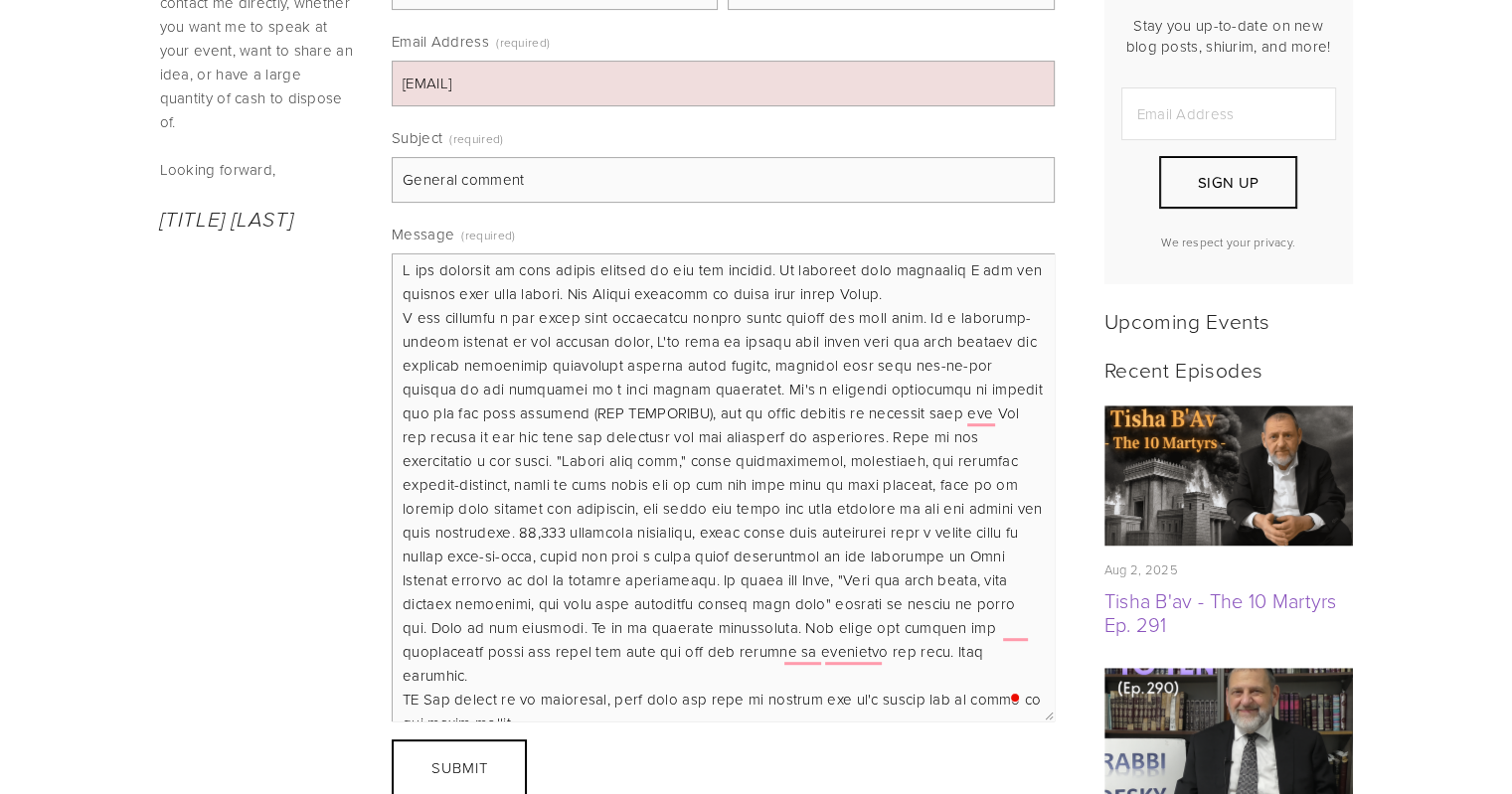 click on "Message (required)" at bounding box center [723, 487] 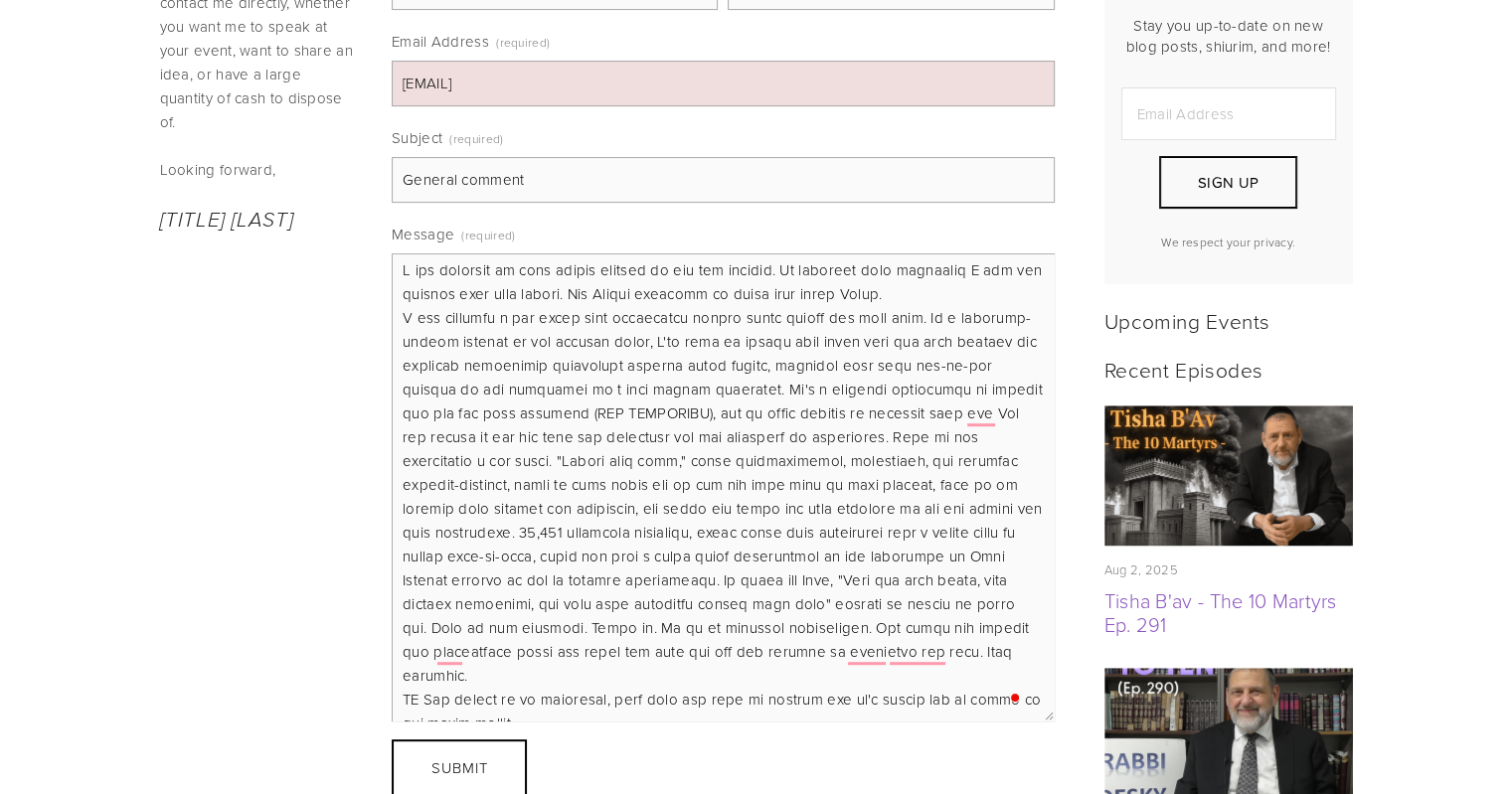 scroll, scrollTop: 0, scrollLeft: 0, axis: both 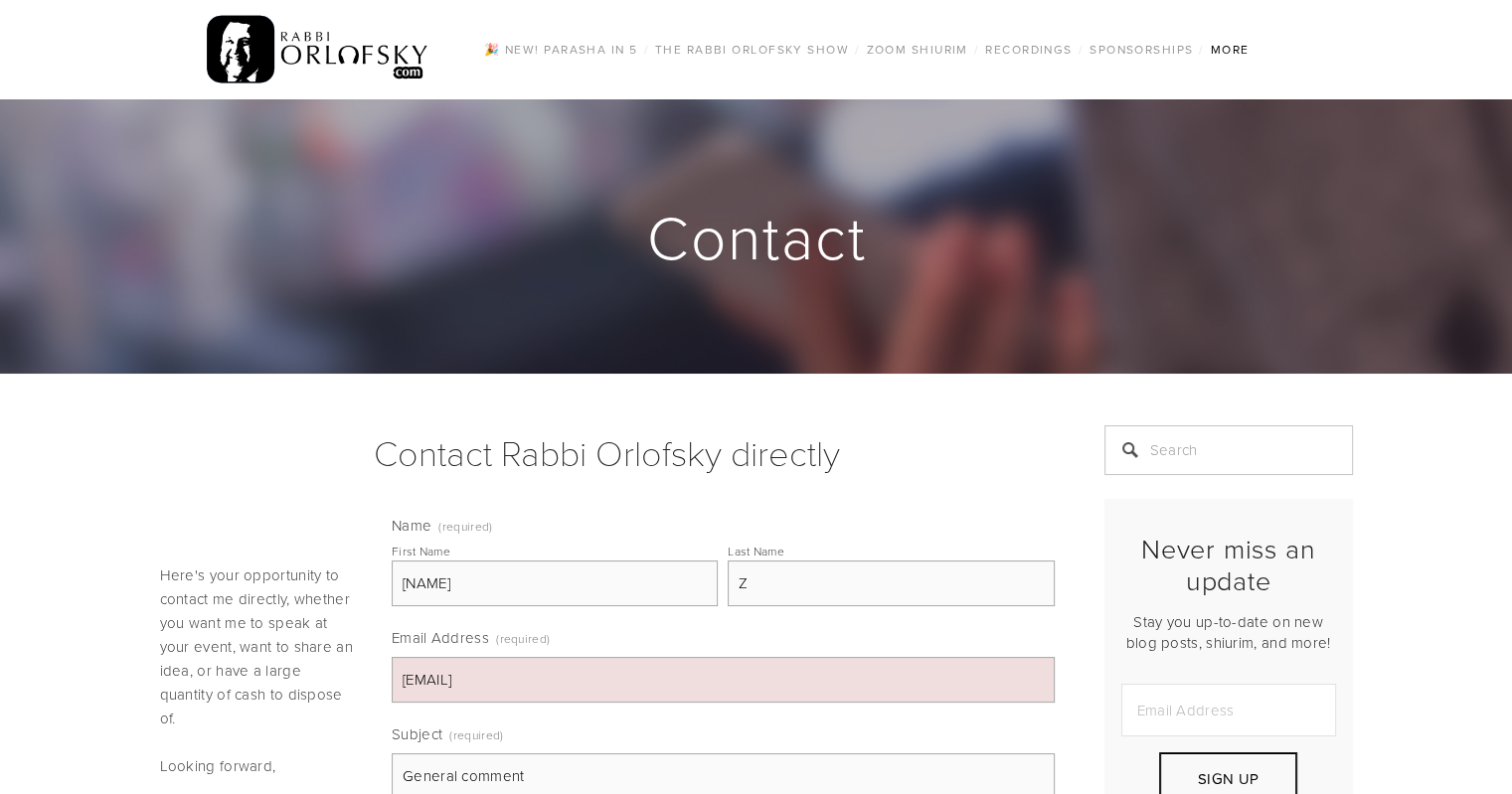 type on "I was inspired by your recent podcast on the ten martyrs. It answered many questions I had and brought them full circle. May Hashem continue to bless your limud Torah.
I was thinking a bit about your occasional lament about losing all your jobs. As a multiple-decade denizen of the teshuva world, I've seen it happen many times that our most devoted and inspired influences eventually outgrow their venues, crossing over from one-on-one contact in the classroom to a more global influence. It's a positive expression of growing too big for your britches (NOT LITERALLY), and it often happens to teachers like the Rav who simply do not fit into any framework and are unwilling to compromise. This is not necessarily a bad thing. "Losing your jobs," while disappointing, depressing, and possibly poverty-inducing, seems to have freed you up for the next part of your journey, even if it entails some kicking and screaming, but which you might not have embarked on had the status quo been maintained. 25,000 anonymous listen..." 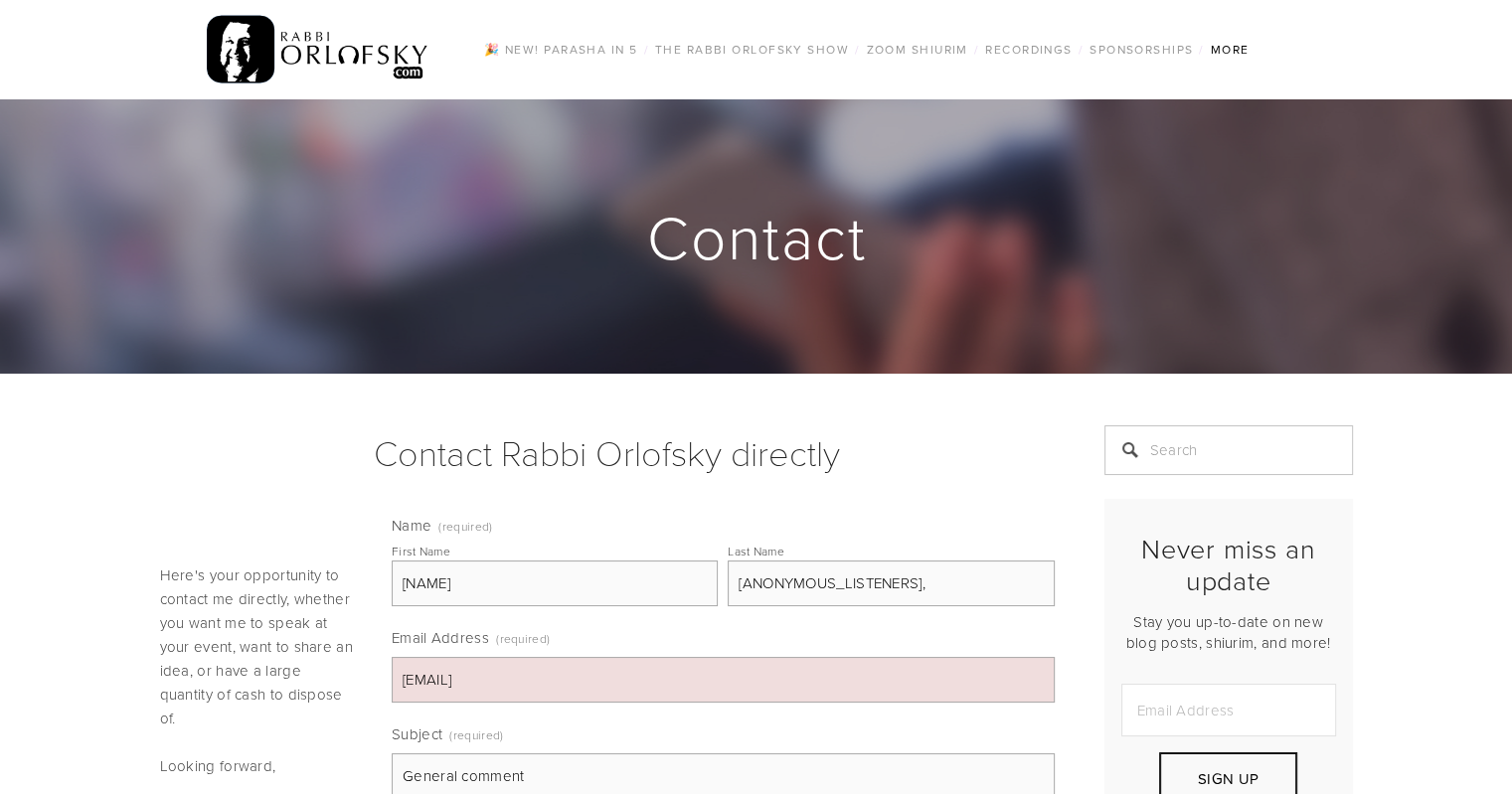 type on "[ANONYMOUS_LISTENERS]," 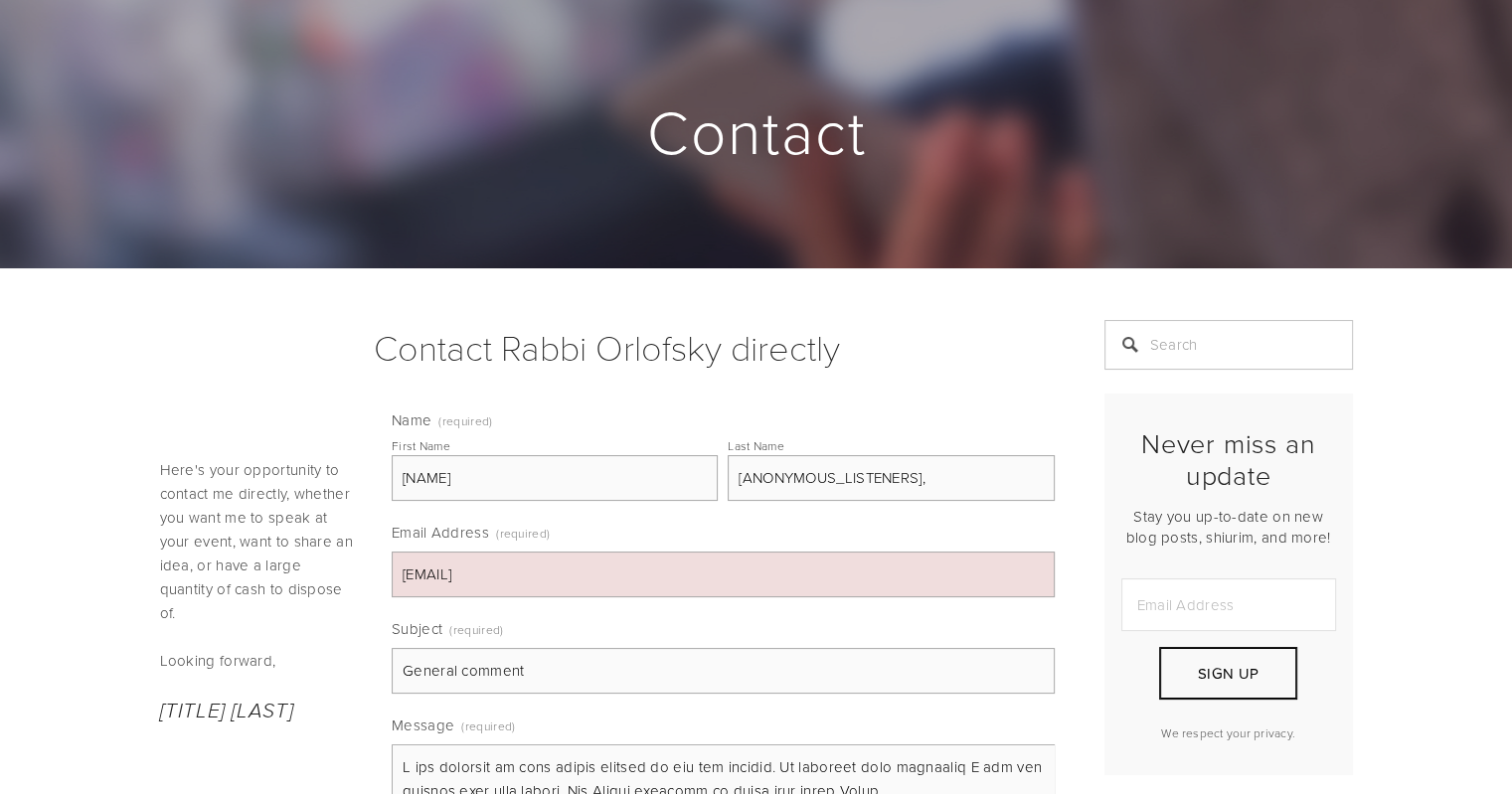 scroll, scrollTop: 397, scrollLeft: 0, axis: vertical 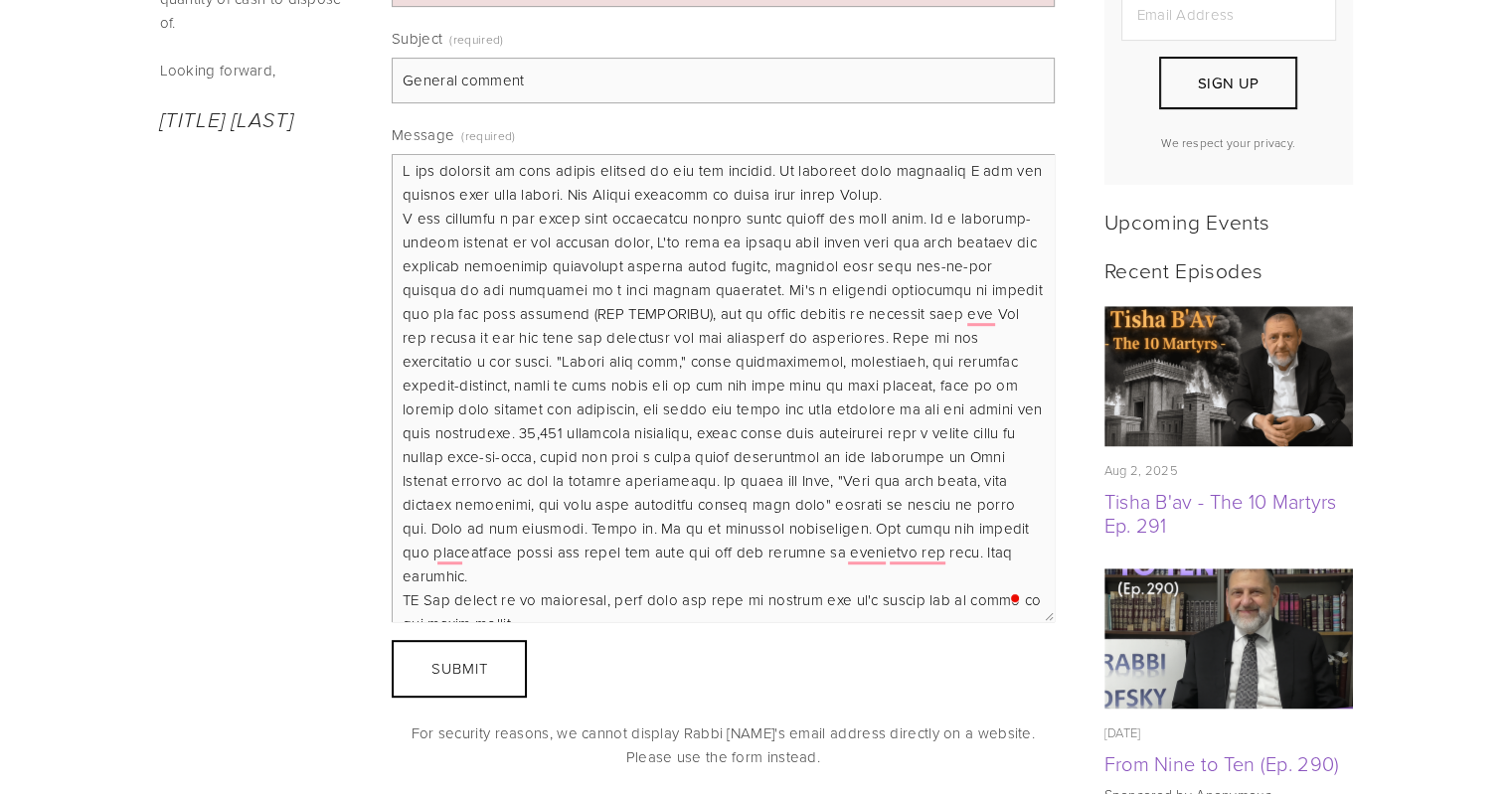 click on "Message (required)" at bounding box center (723, 388) 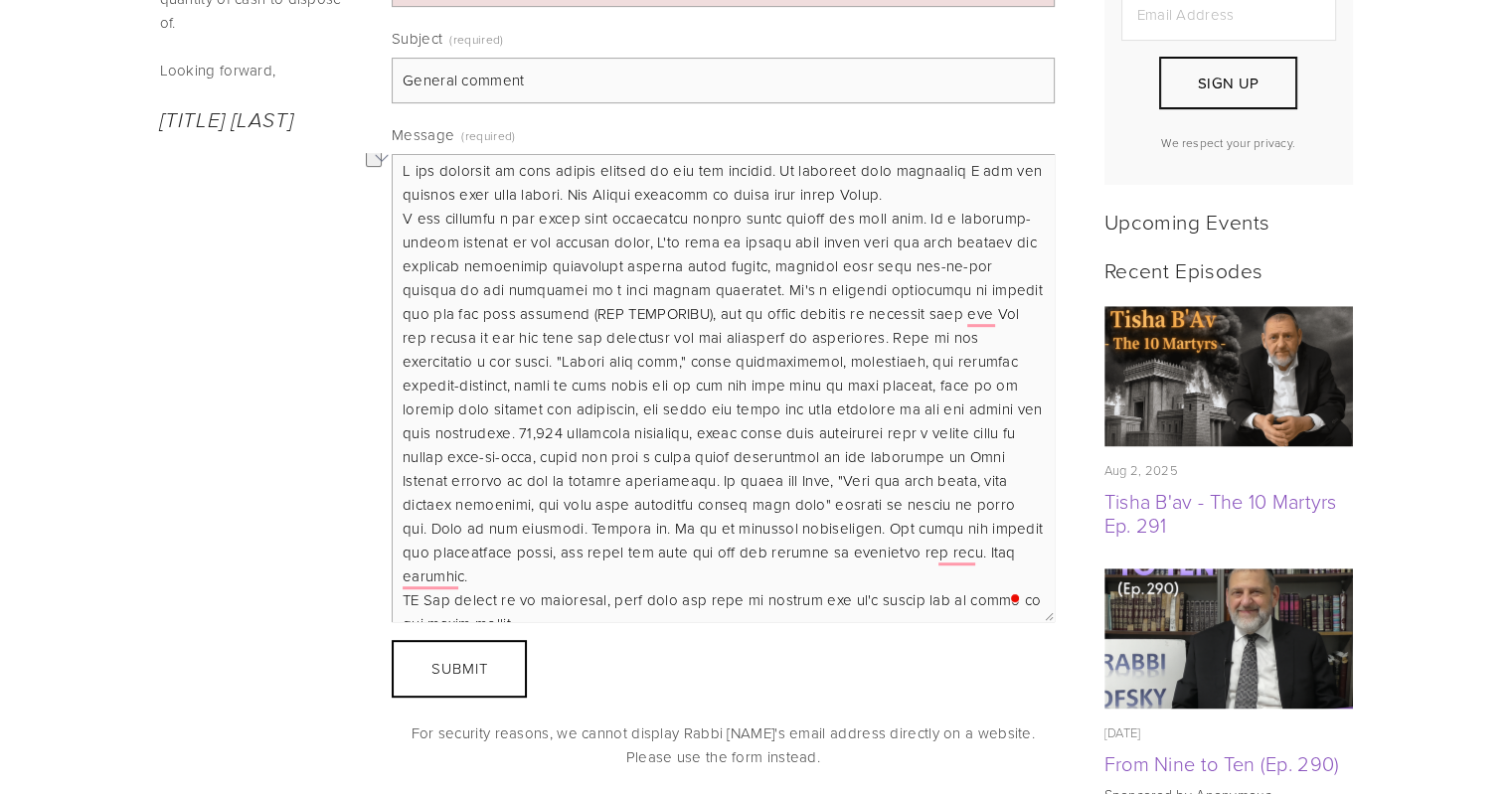 drag, startPoint x: 739, startPoint y: 551, endPoint x: 883, endPoint y: 544, distance: 144.17004 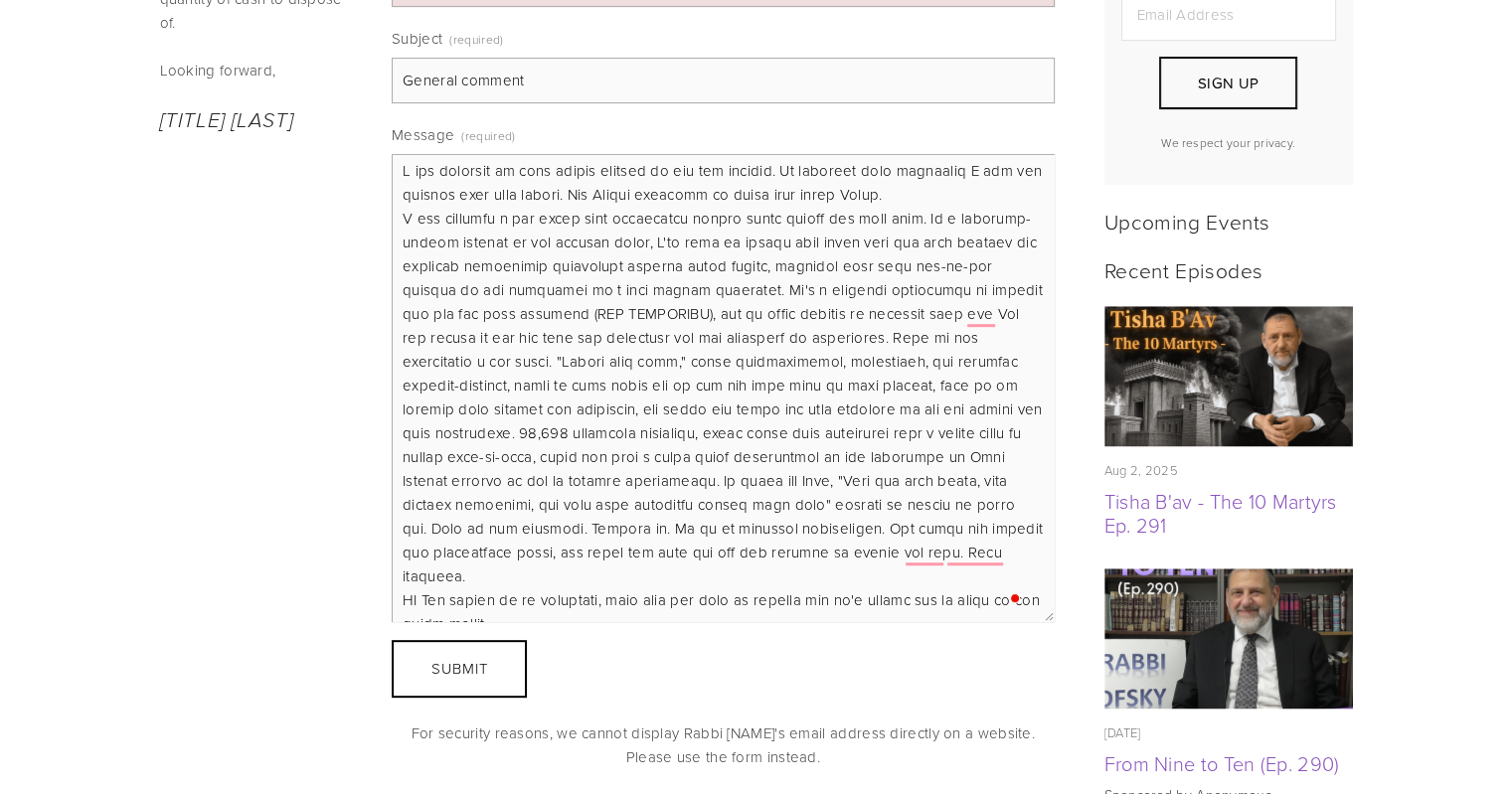 scroll, scrollTop: 0, scrollLeft: 0, axis: both 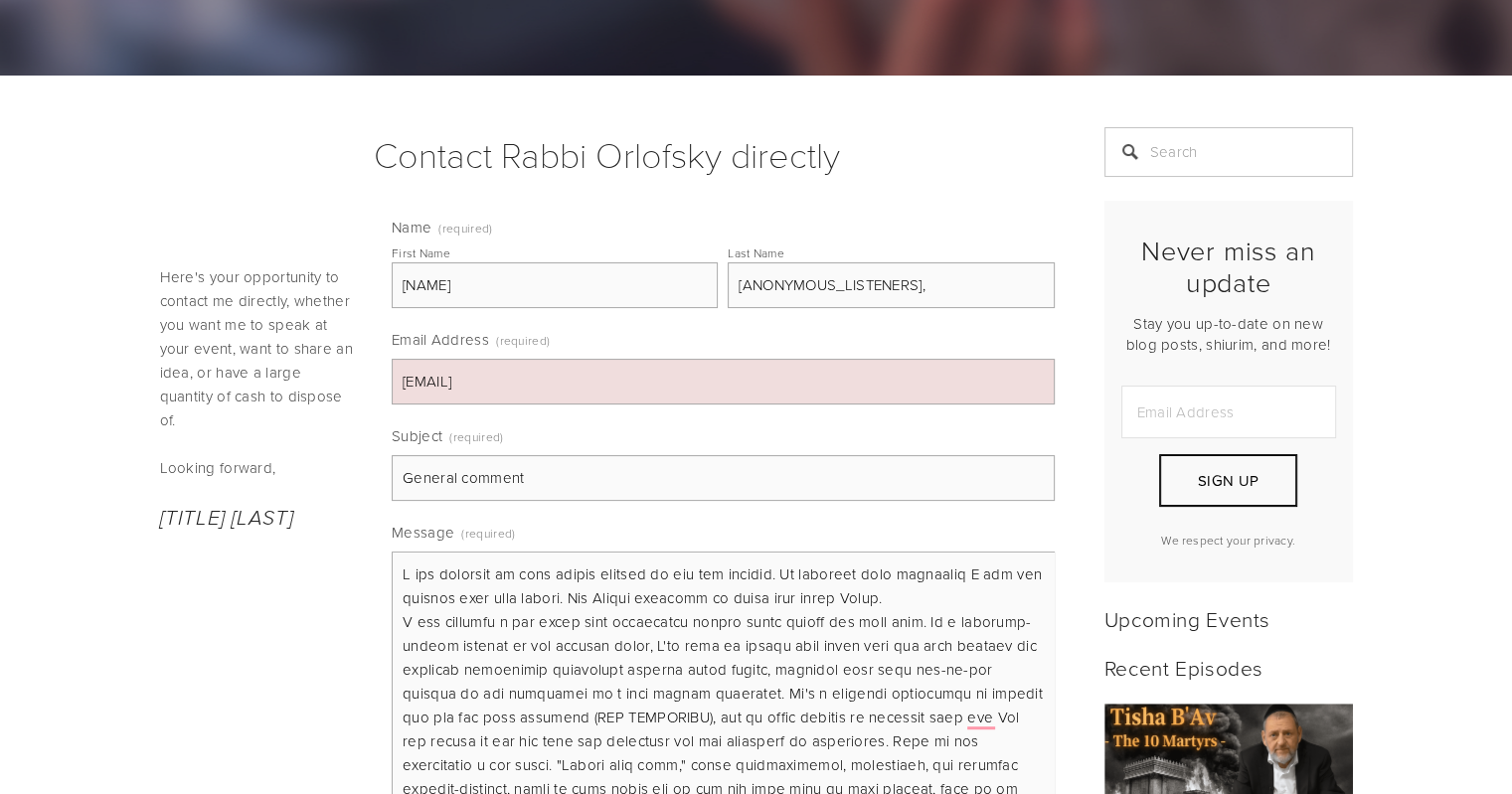 type on "I was inspired by your recent podcast on the ten martyrs. It answered many questions I had and brought them full circle. May Hashem continue to bless your limud Torah.
I was thinking a bit about your occasional lament about losing all your jobs. As a multiple-decade denizen of the teshuva world, I've seen it happen many times that our most devoted and inspired influences eventually outgrow their venues, crossing over from one-on-one contact in the classroom to a more global influence. It's a positive expression of growing too big for your britches (NOT LITERALLY), and it often happens to teachers like the Rav who simply do not fit into any framework and are unwilling to compromise. This is not necessarily a bad thing. "Losing your jobs," while disappointing, depressing, and possibly poverty-inducing, seems to have freed you up for the next part of your journey, even if it entails some kicking and screaming, but which you might not have embarked on had the status quo been maintained. 25,000 anonymous listen..." 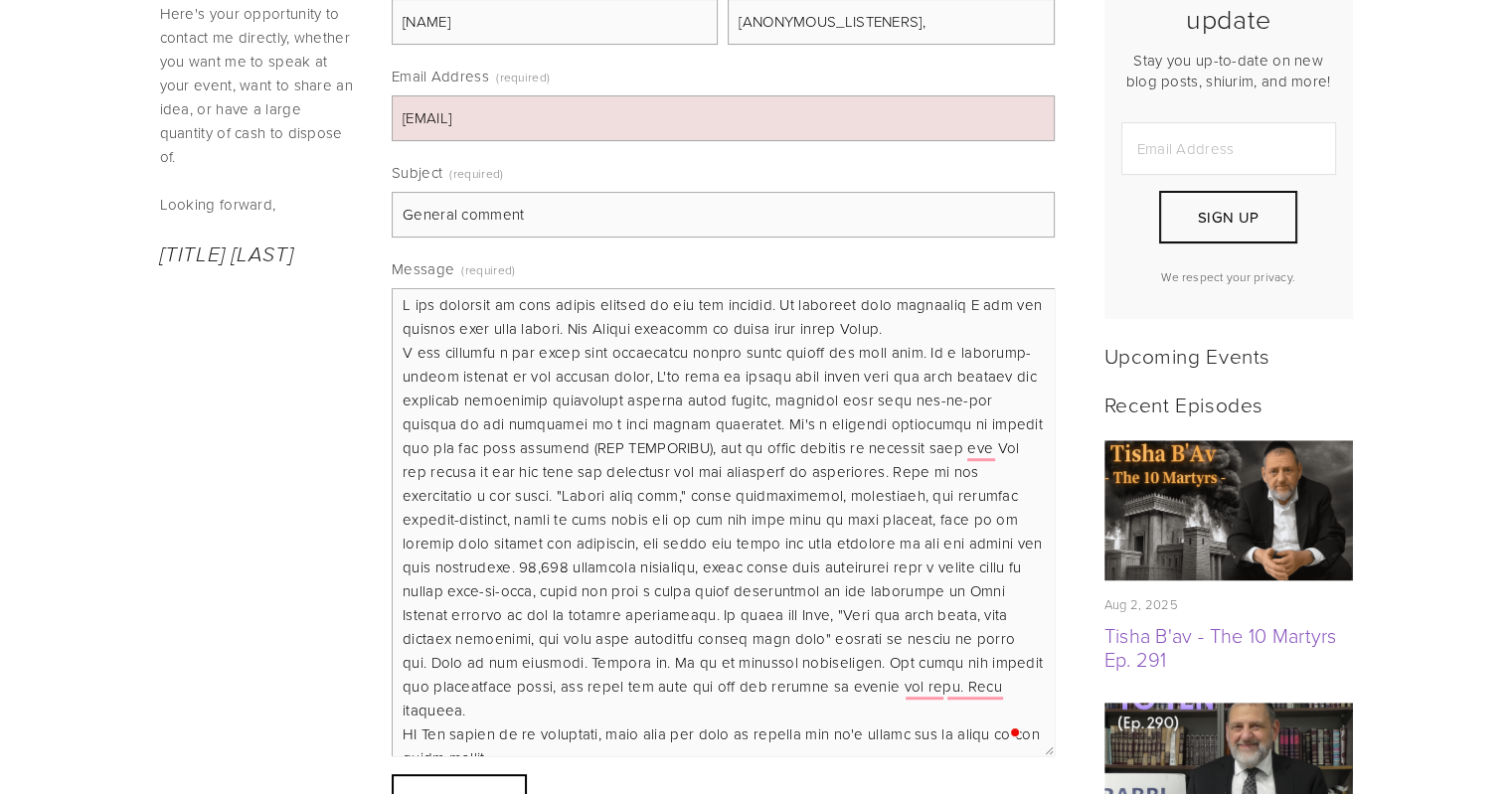 scroll, scrollTop: 596, scrollLeft: 0, axis: vertical 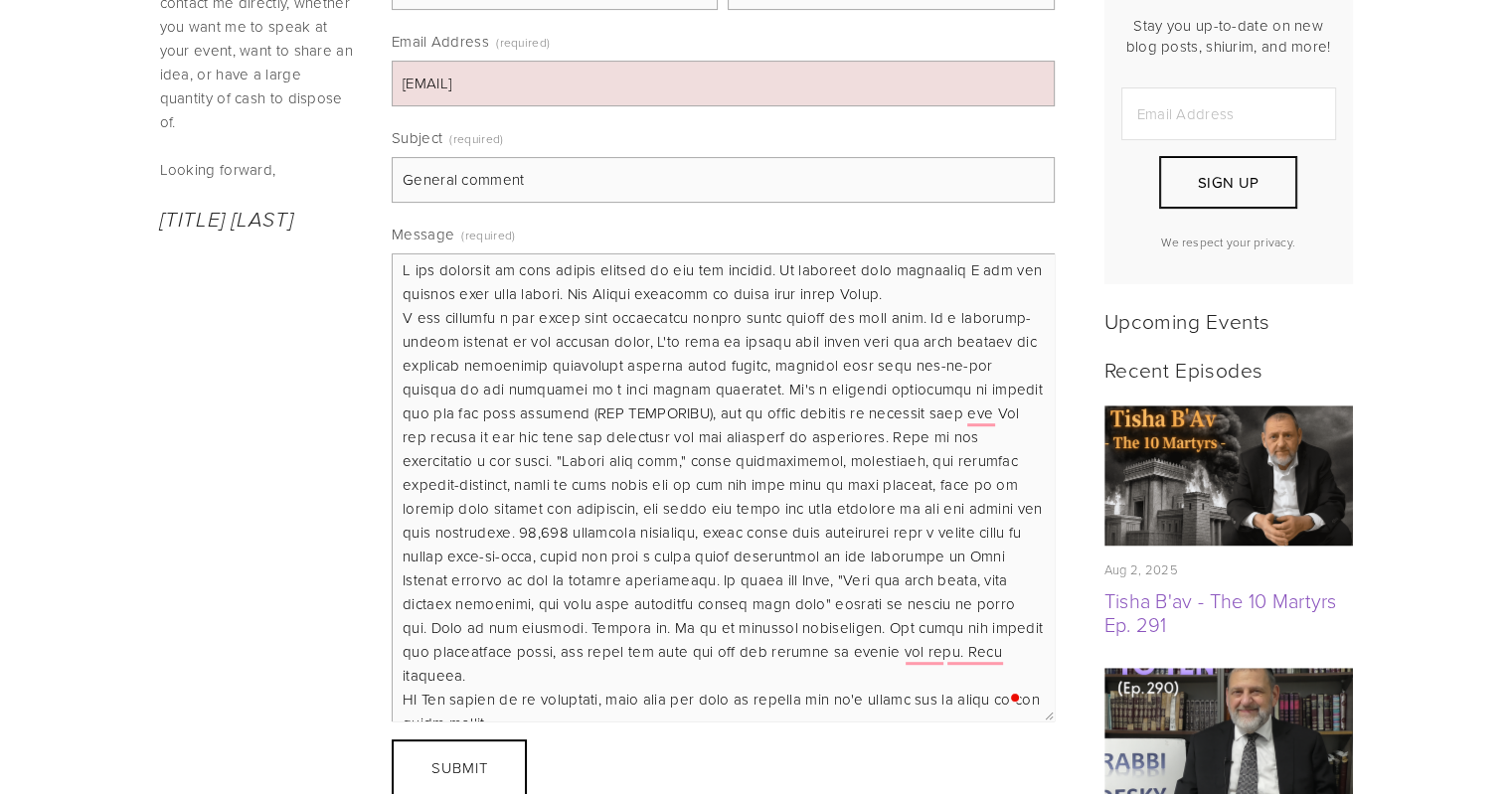 click on "Message (required)" at bounding box center (723, 487) 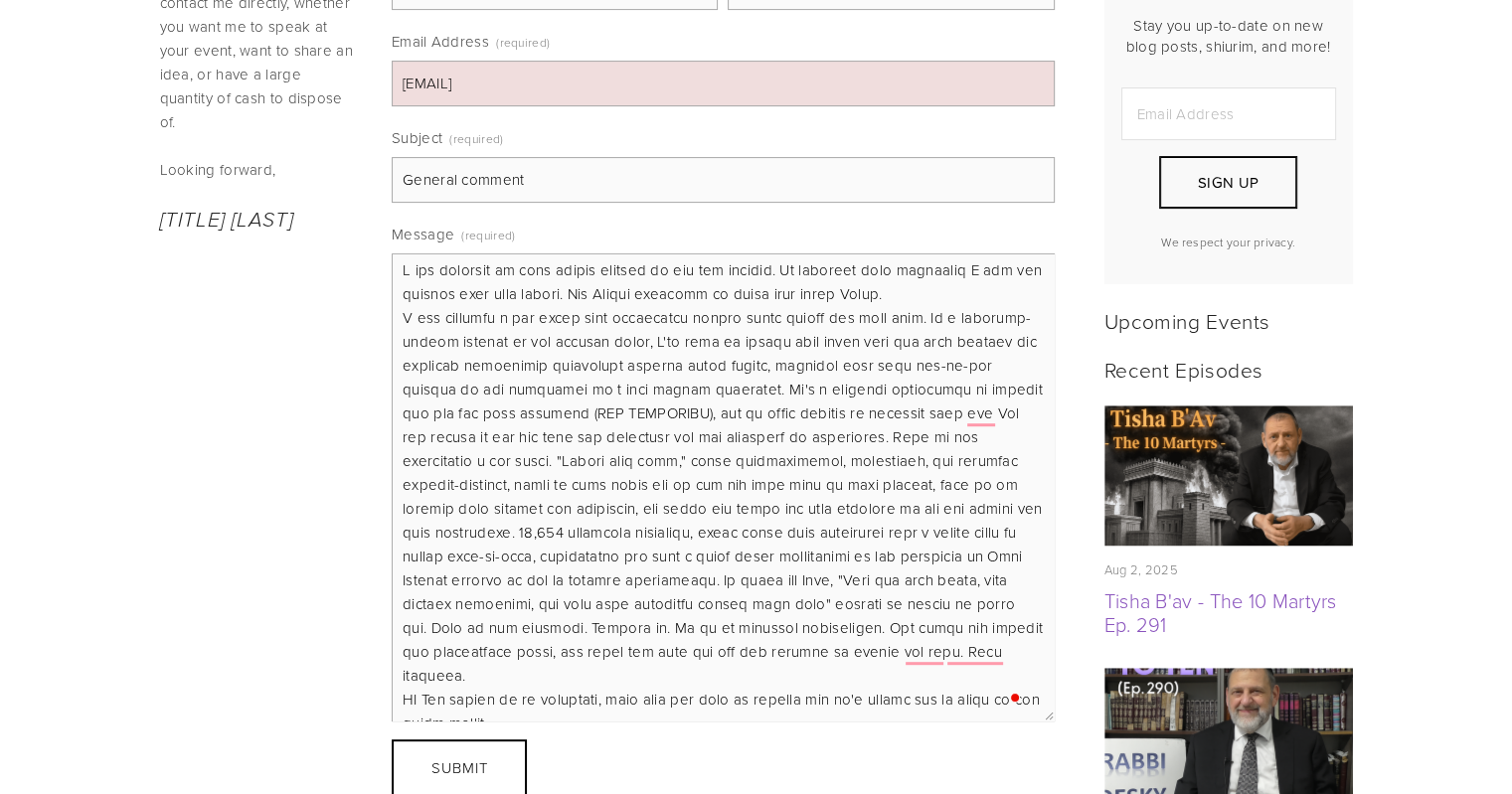 click on "Message (required)" at bounding box center [723, 487] 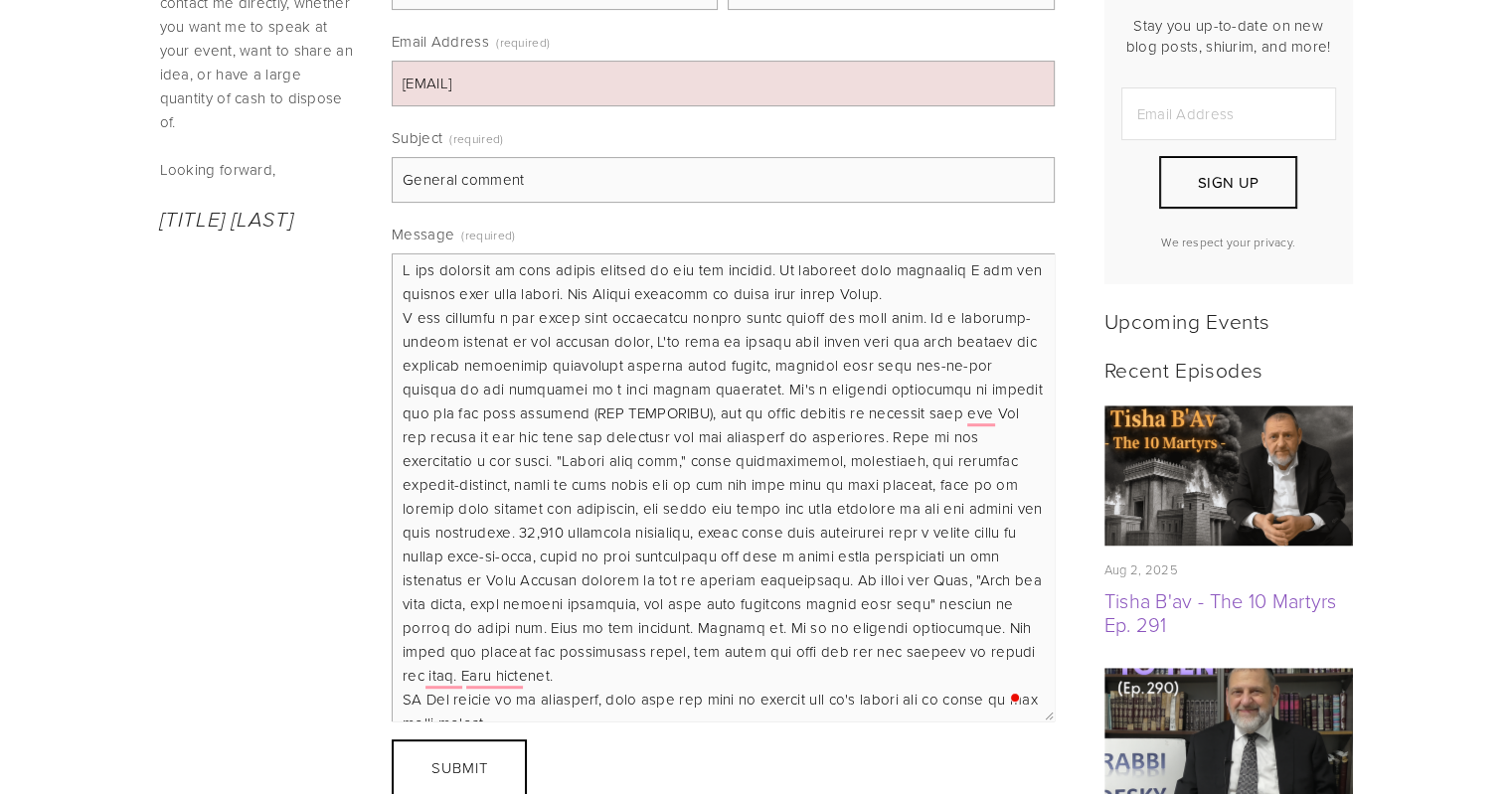 scroll, scrollTop: 30, scrollLeft: 0, axis: vertical 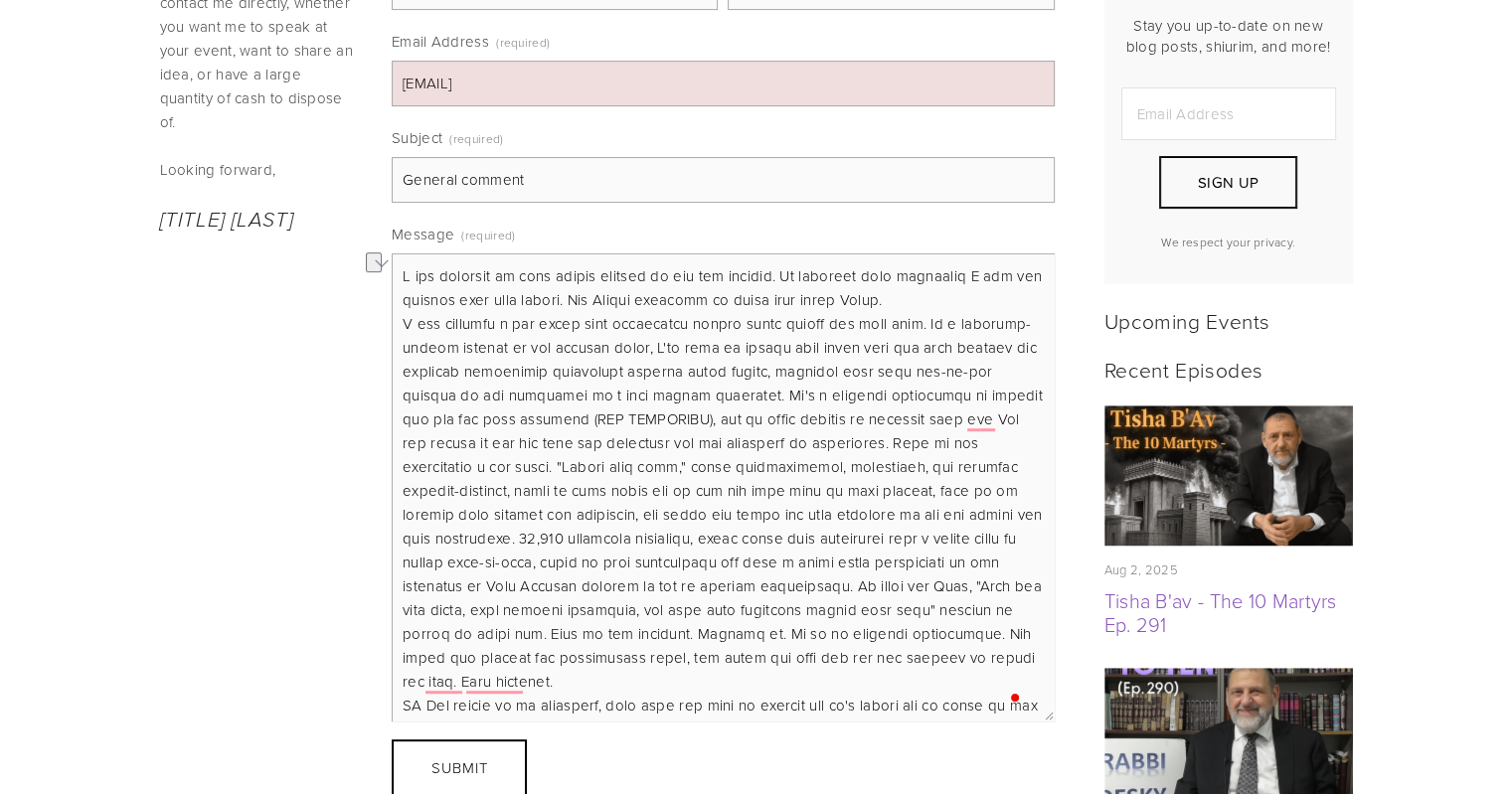 drag, startPoint x: 910, startPoint y: 407, endPoint x: 960, endPoint y: 413, distance: 50.358713 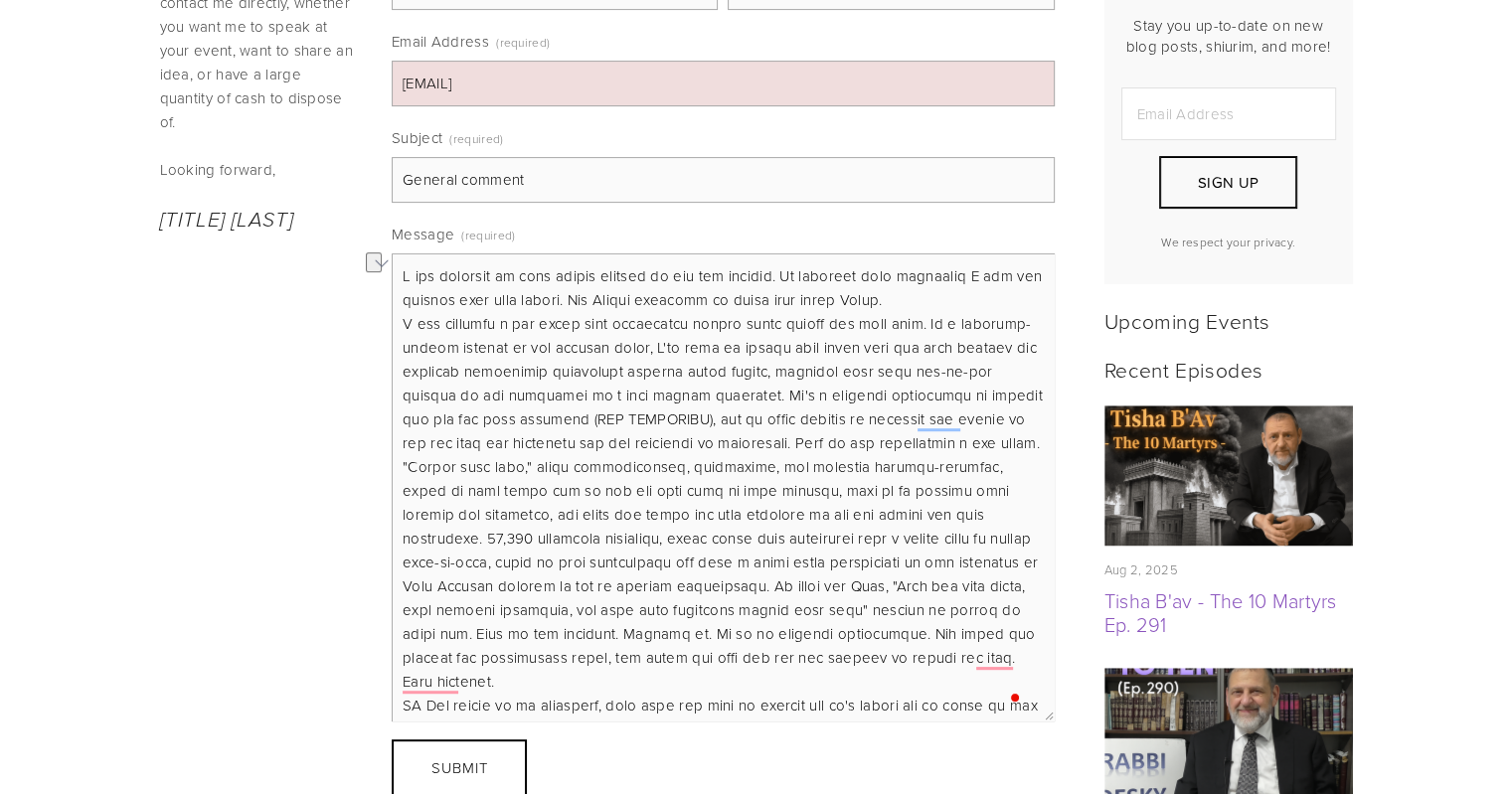 drag, startPoint x: 807, startPoint y: 435, endPoint x: 911, endPoint y: 442, distance: 104.23531 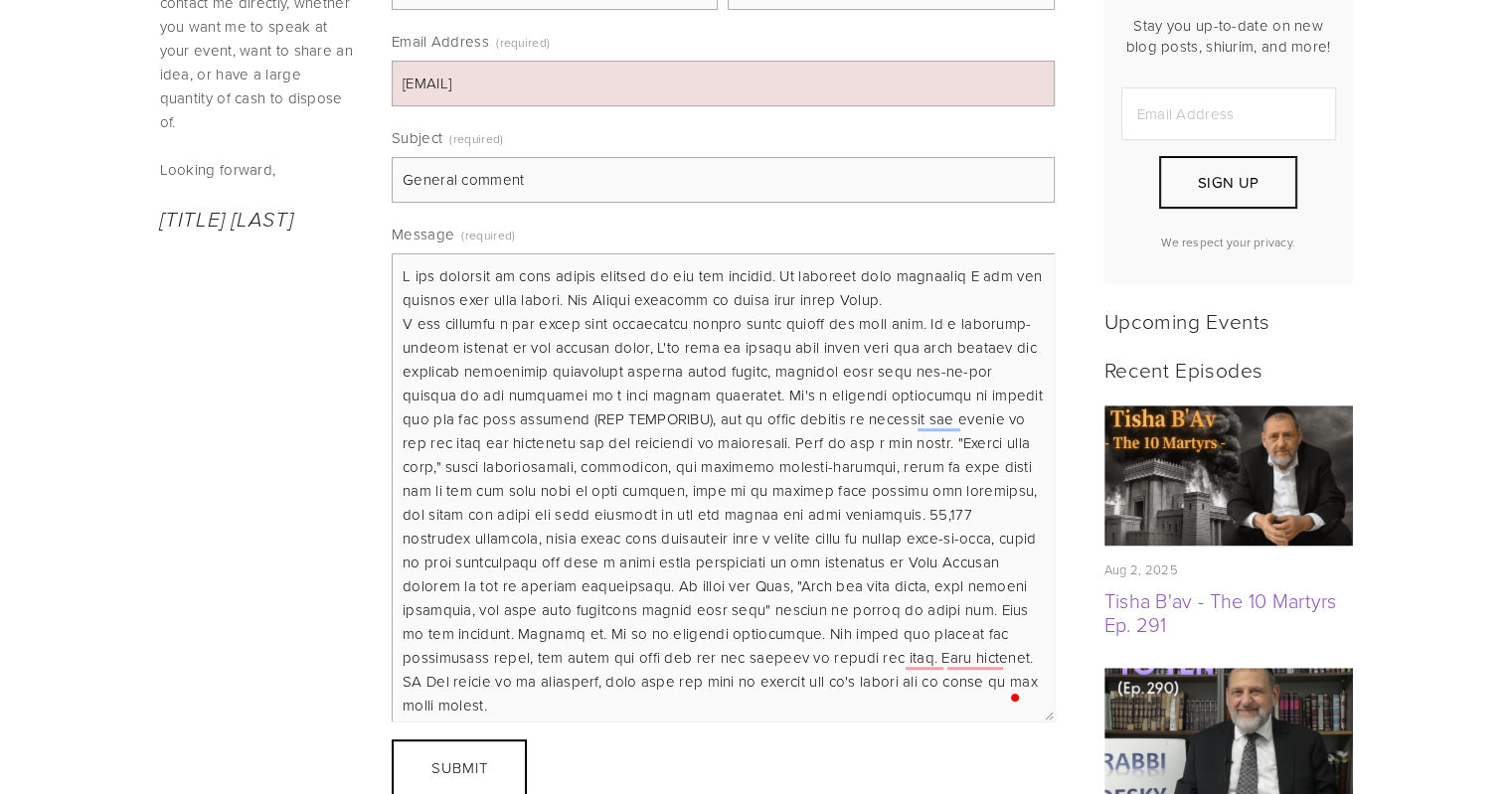 scroll, scrollTop: 6, scrollLeft: 0, axis: vertical 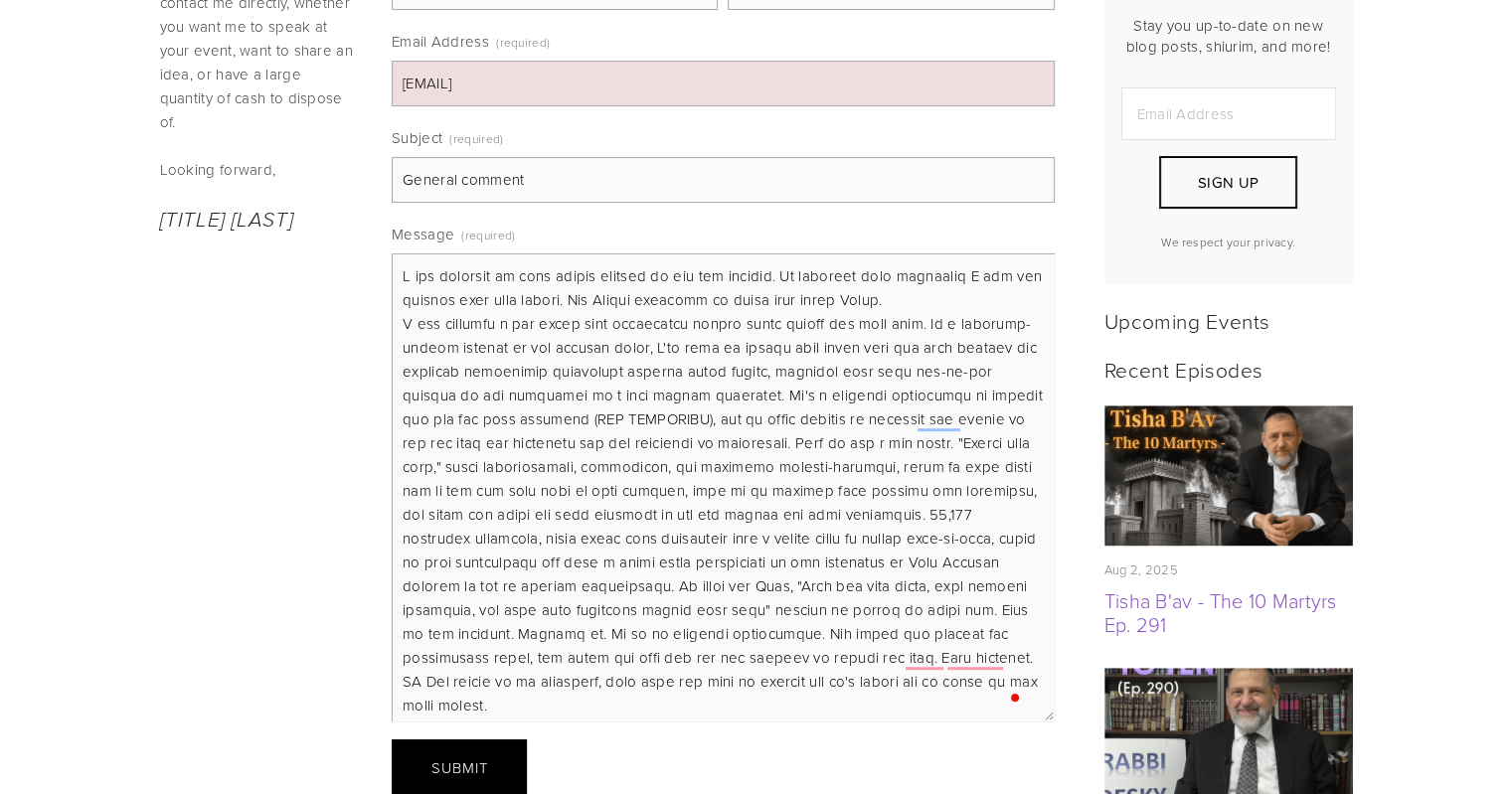 type on "I was inspired by your recent podcast on the ten martyrs. It answered many questions I had and brought them full circle. May Hashem continue to bless your limud Torah.
I was thinking a bit about your occasional lament about losing all your jobs. As a multiple-decade denizen of the teshuva world, I've seen it happen many times that our most devoted and inspired influences eventually outgrow their venues, crossing over from one-on-one contact in the classroom to a more global influence. It's a positive expression of growing too big for your britches (NOT LITERALLY), and it often happens to teachers who simply do not fit into any framework and are unwilling to compromise. This is not a bad thing. "Losing your jobs," while disappointing, depressing, and possibly poverty-inducing, seems to have freed you up for the next part of your journey, even if it entails some kicking and screaming, but which you might not have embarked on had the status quo been maintained. 25,000 anonymous listeners, while maybe less sat..." 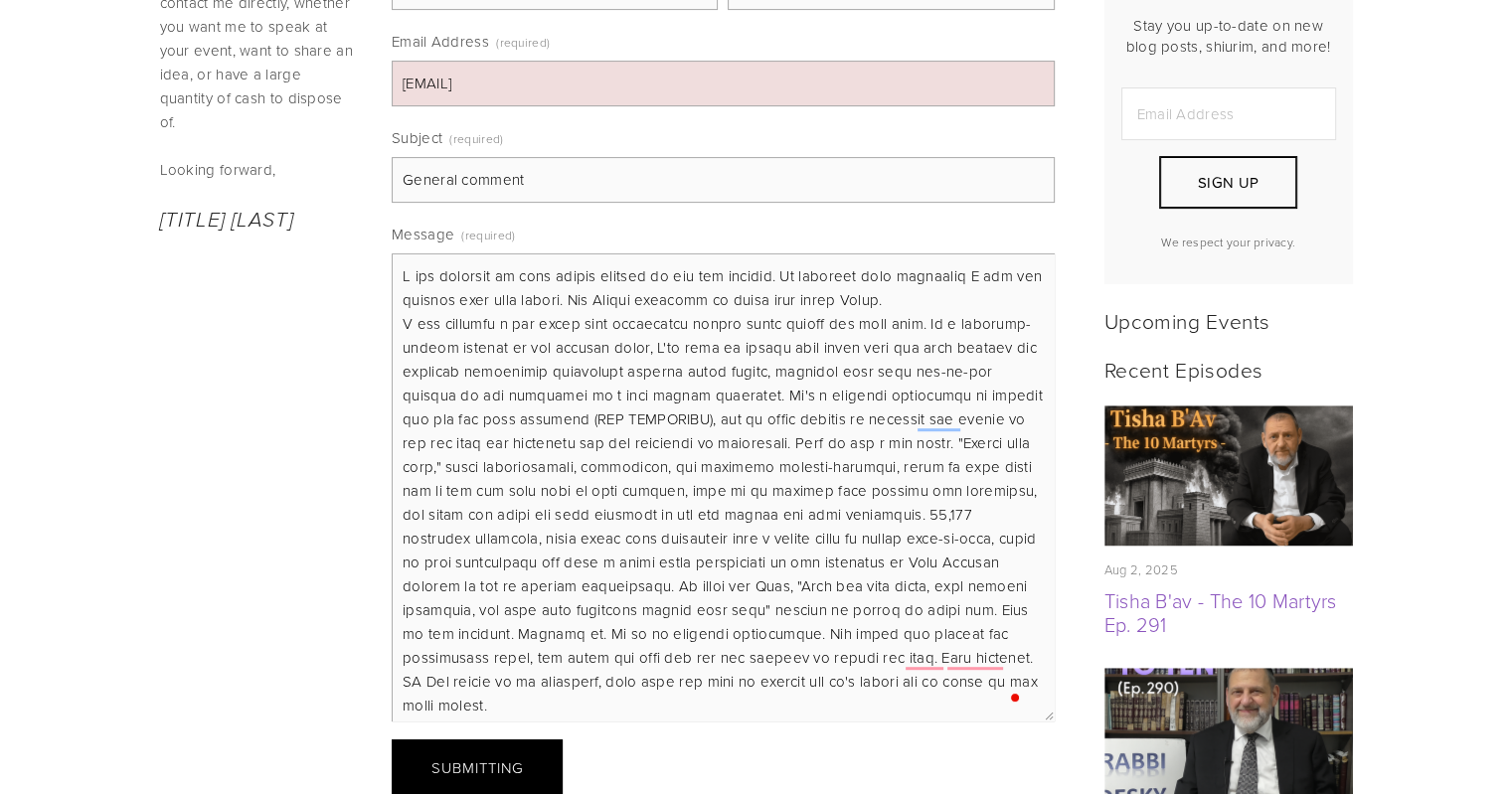scroll, scrollTop: 534, scrollLeft: 0, axis: vertical 